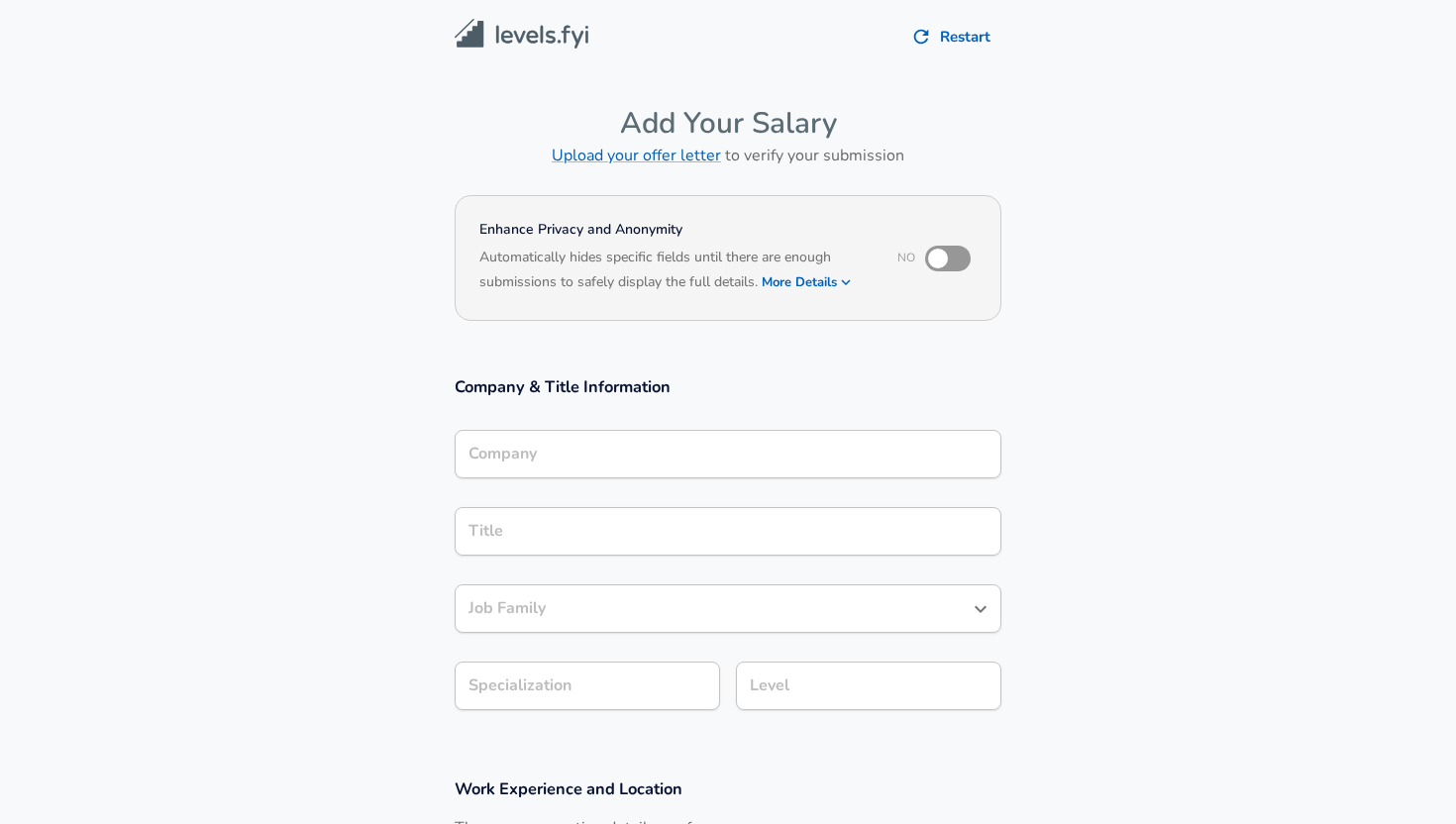 scroll, scrollTop: 0, scrollLeft: 0, axis: both 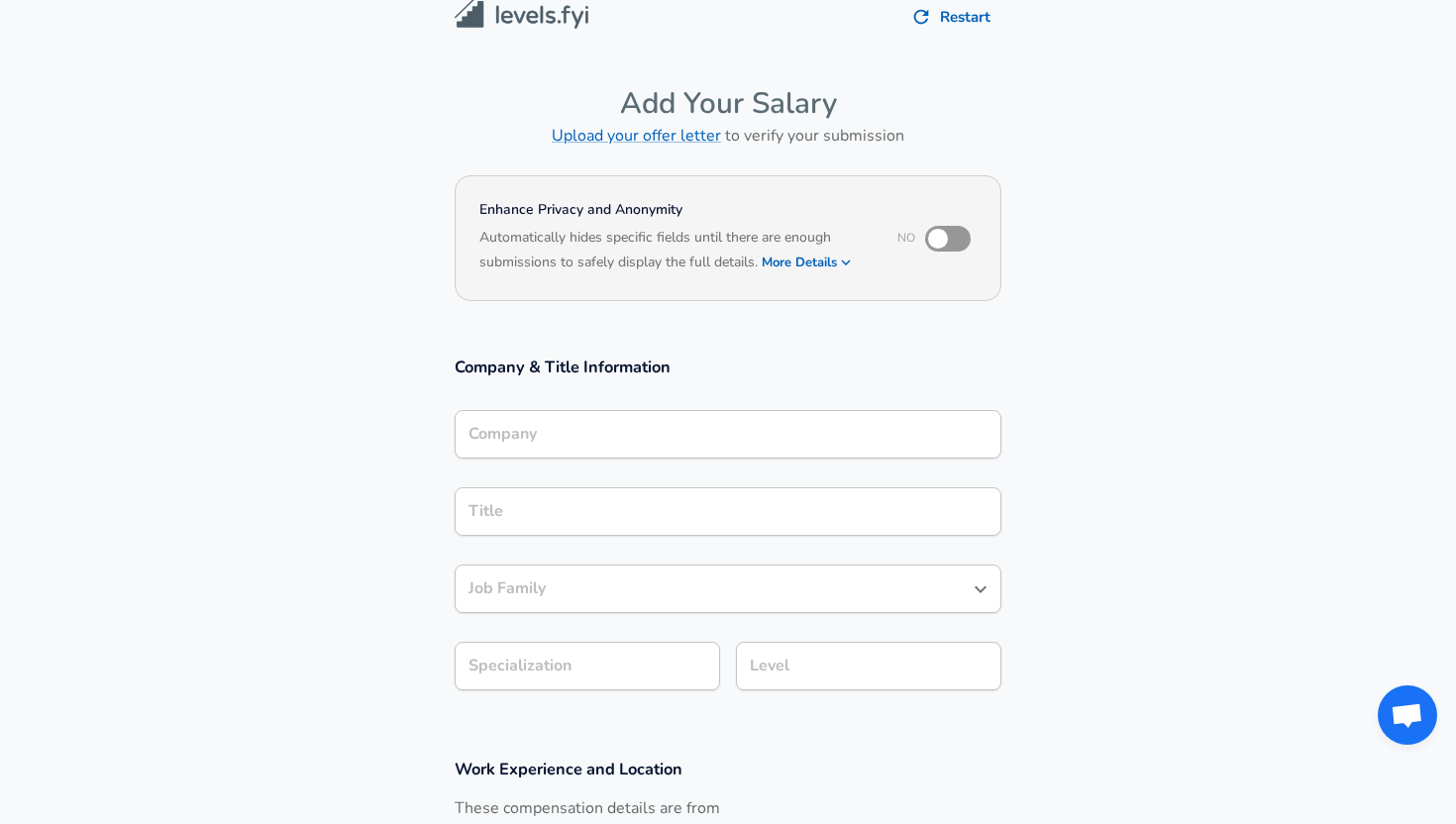 click on "Company" at bounding box center (728, 434) 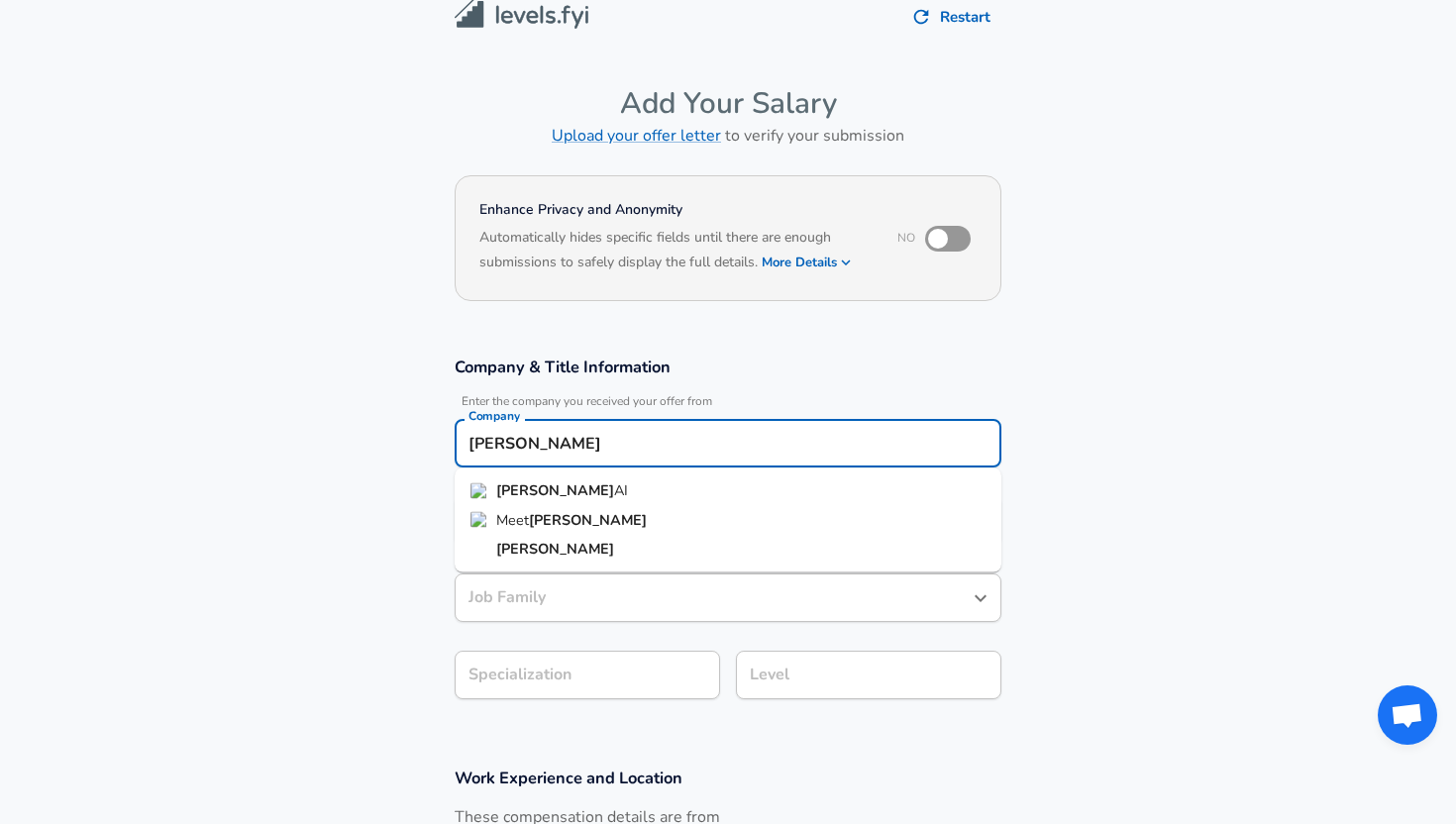 click on "Elise AI" at bounding box center (728, 491) 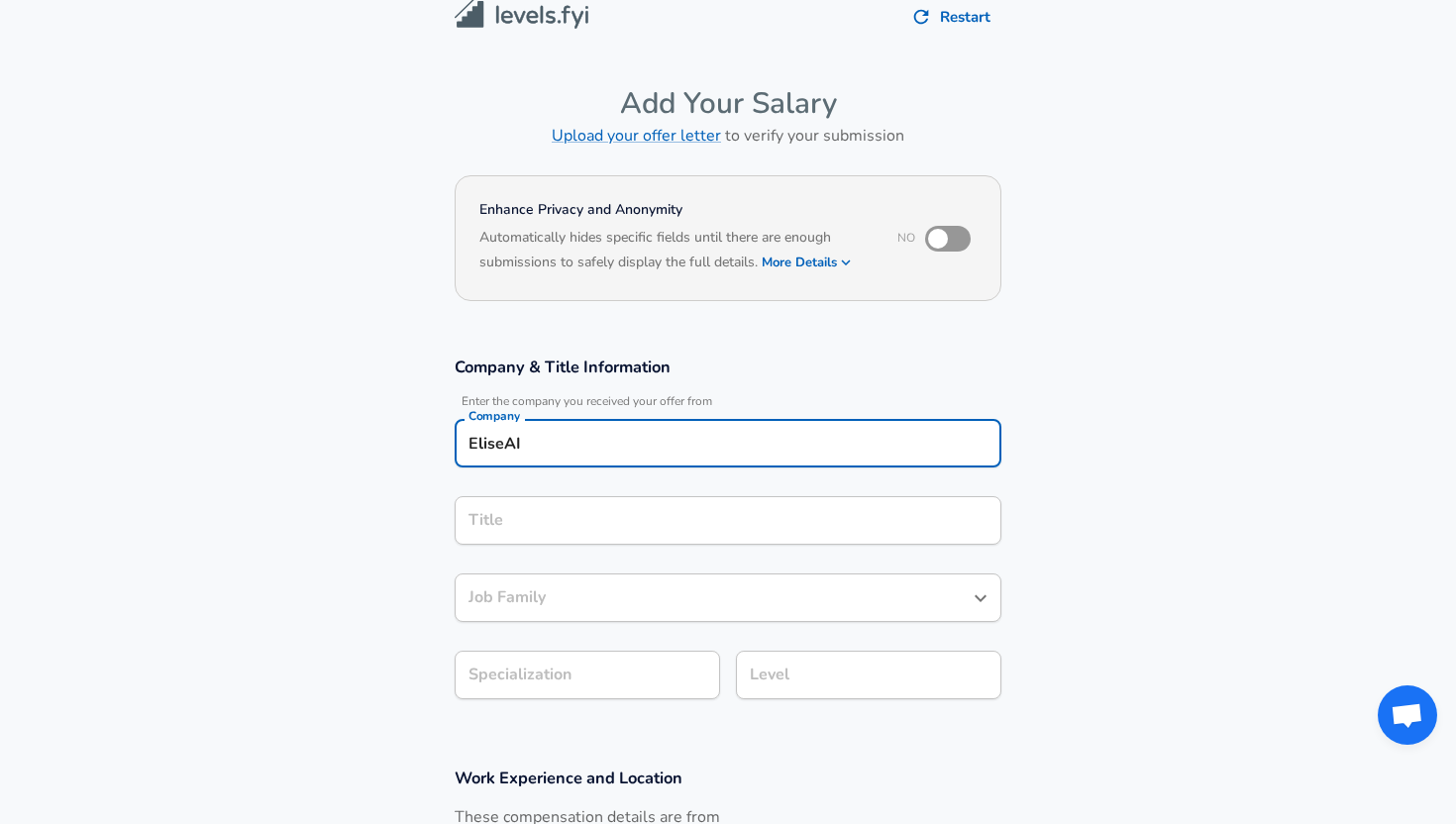 type on "EliseAI" 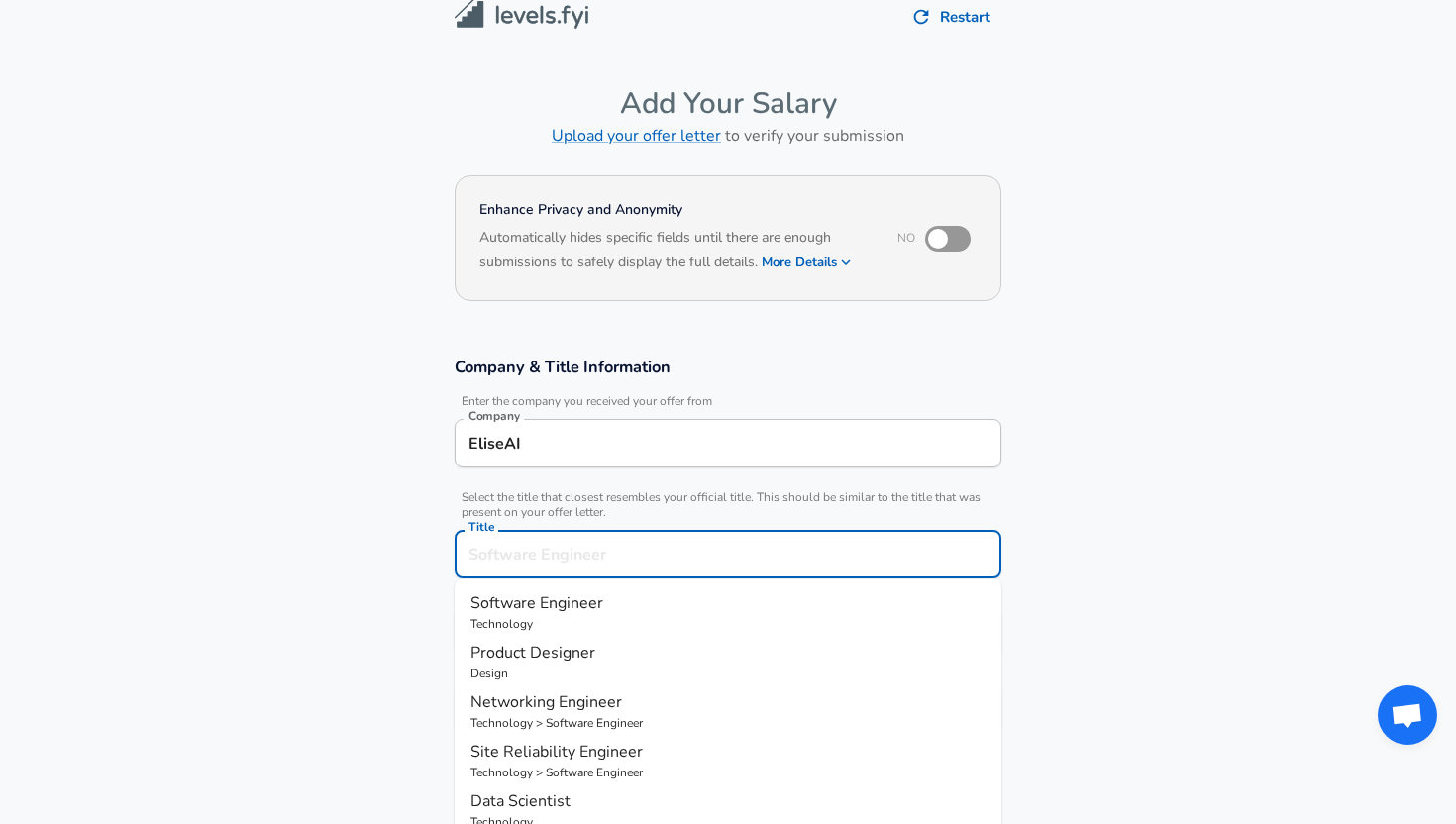 scroll, scrollTop: 59, scrollLeft: 0, axis: vertical 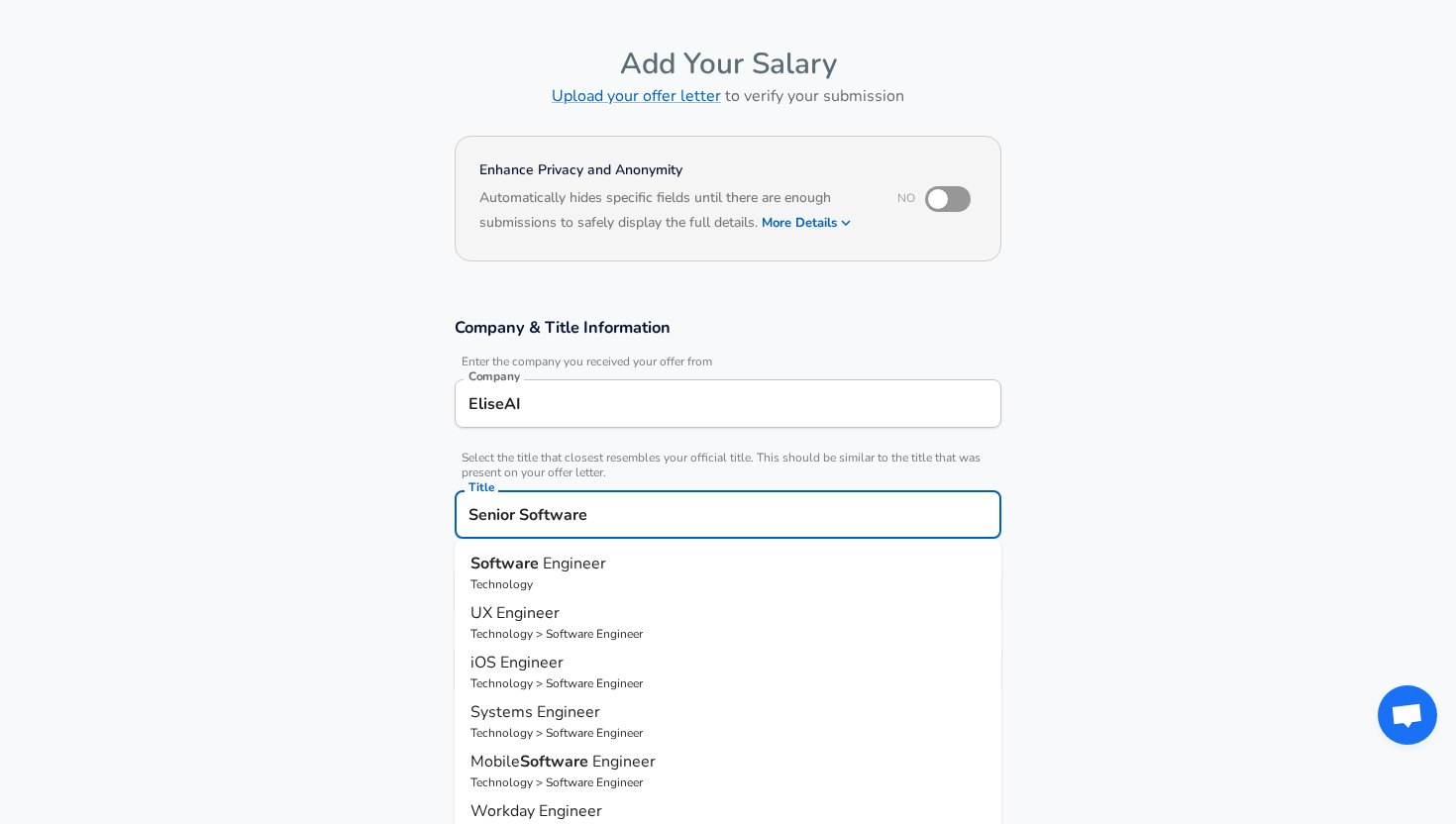 click on "Engineer" at bounding box center (574, 564) 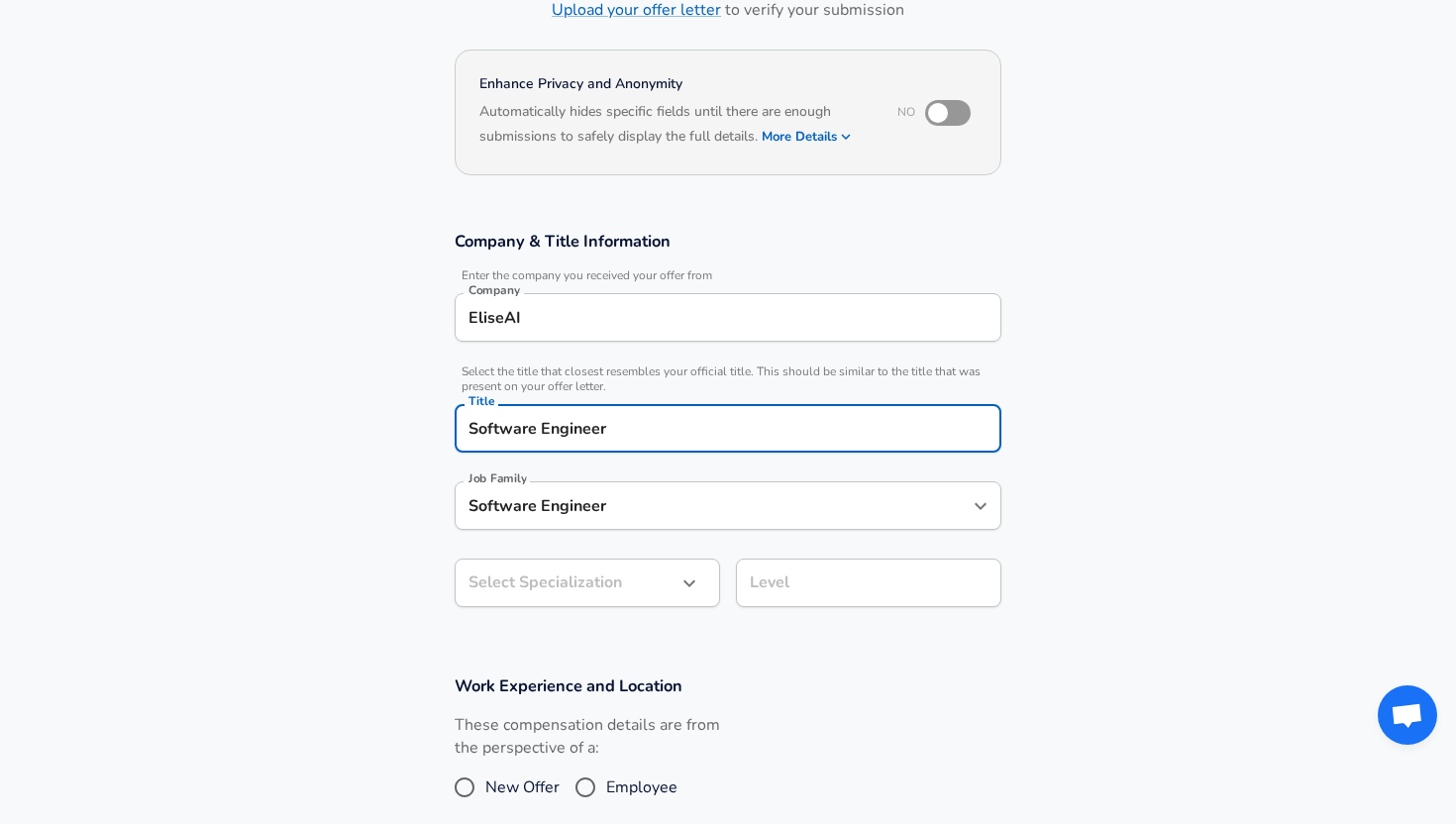 type on "Software Engineer" 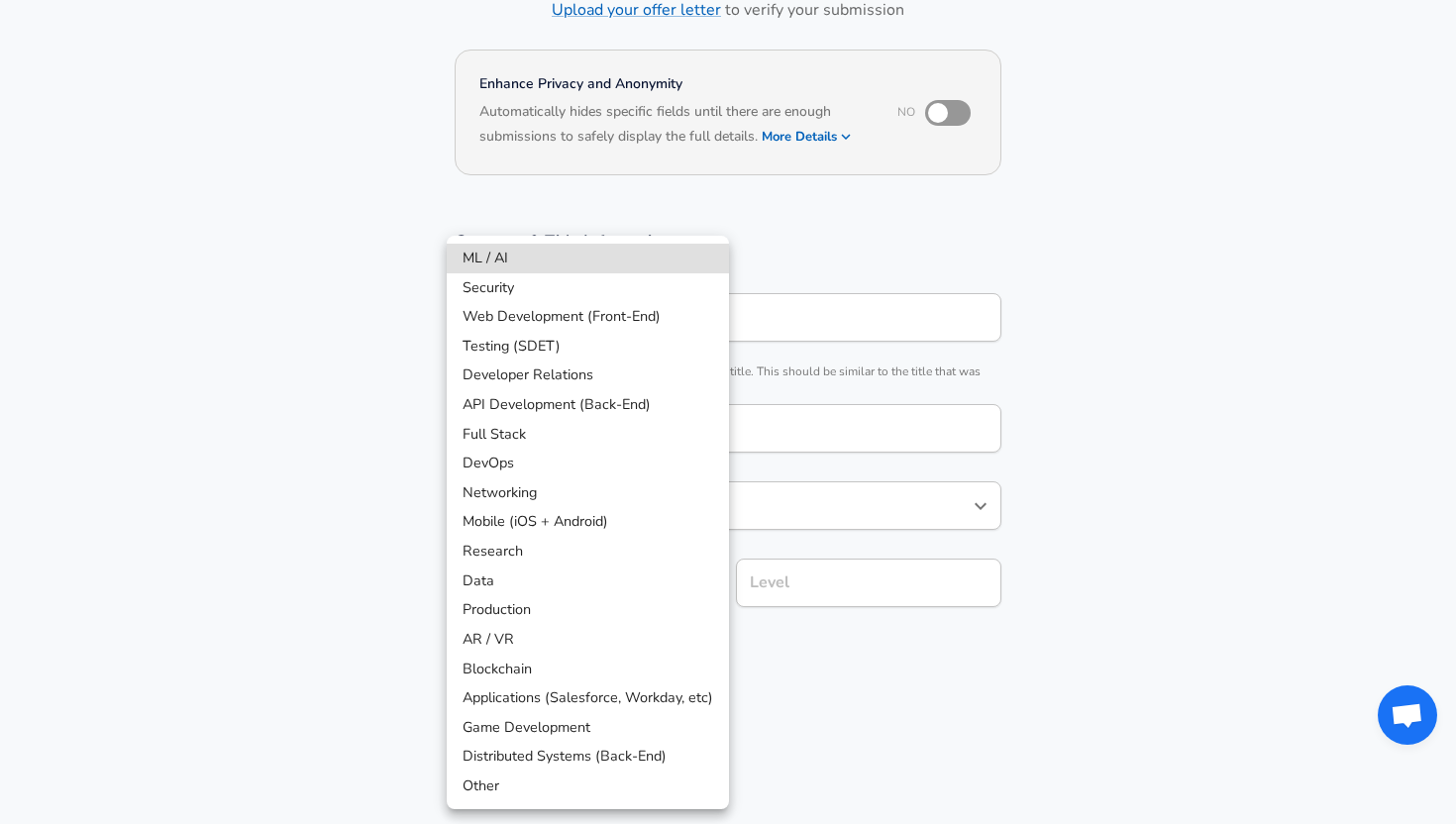 scroll, scrollTop: 205, scrollLeft: 0, axis: vertical 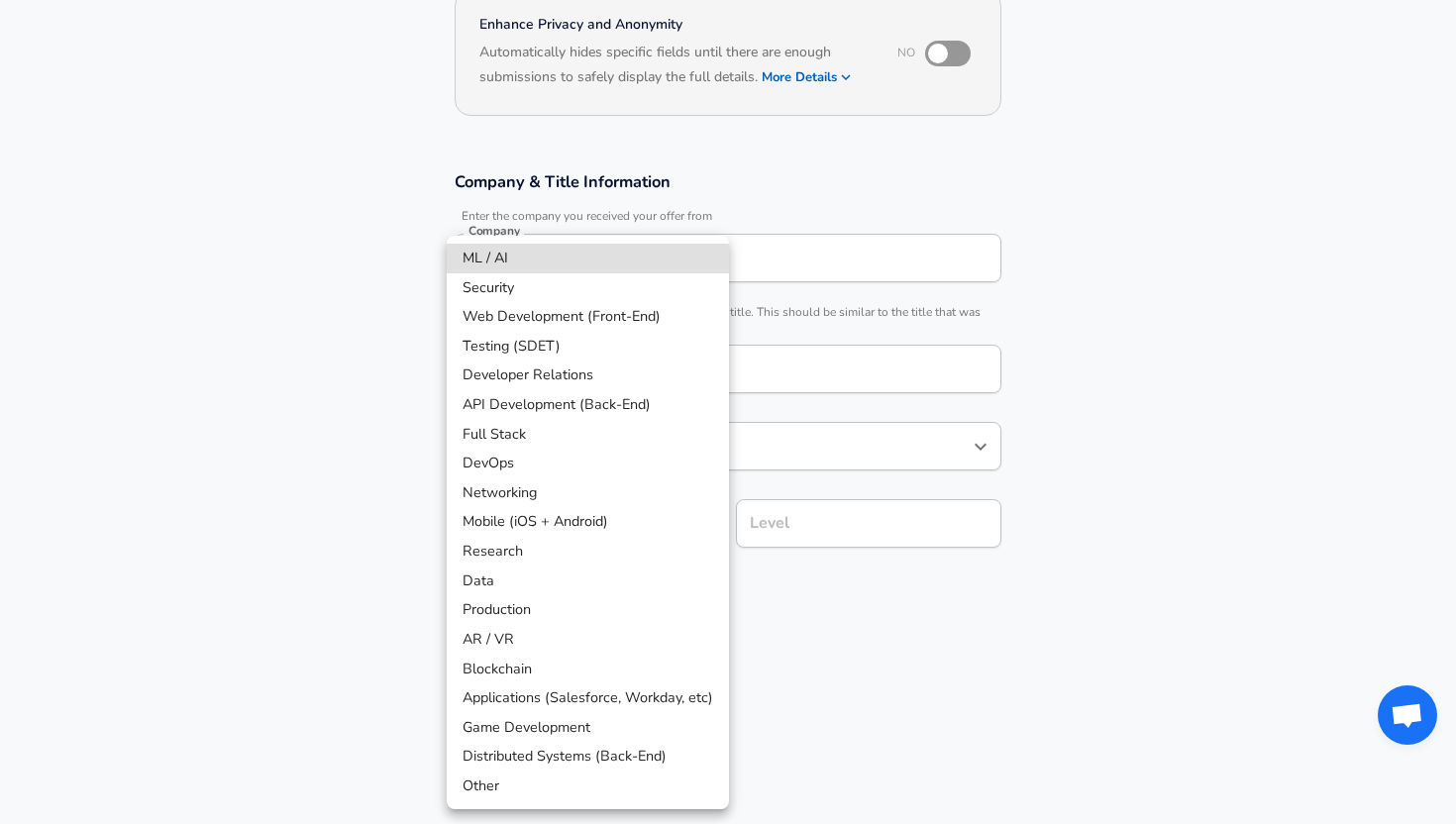 click on "Restart Add Your Salary Upload your offer letter   to verify your submission Enhance Privacy and Anonymity No Automatically hides specific fields until there are enough submissions to safely display the full details.   More Details Based on your submission and the data points that we have already collected, we will automatically hide and anonymize specific fields if there aren't enough data points to remain sufficiently anonymous. Company & Title Information   Enter the company you received your offer from Company EliseAI Company   Select the title that closest resembles your official title. This should be similar to the title that was present on your offer letter. Title Software Engineer Title Job Family Software Engineer Job Family   Select a Specialization that best fits your role. If you can't find one, select 'Other' to enter a custom specialization Select Specialization ​ Select Specialization Level Level Work Experience and Location These compensation details are from the perspective of a: New Offer" at bounding box center [728, 207] 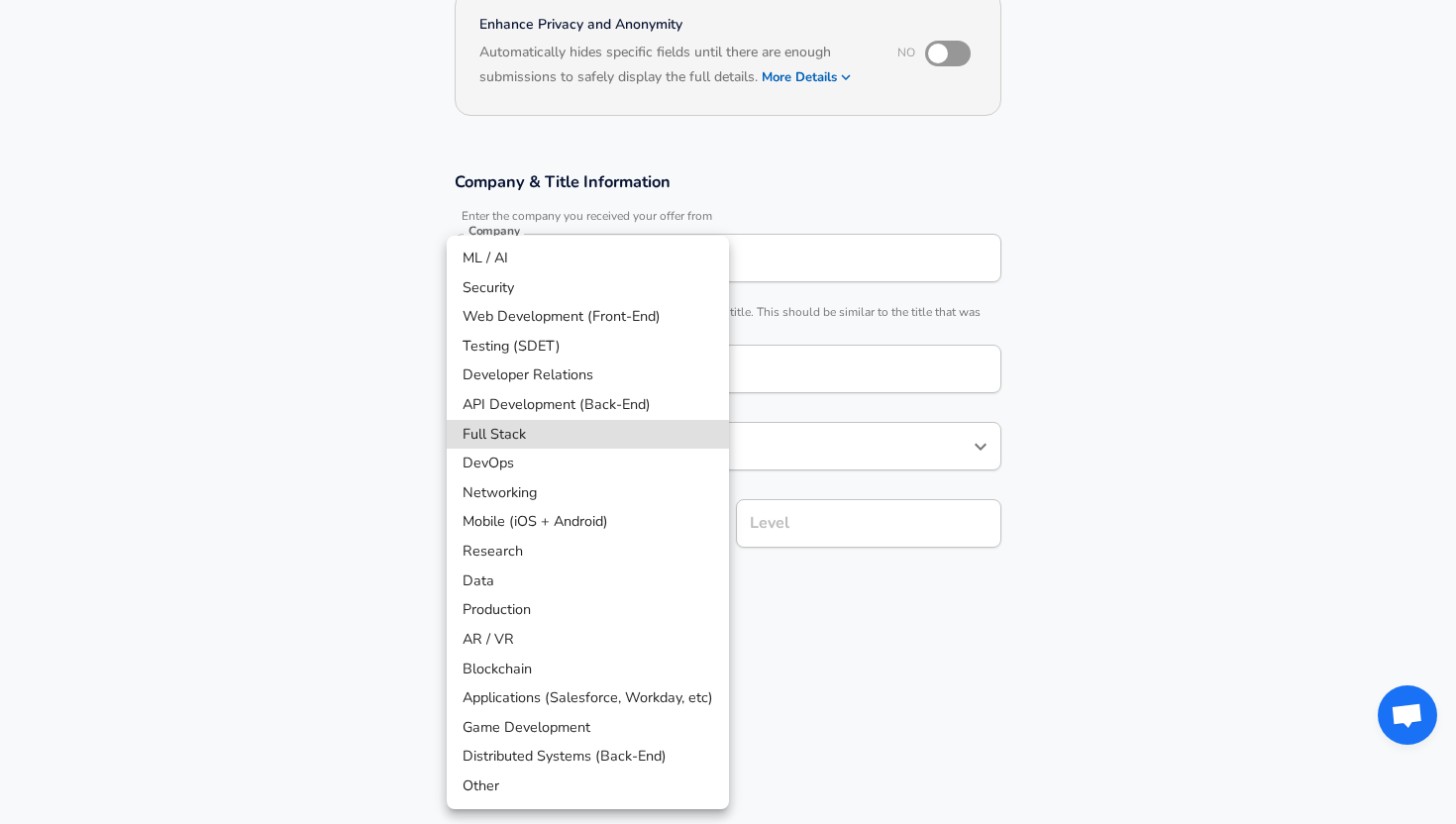 type 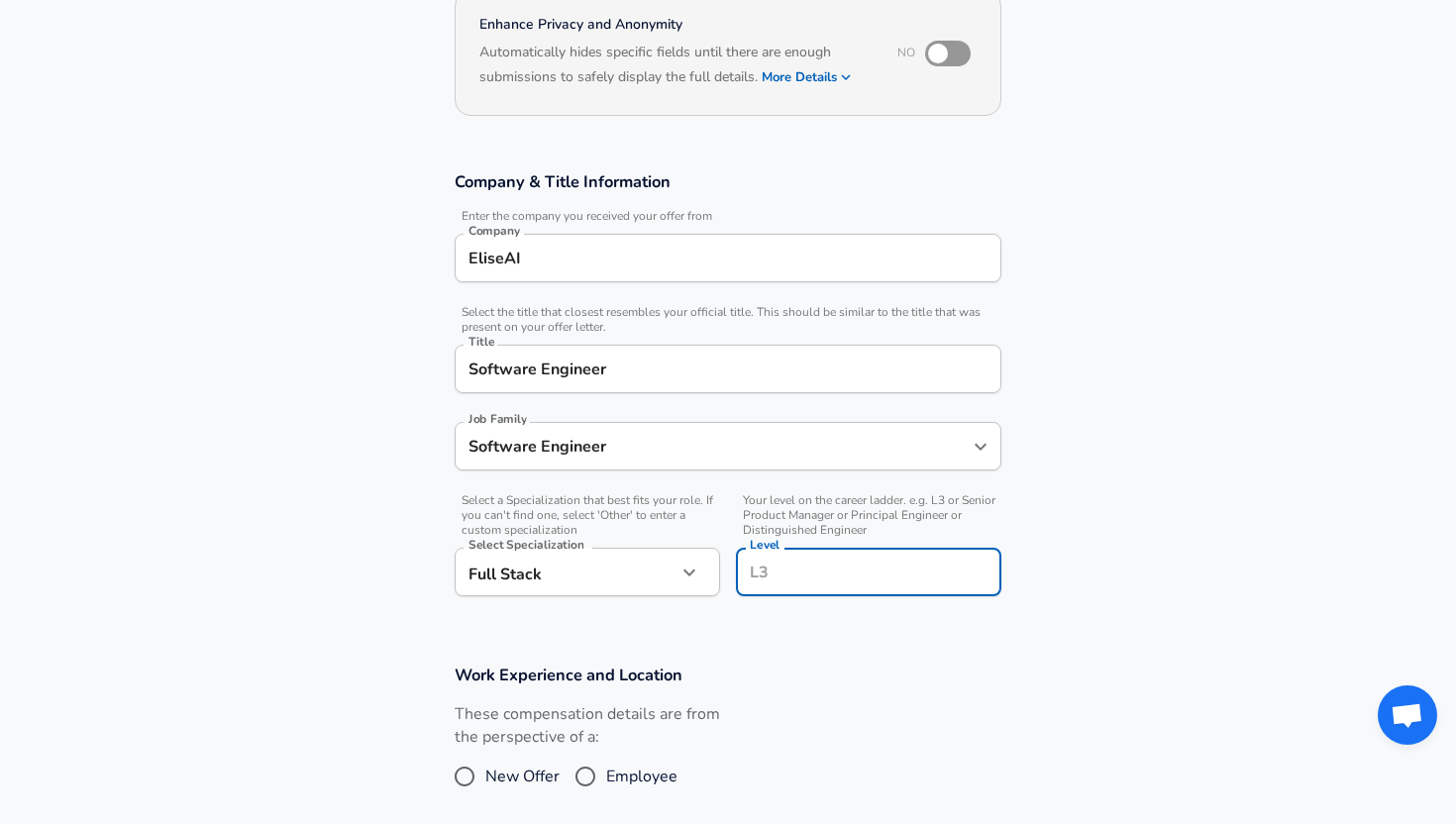 click on "Level" at bounding box center [869, 571] 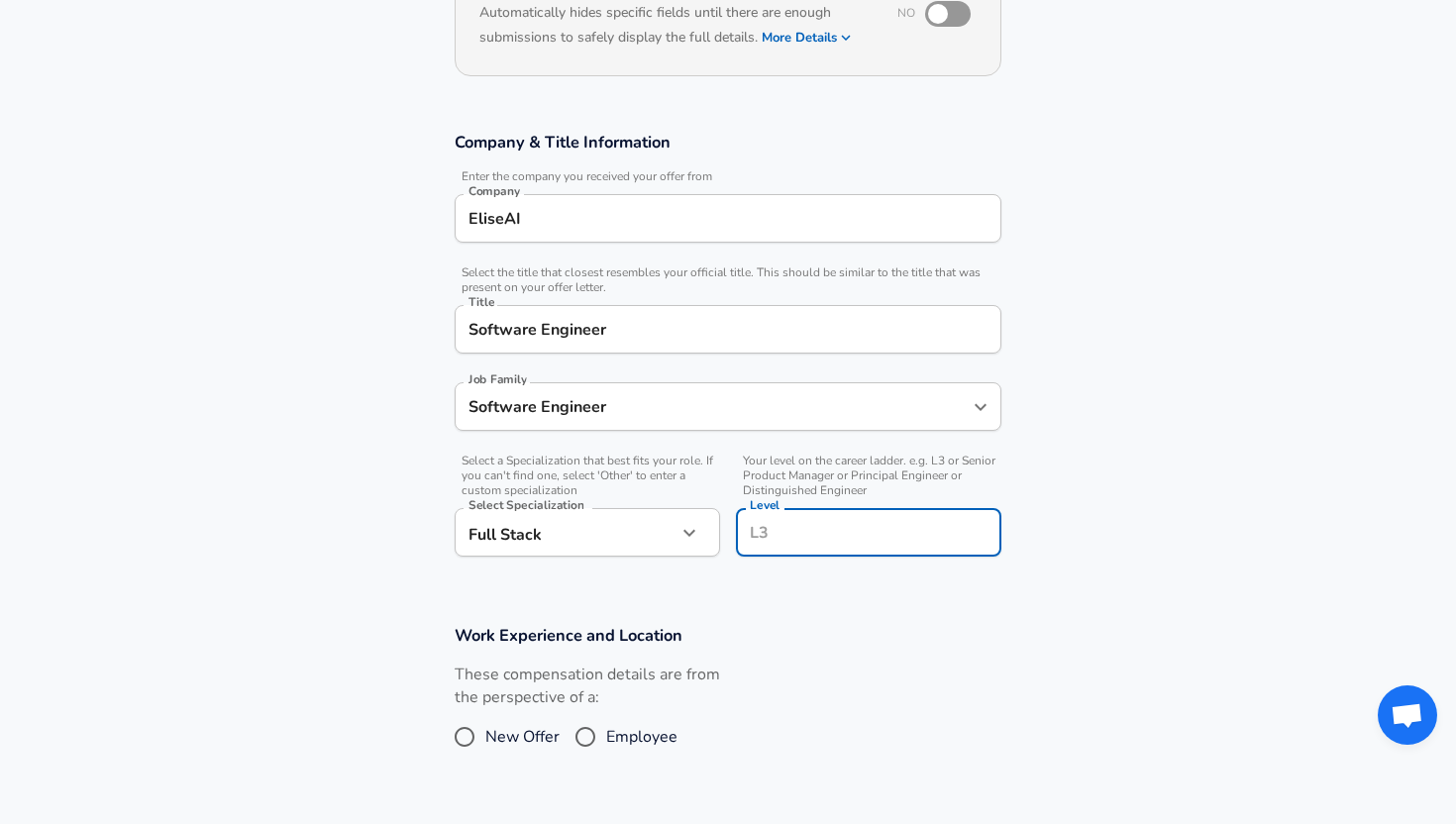 type on "4" 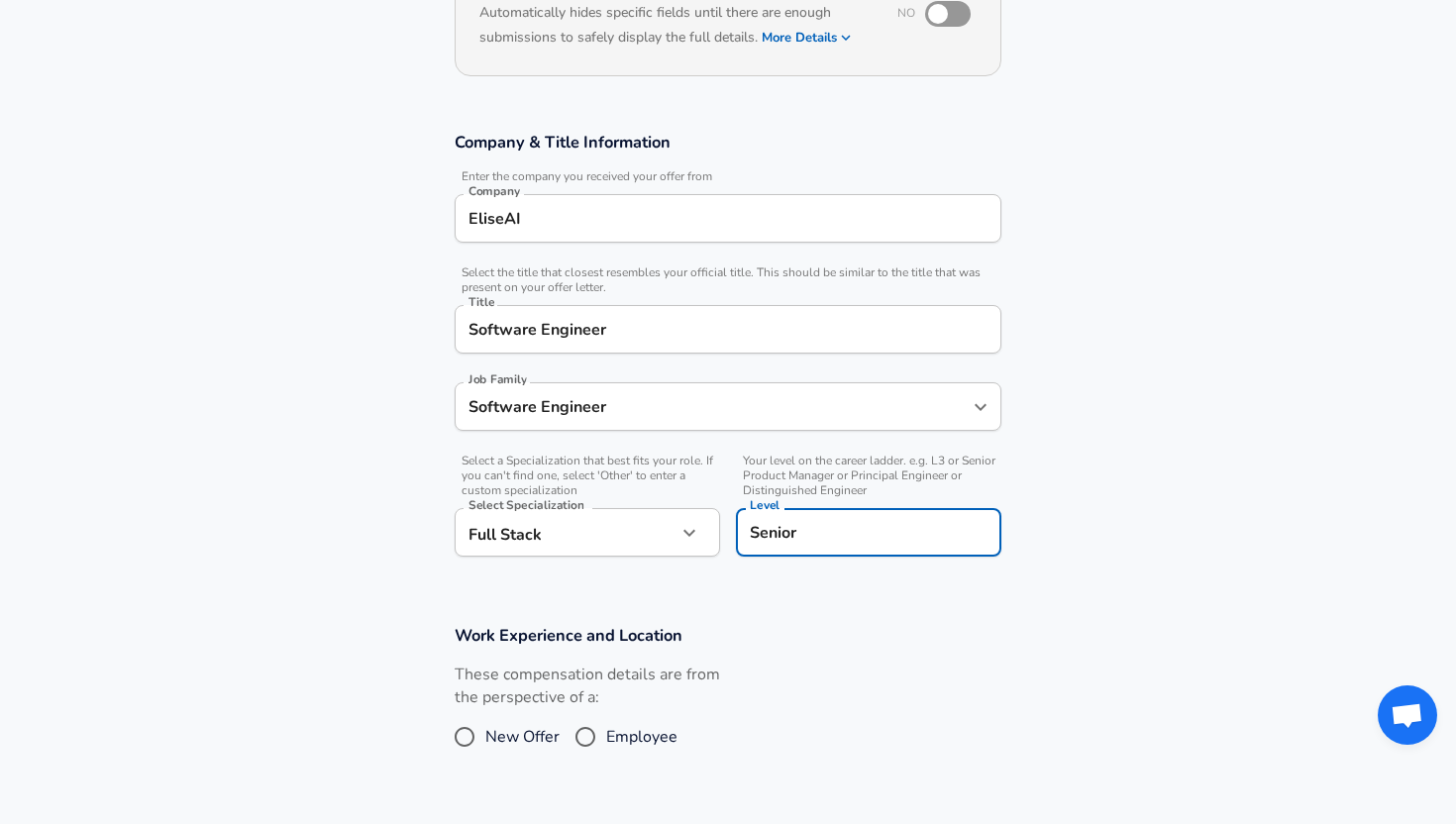 type on "Senior" 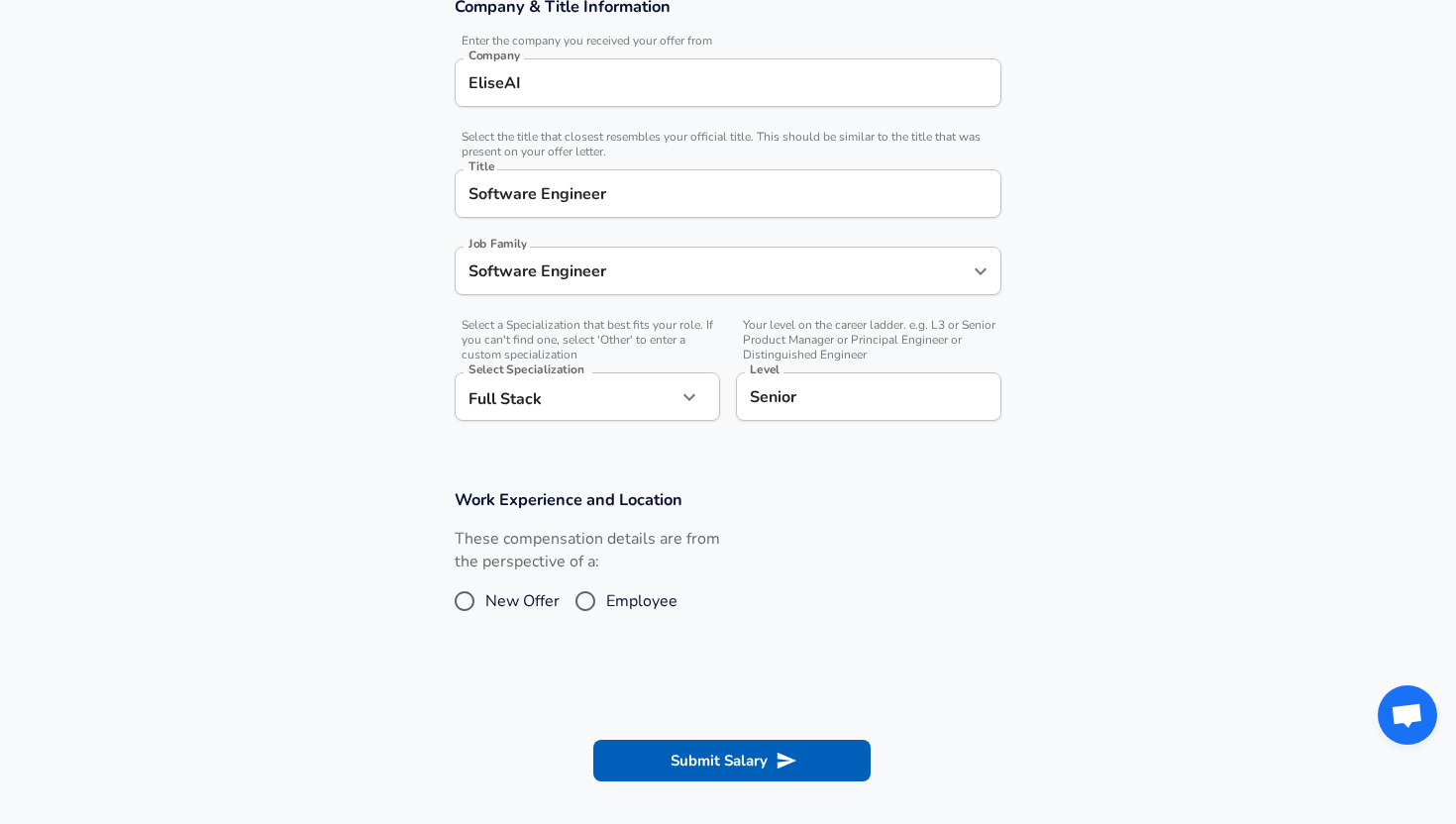 scroll, scrollTop: 508, scrollLeft: 0, axis: vertical 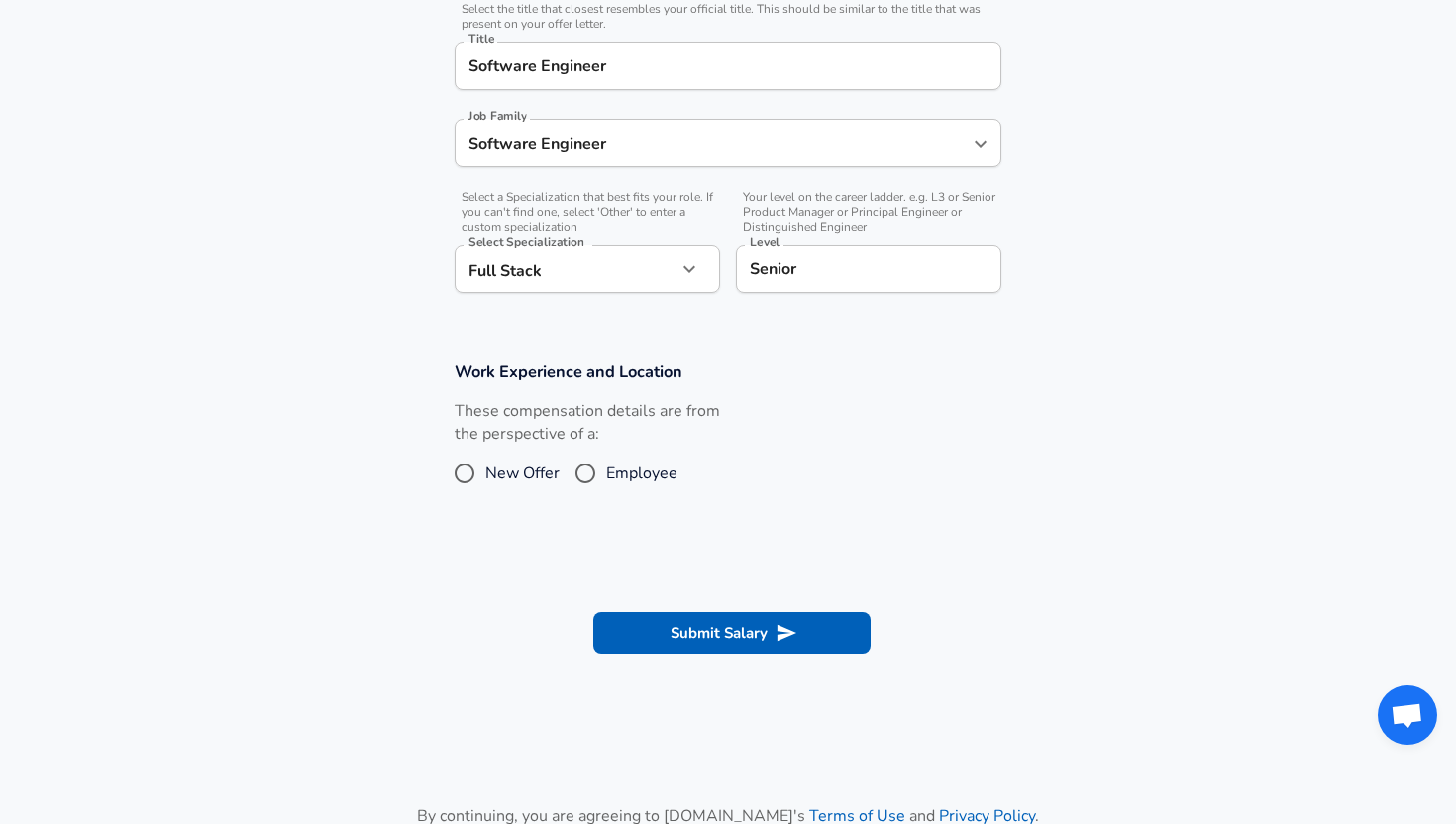 click on "New Offer" at bounding box center (522, 473) 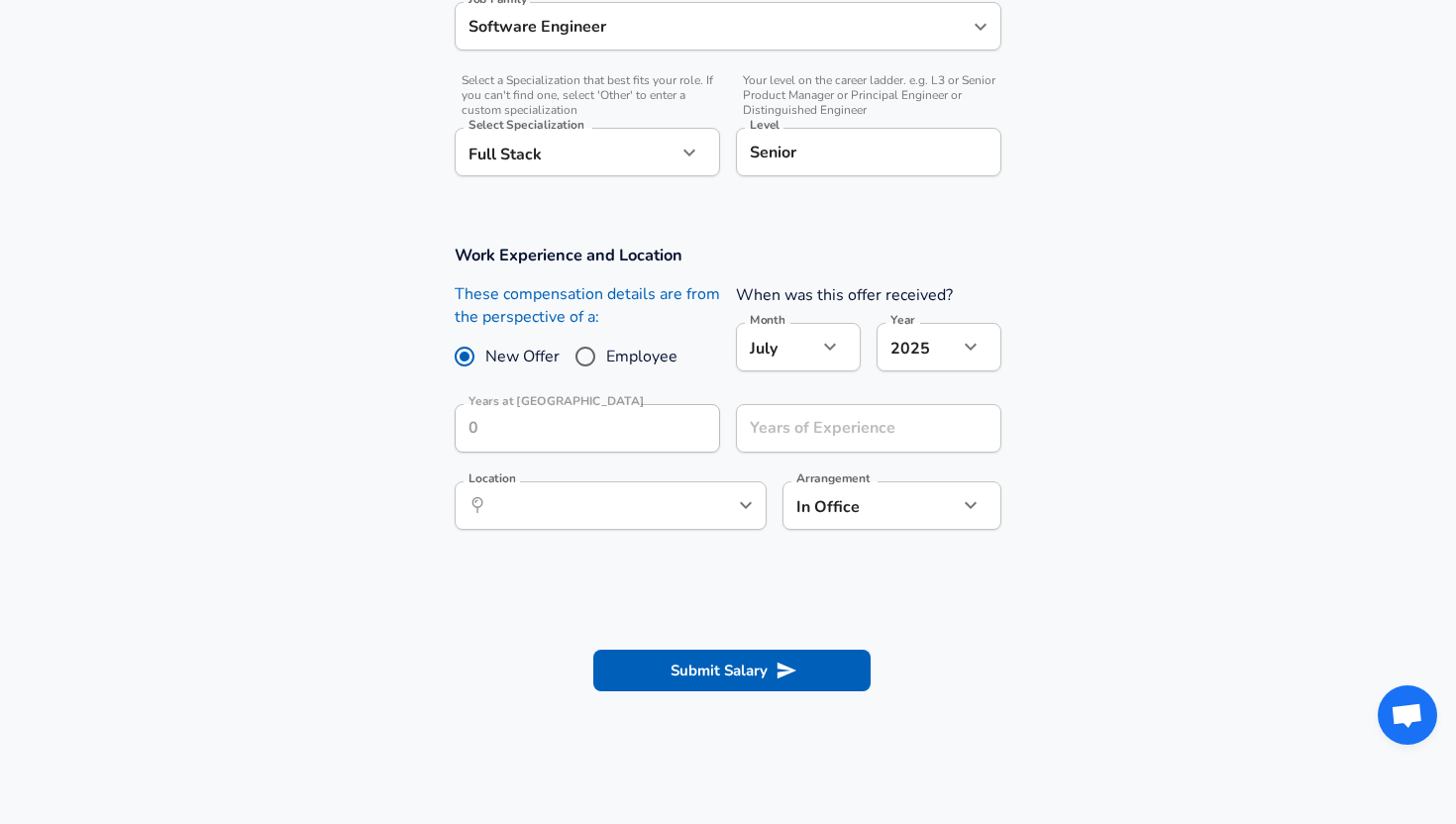 scroll, scrollTop: 710, scrollLeft: 0, axis: vertical 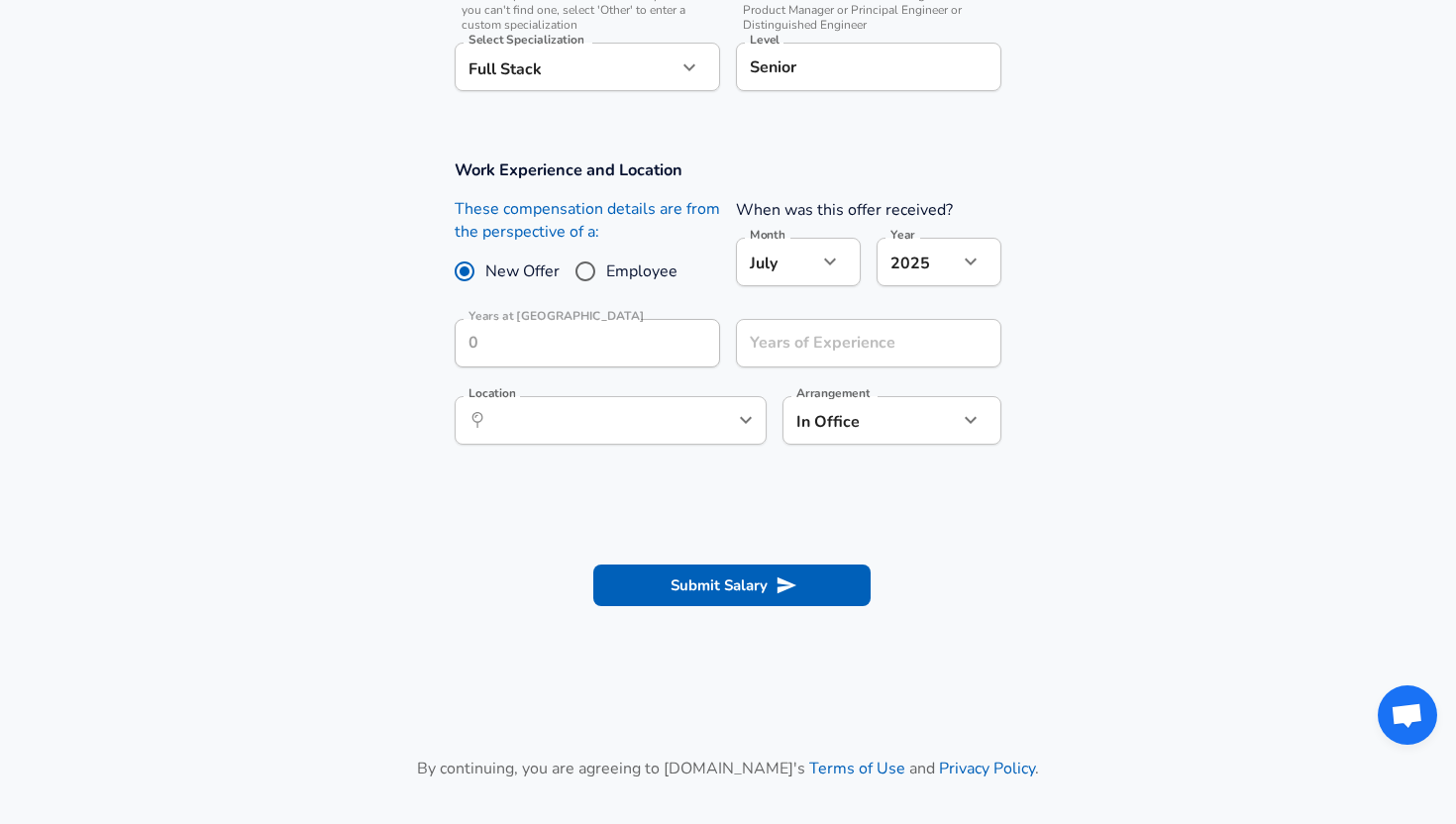 click 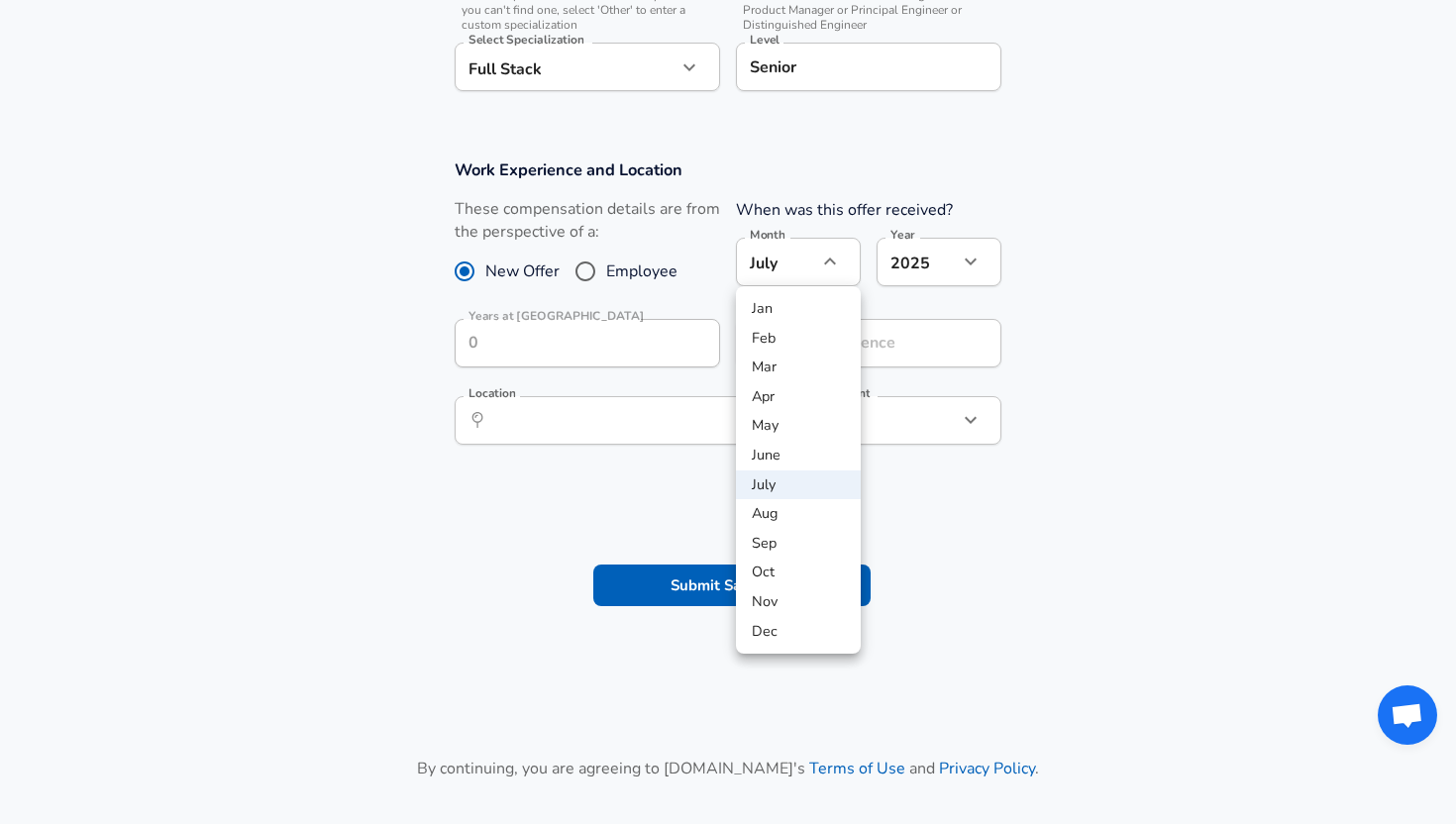 click on "July" at bounding box center (798, 485) 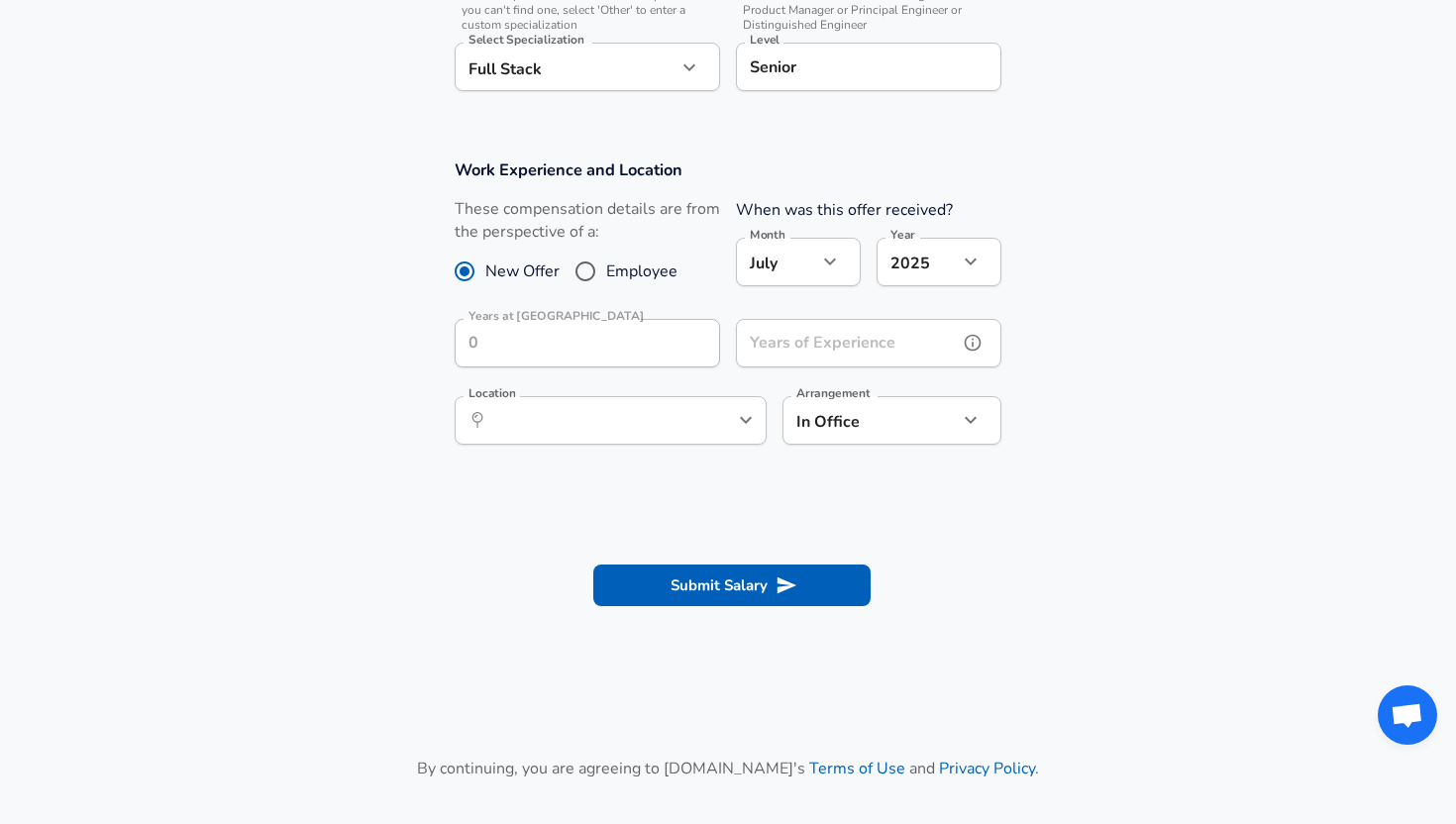 click on "Years of Experience" at bounding box center [847, 343] 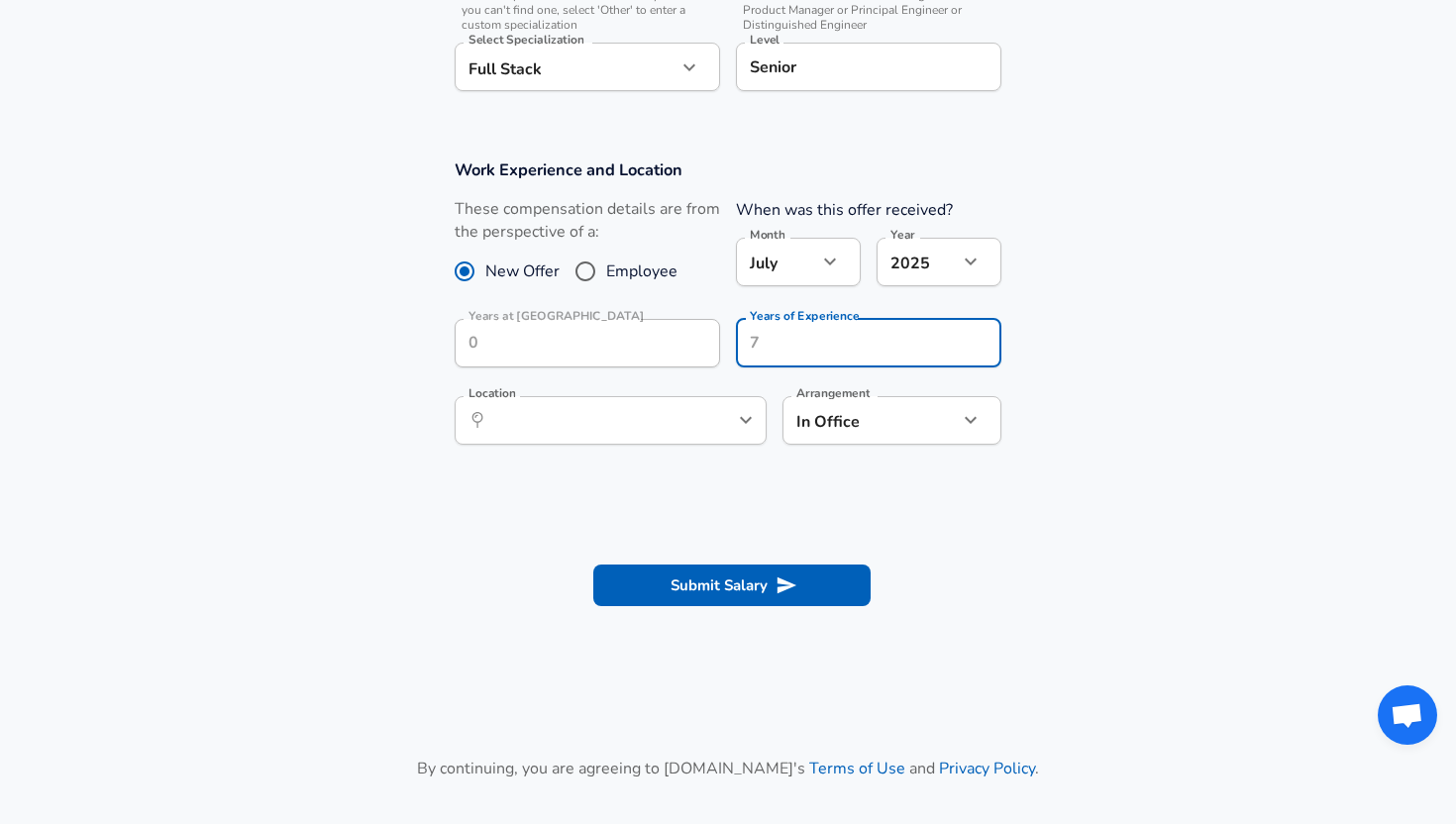 click on "Restart Add Your Salary Upload your offer letter   to verify your submission Enhance Privacy and Anonymity No Automatically hides specific fields until there are enough submissions to safely display the full details.   More Details Based on your submission and the data points that we have already collected, we will automatically hide and anonymize specific fields if there aren't enough data points to remain sufficiently anonymous. Company & Title Information   Enter the company you received your offer from Company EliseAI Company   Select the title that closest resembles your official title. This should be similar to the title that was present on your offer letter. Title Software Engineer Title Job Family Software Engineer Job Family   Select a Specialization that best fits your role. If you can't find one, select 'Other' to enter a custom specialization Select Specialization Full Stack Full Stack Select Specialization   Level Senior Level Work Experience and Location New Offer Employee Month July 7 Month ​" at bounding box center (728, -298) 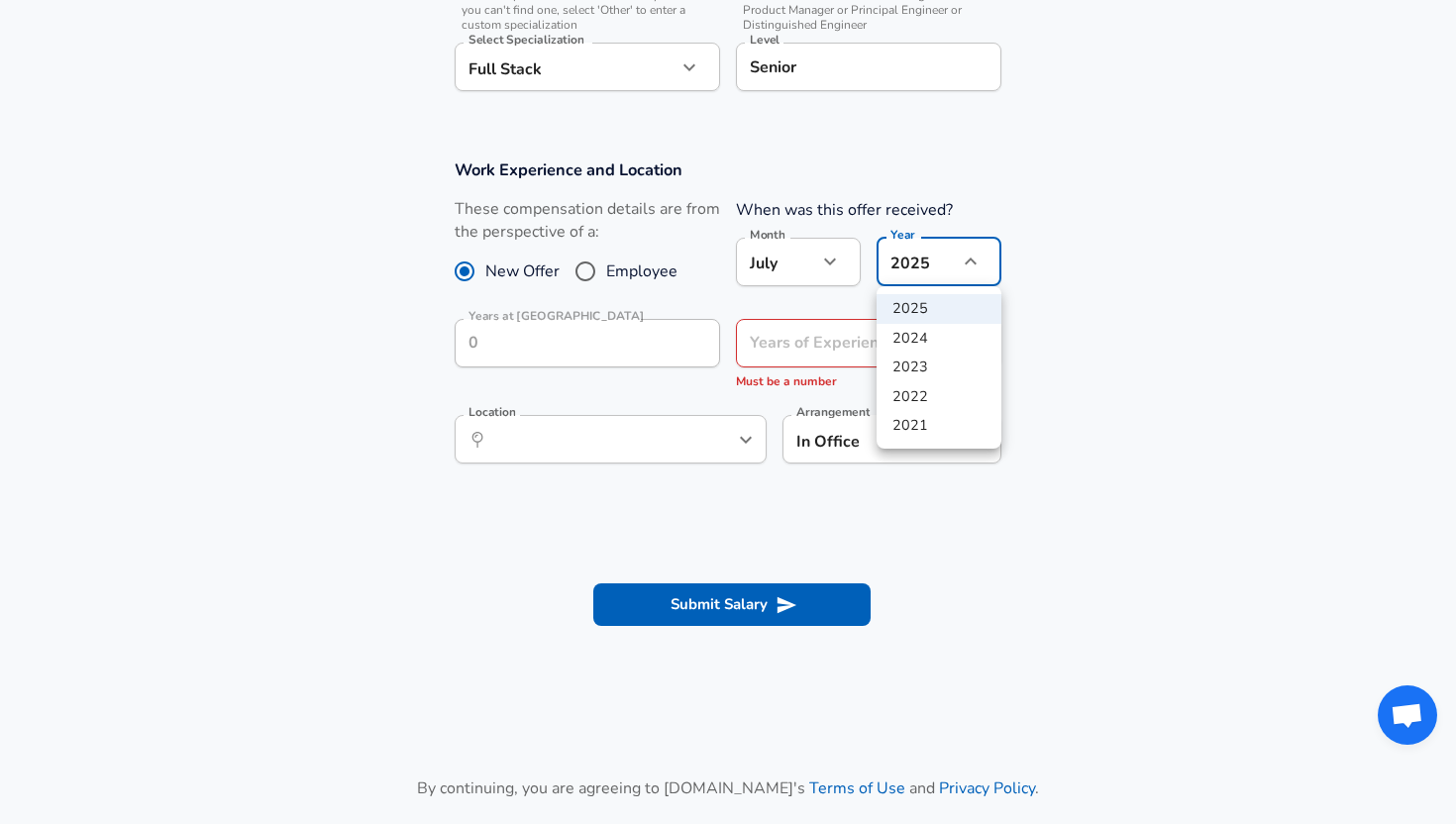 click at bounding box center (728, 412) 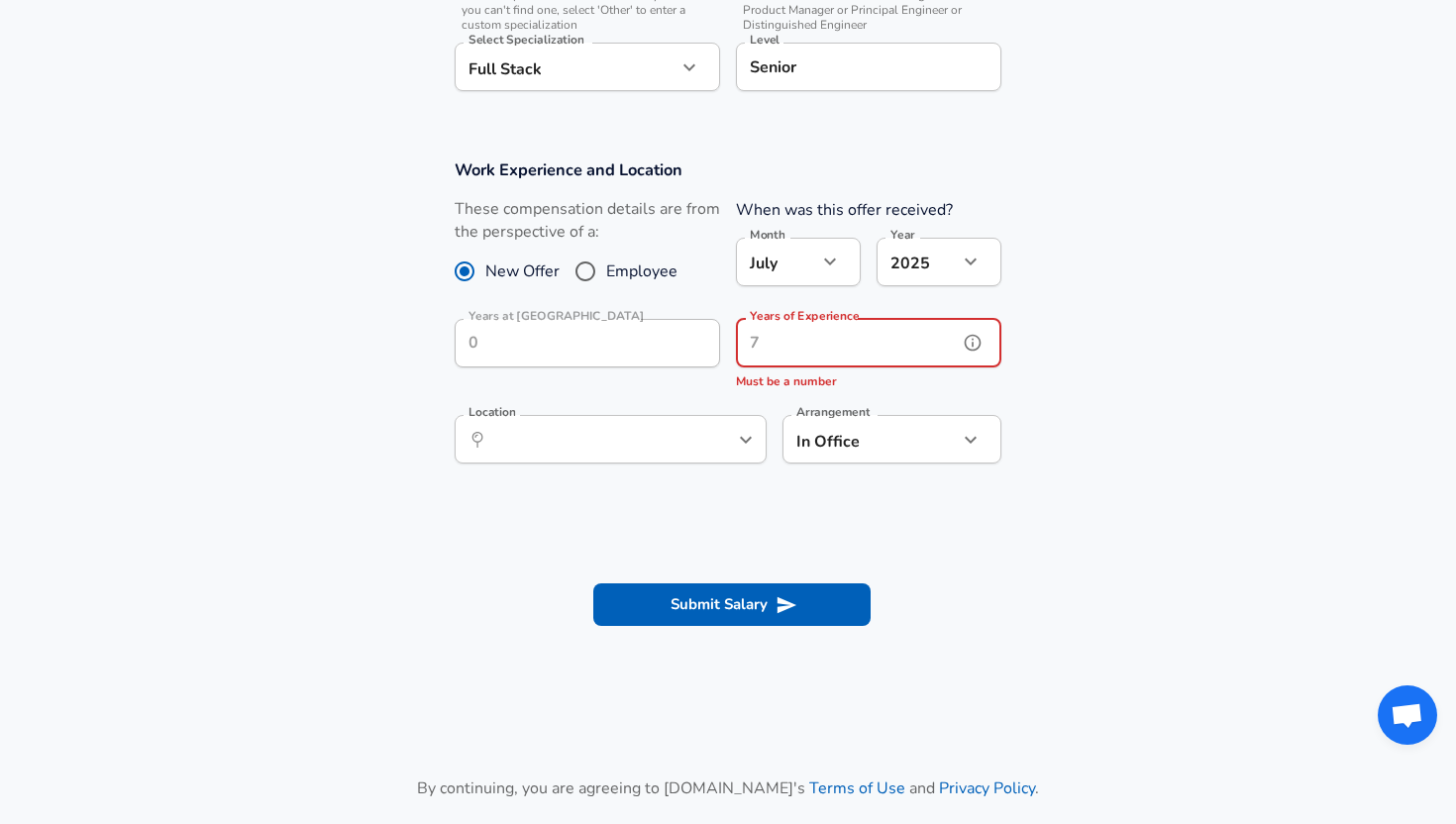 click on "Years of Experience Years of Experience Must be a number" at bounding box center [869, 356] 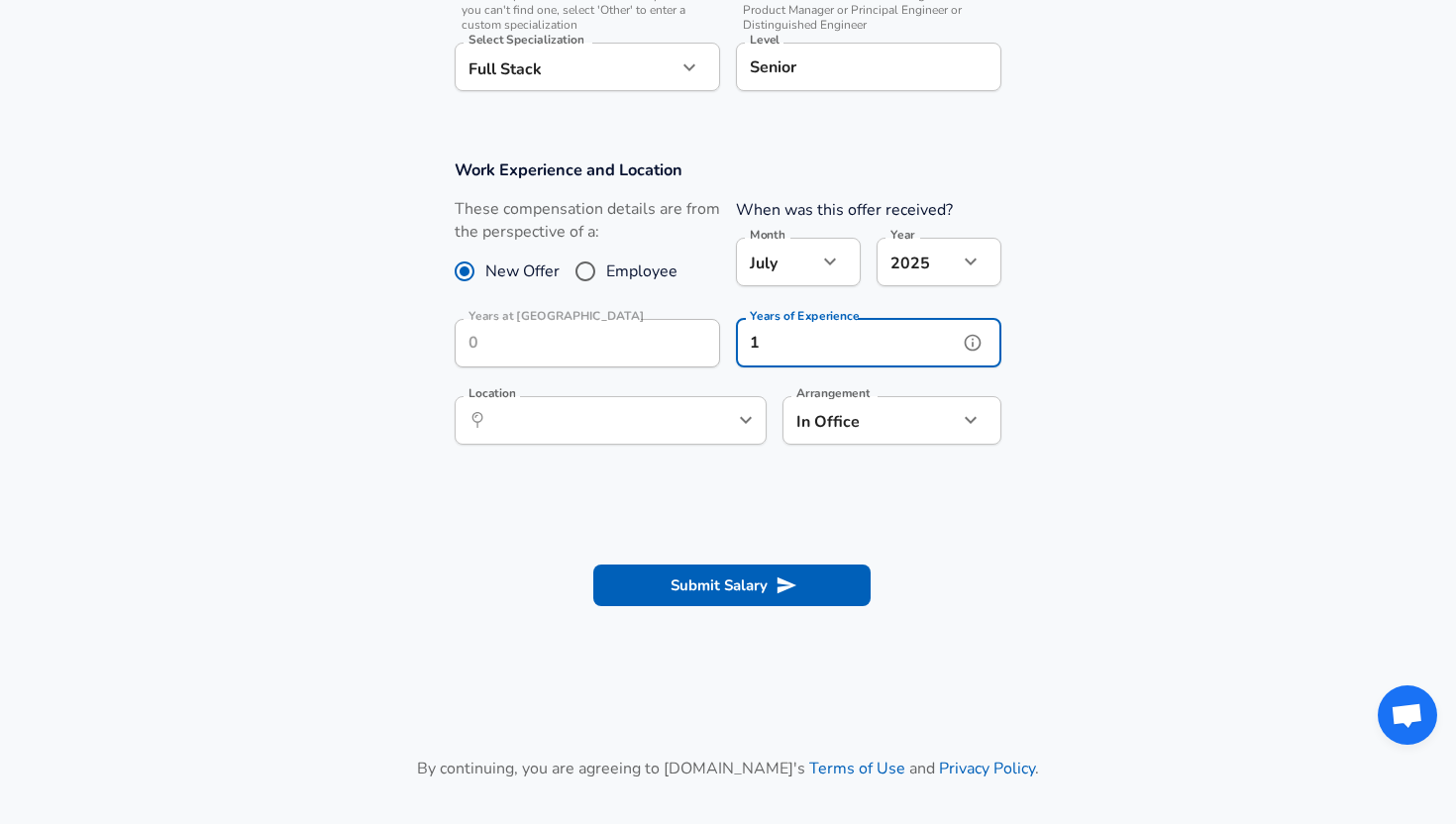 type on "1" 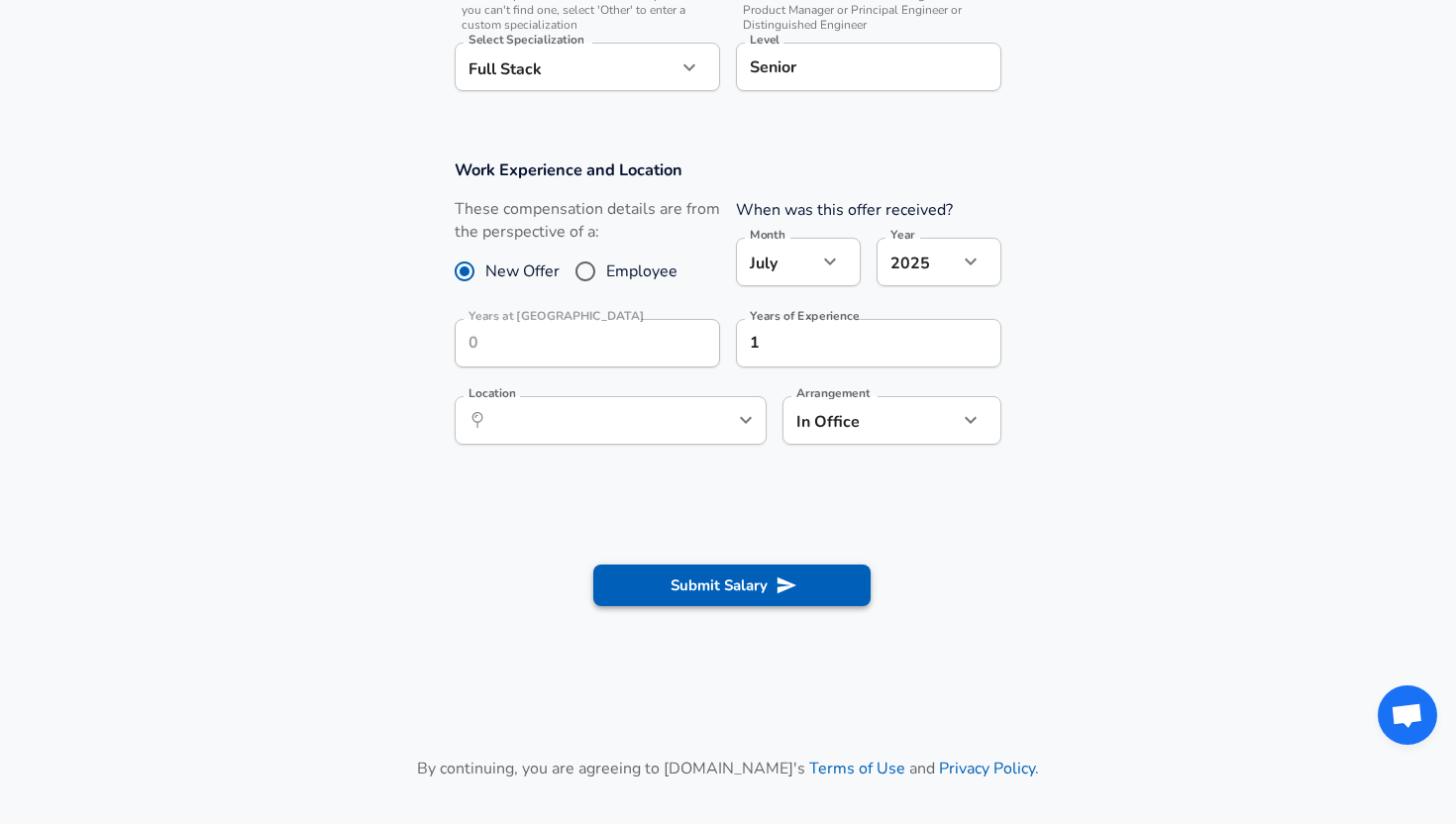 click on "Submit Salary" at bounding box center [732, 585] 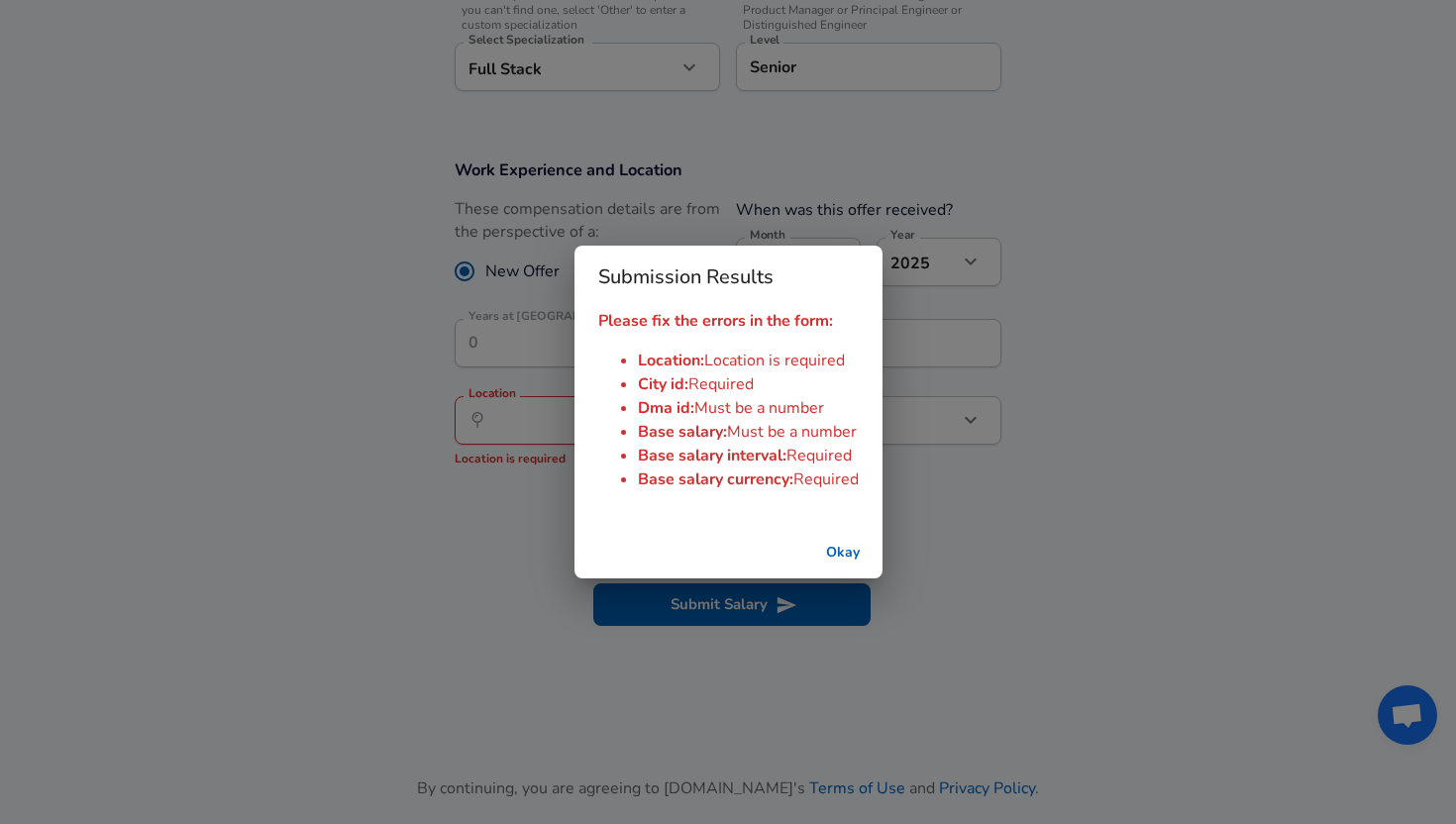 click on "Okay" at bounding box center (843, 553) 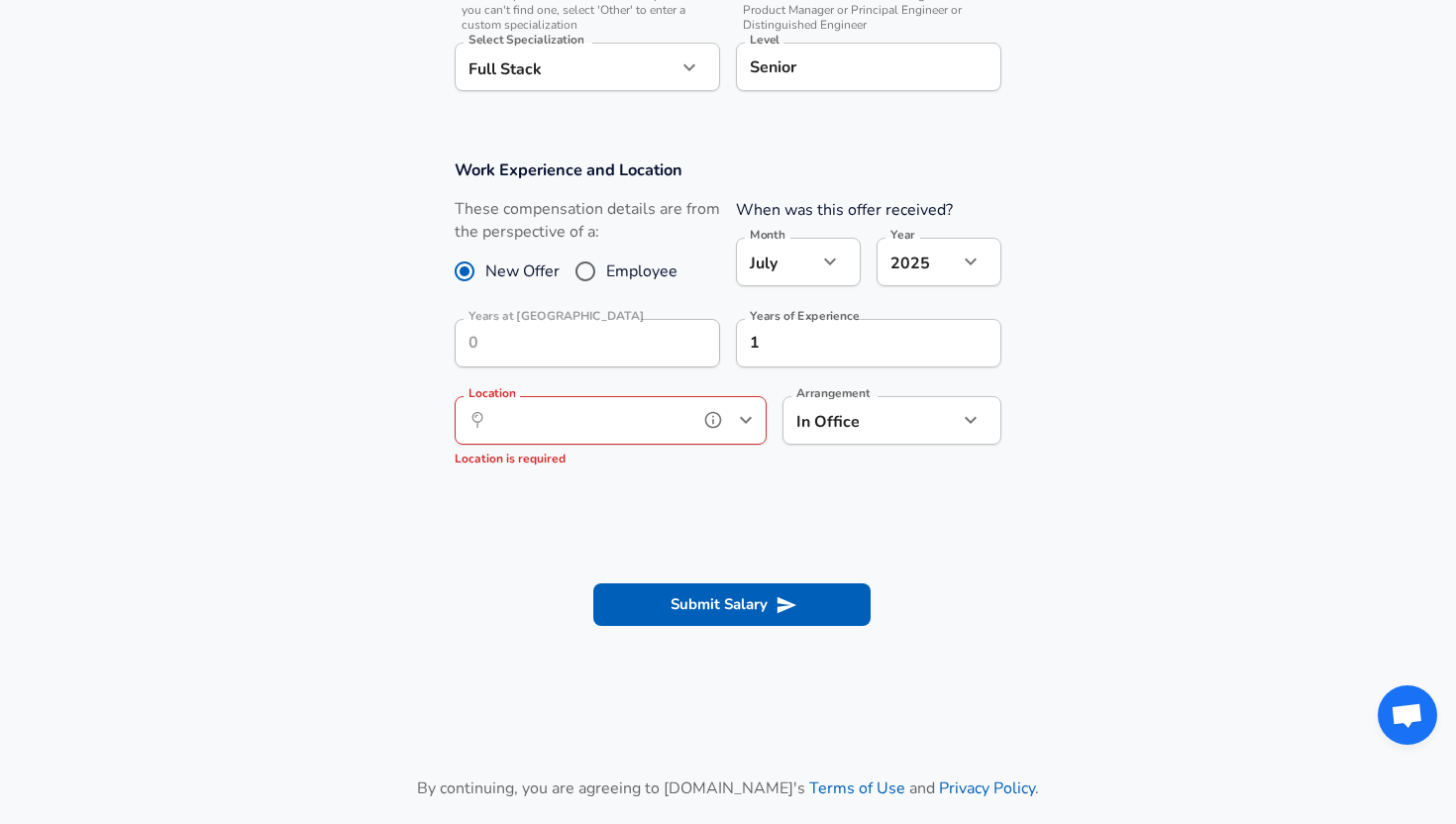 click on "Location" at bounding box center (588, 420) 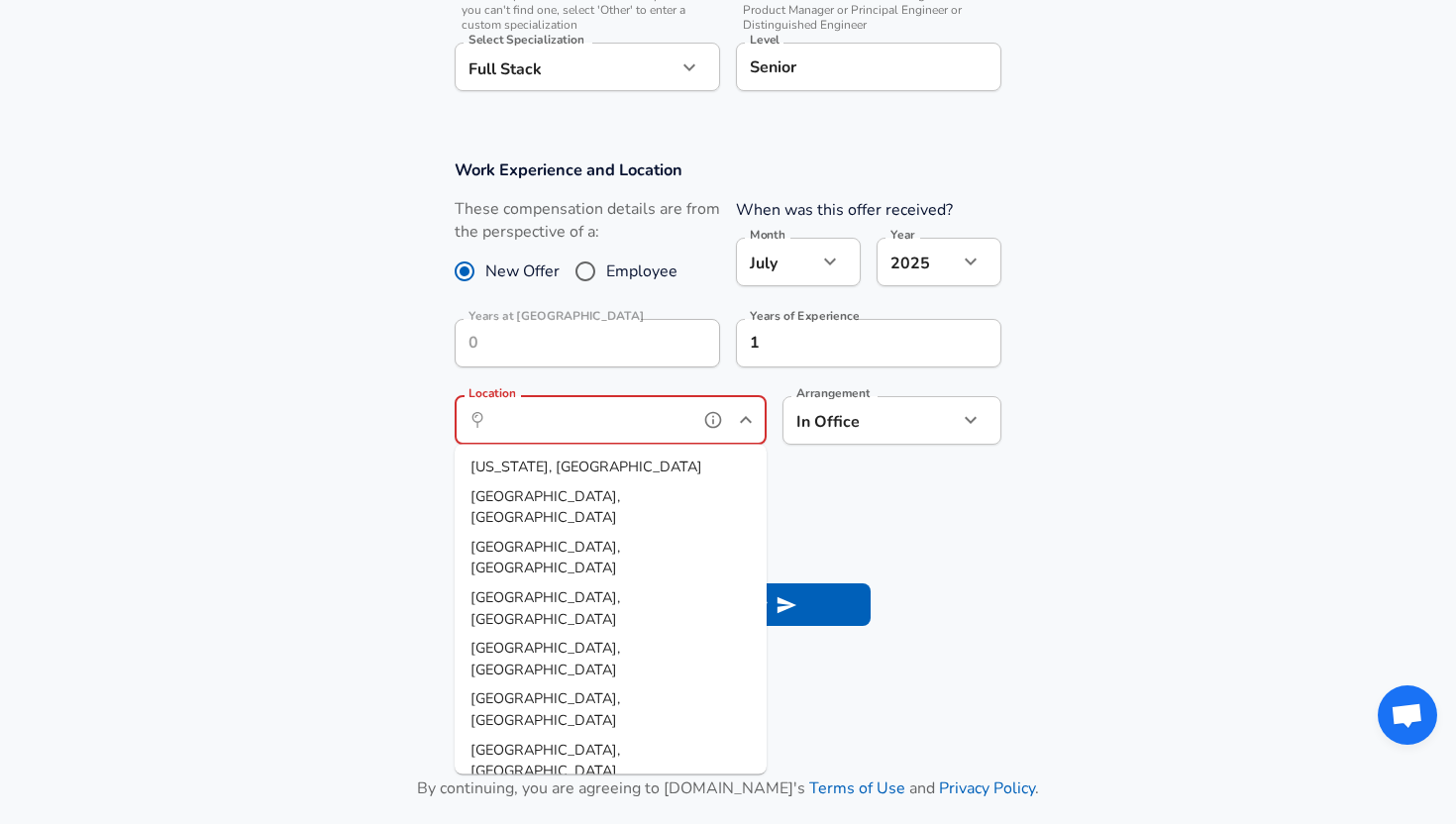 click on "[US_STATE], [GEOGRAPHIC_DATA]" at bounding box center [610, 467] 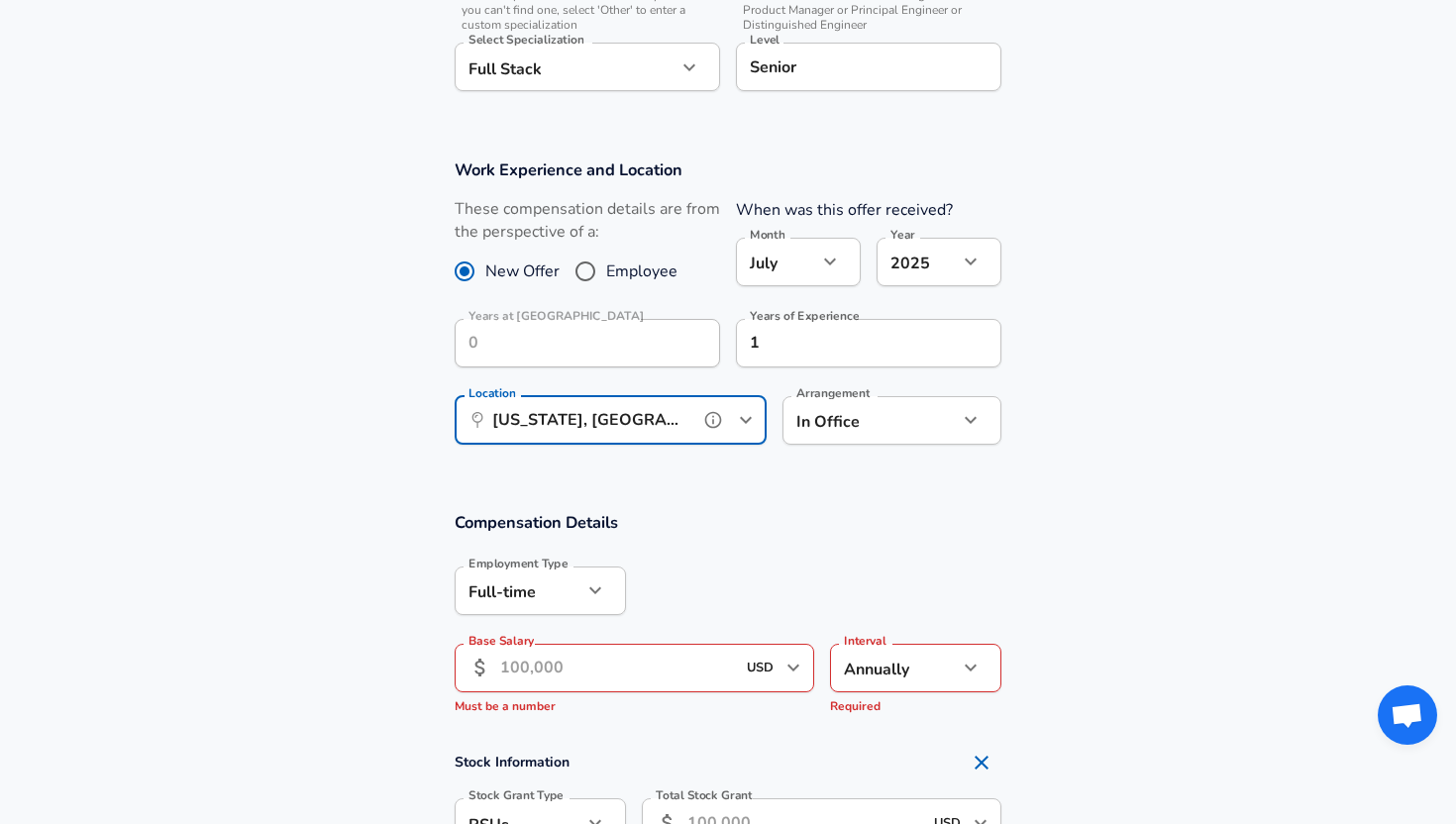 scroll, scrollTop: 1033, scrollLeft: 0, axis: vertical 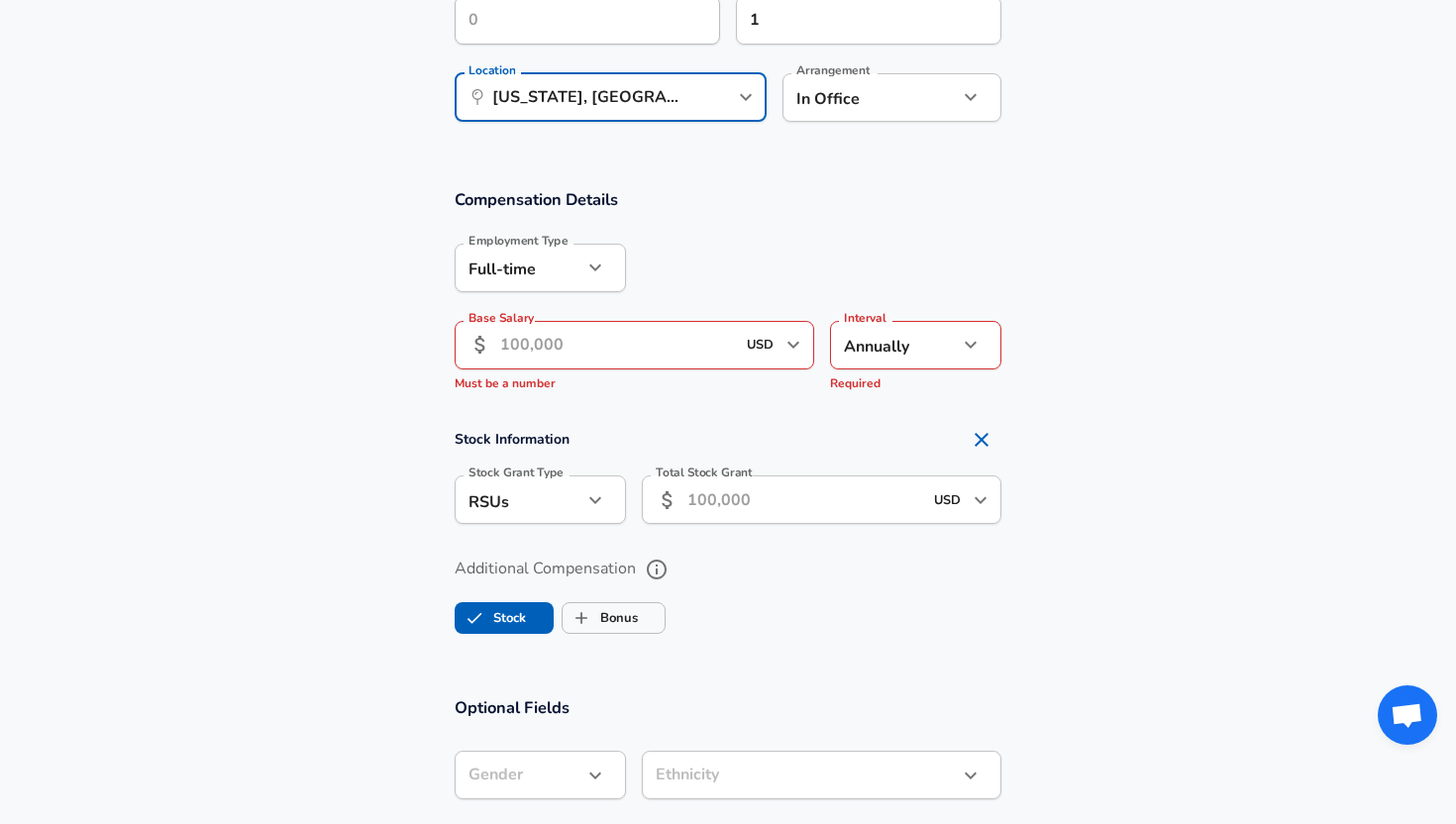 click on "Base Salary" at bounding box center [617, 345] 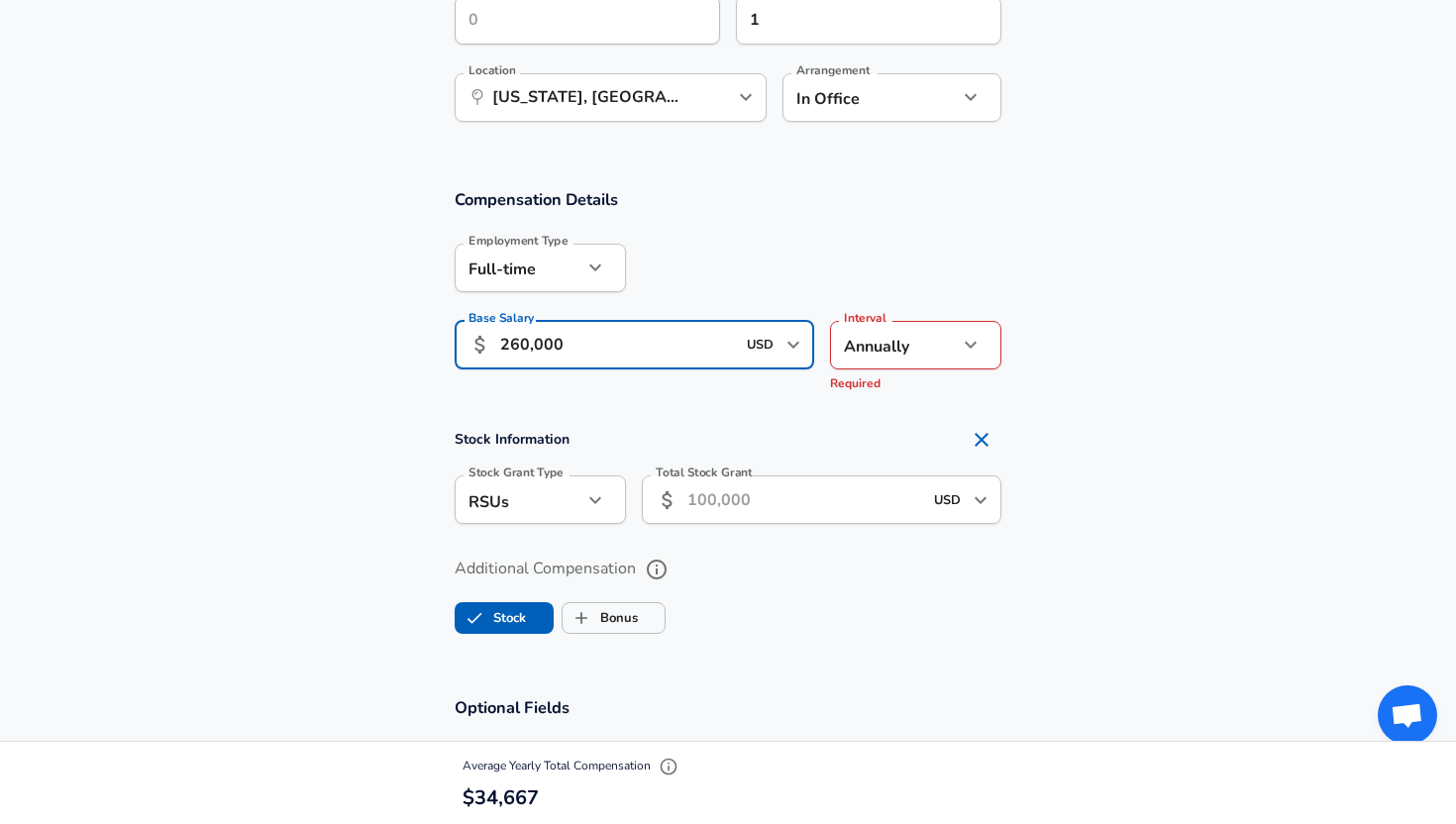 type on "260,000" 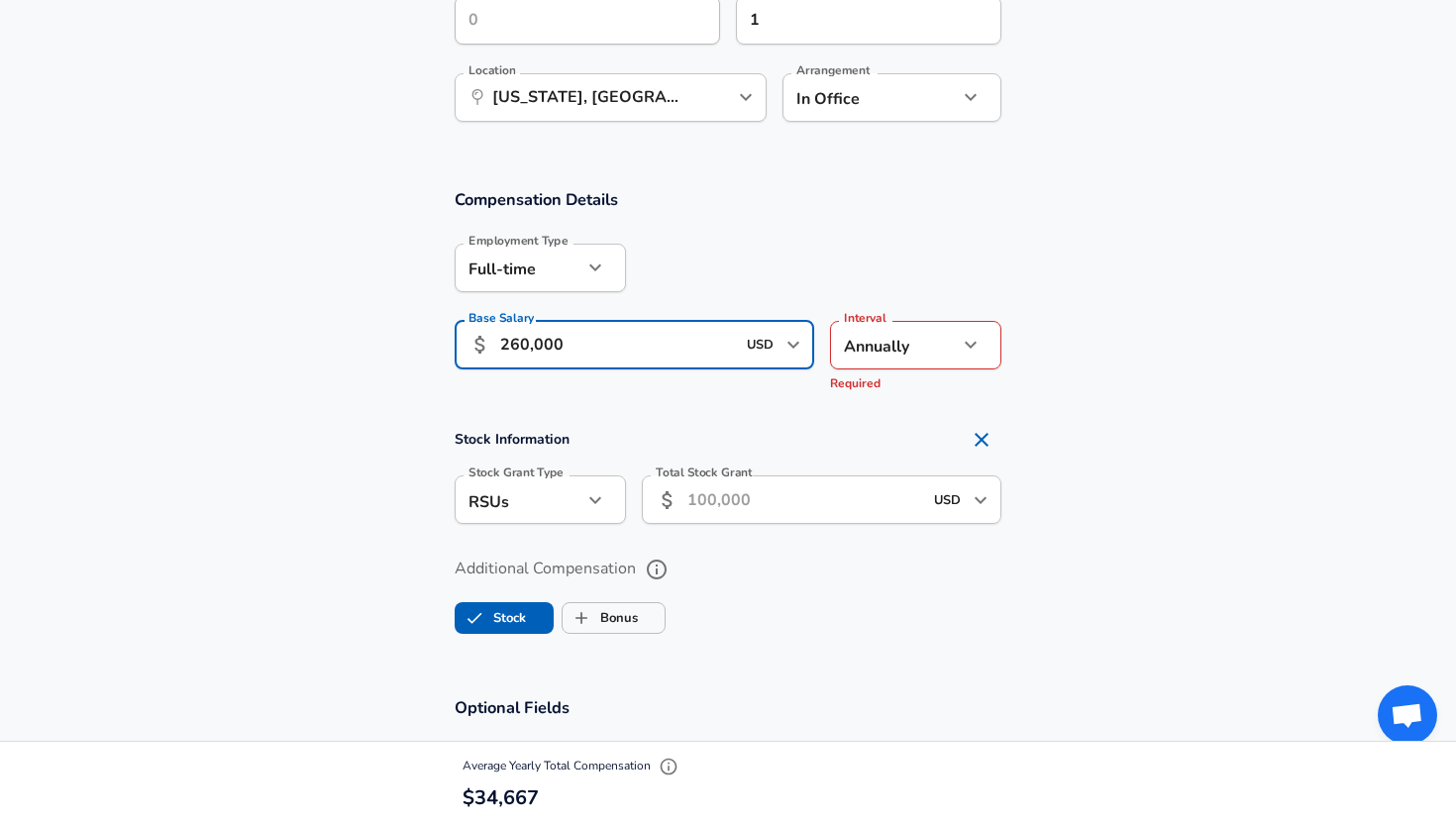 click on "Restart Add Your Salary Upload your offer letter   to verify your submission Enhance Privacy and Anonymity No Automatically hides specific fields until there are enough submissions to safely display the full details.   More Details Based on your submission and the data points that we have already collected, we will automatically hide and anonymize specific fields if there aren't enough data points to remain sufficiently anonymous. Company & Title Information   Enter the company you received your offer from Company EliseAI Company   Select the title that closest resembles your official title. This should be similar to the title that was present on your offer letter. Title Software Engineer Title Job Family Software Engineer Job Family   Select a Specialization that best fits your role. If you can't find one, select 'Other' to enter a custom specialization Select Specialization Full Stack Full Stack Select Specialization   Level Senior Level Work Experience and Location New Offer Employee Month July 7 Month 1" at bounding box center (728, -621) 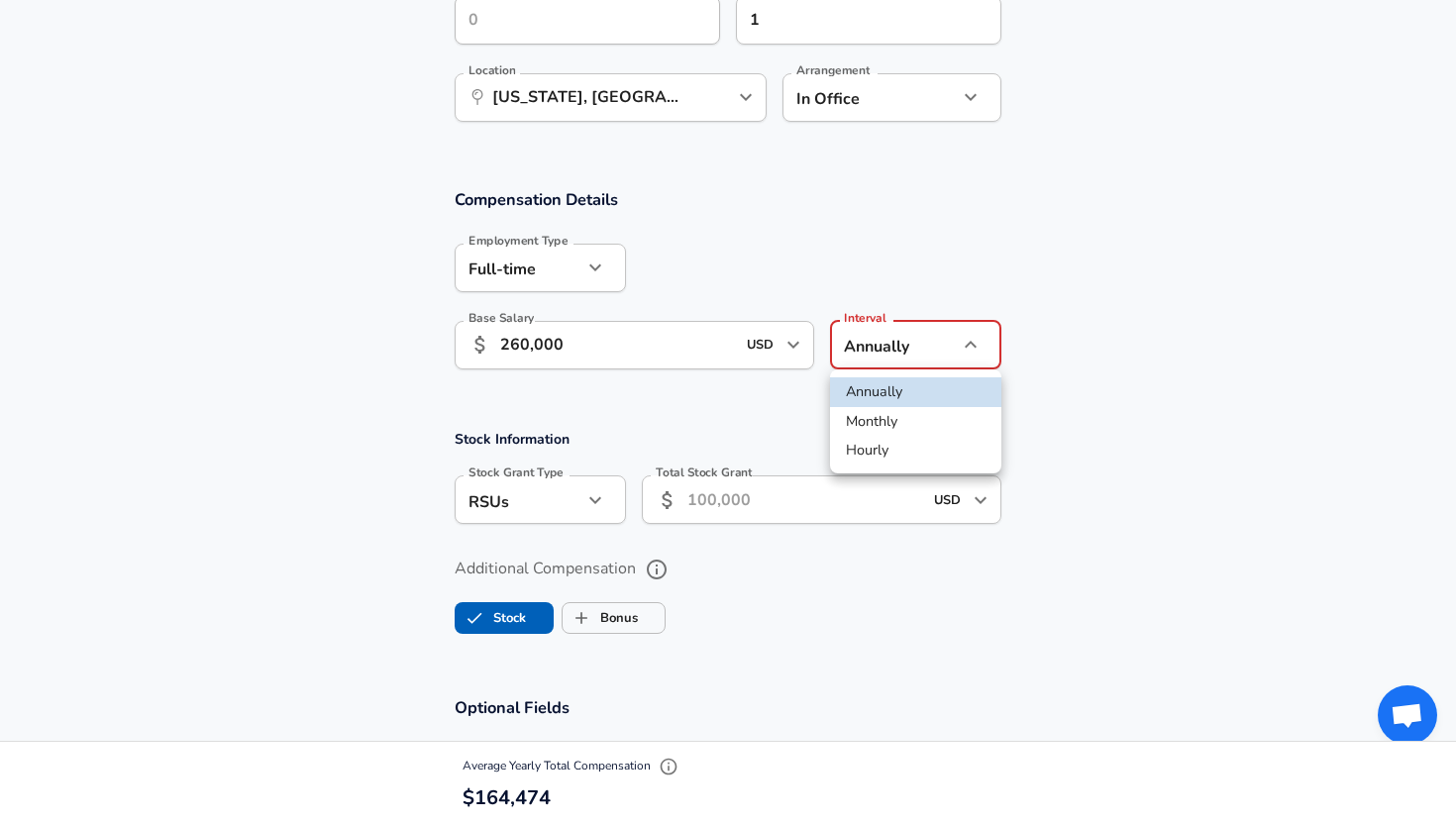 click at bounding box center [728, 412] 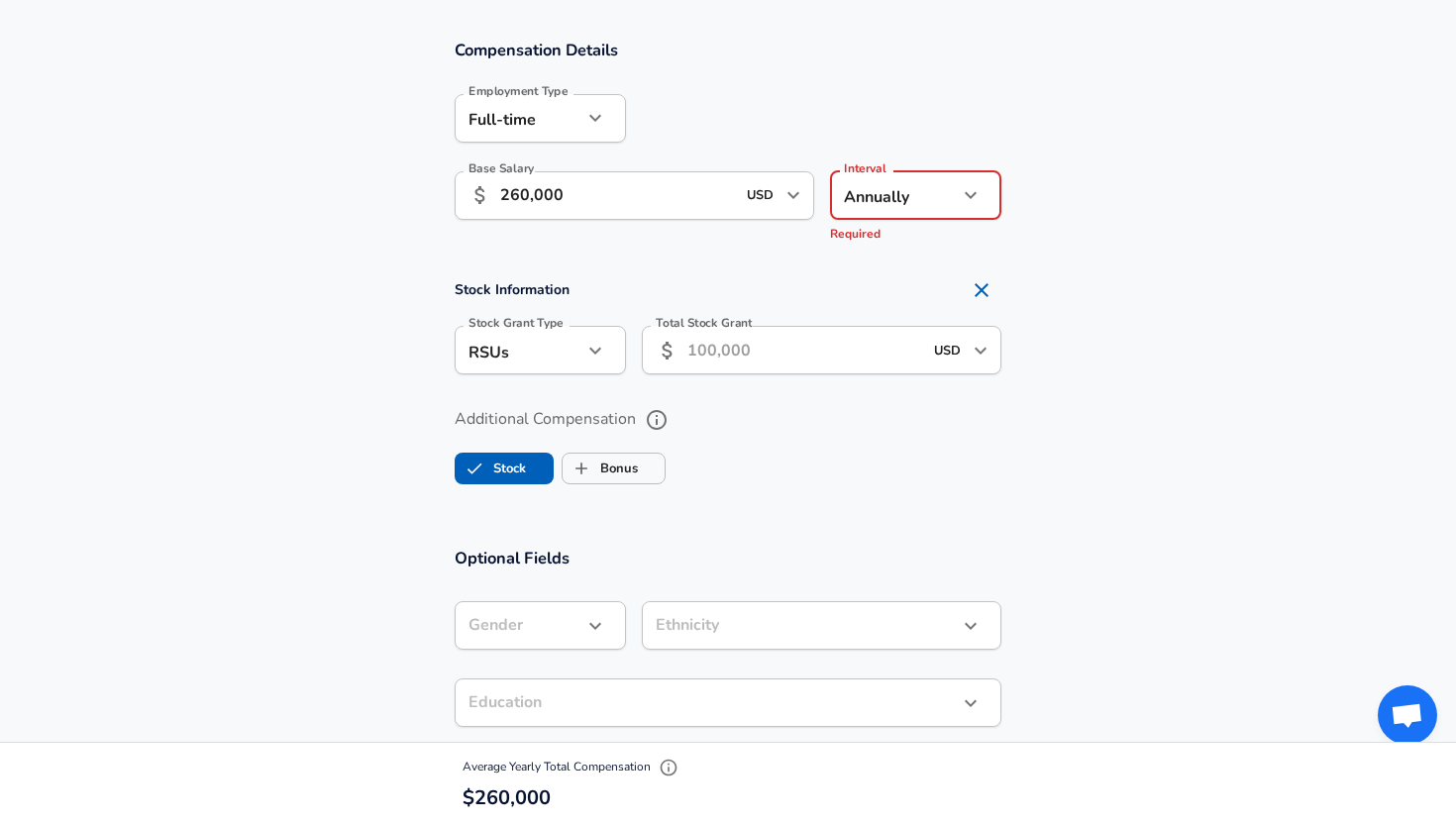 scroll, scrollTop: 1198, scrollLeft: 0, axis: vertical 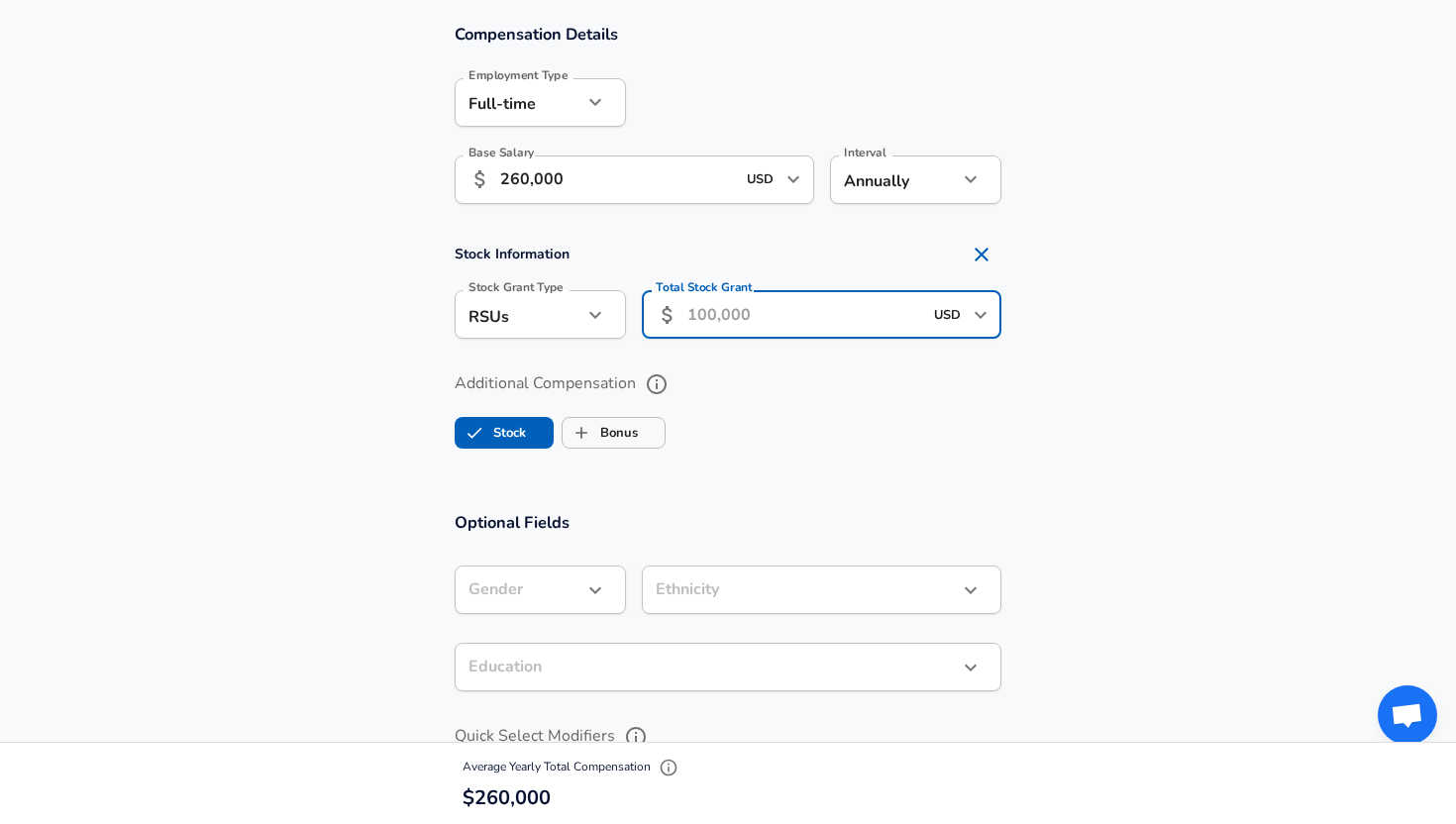 click on "Total Stock Grant" at bounding box center (804, 314) 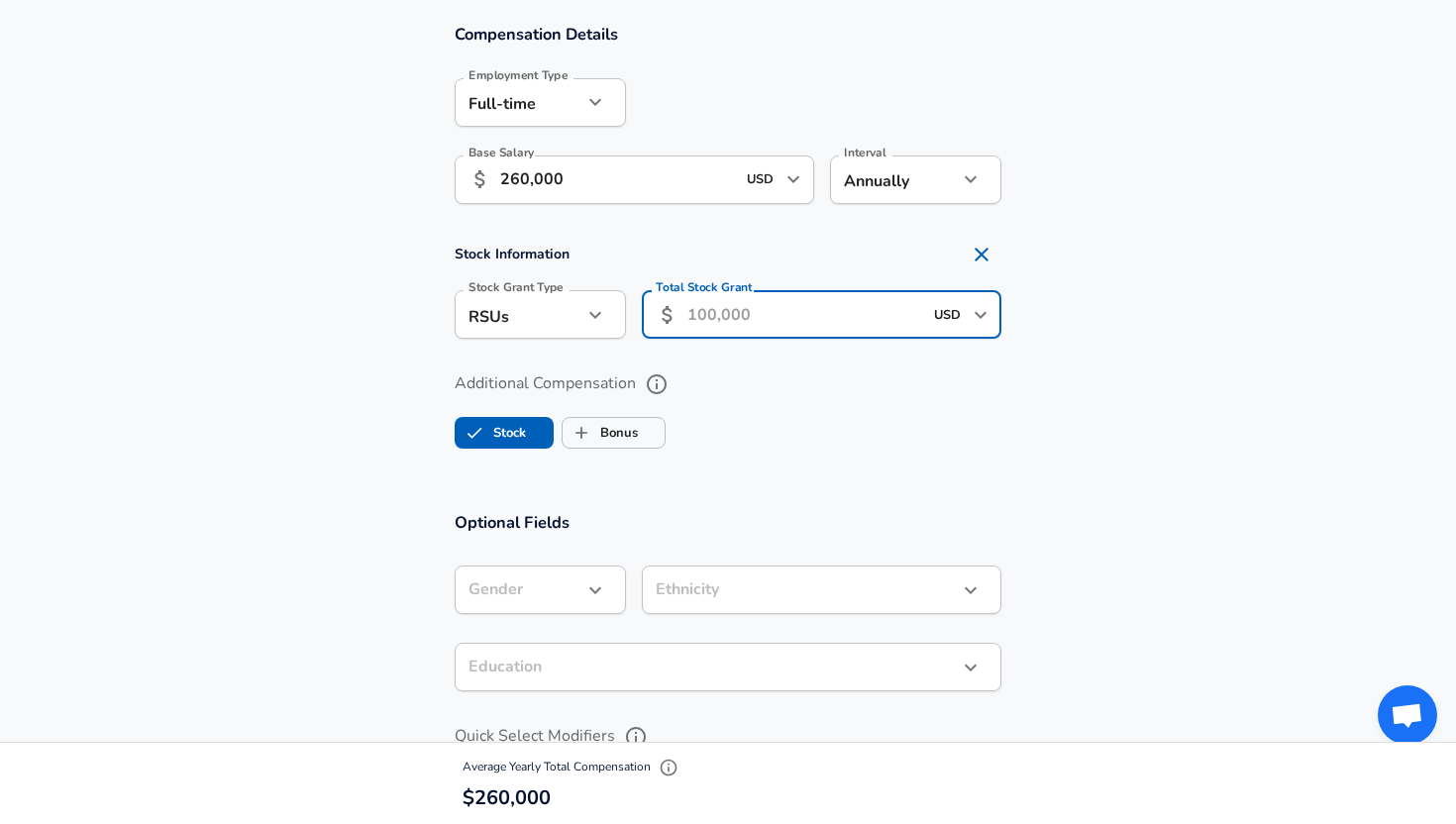click on "Restart Add Your Salary Upload your offer letter   to verify your submission Enhance Privacy and Anonymity No Automatically hides specific fields until there are enough submissions to safely display the full details.   More Details Based on your submission and the data points that we have already collected, we will automatically hide and anonymize specific fields if there aren't enough data points to remain sufficiently anonymous. Company & Title Information   Enter the company you received your offer from Company EliseAI Company   Select the title that closest resembles your official title. This should be similar to the title that was present on your offer letter. Title Software Engineer Title Job Family Software Engineer Job Family   Select a Specialization that best fits your role. If you can't find one, select 'Other' to enter a custom specialization Select Specialization Full Stack Full Stack Select Specialization   Level Senior Level Work Experience and Location New Offer Employee Month July 7 Month 1" at bounding box center [728, -786] 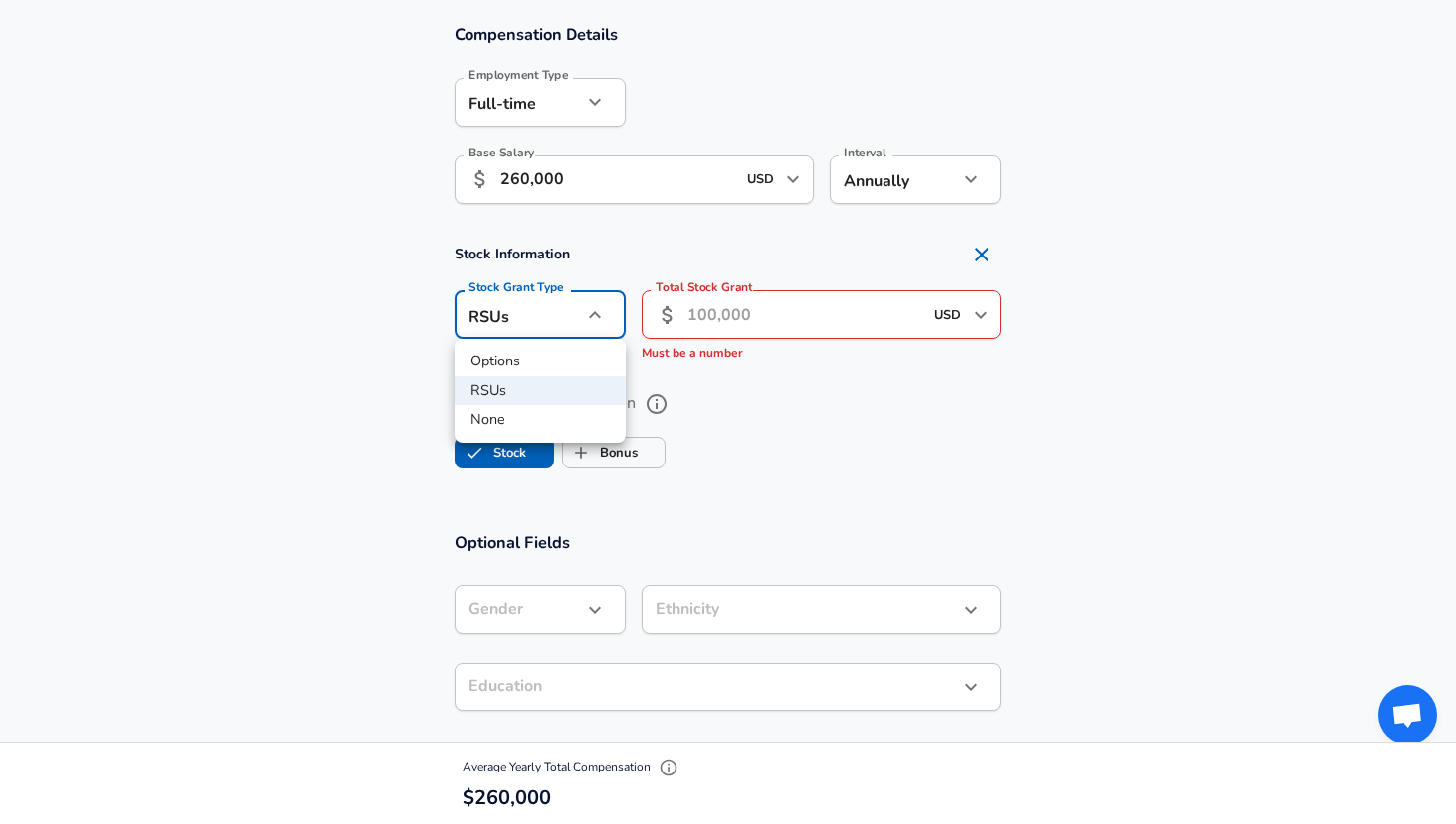 click on "Options" at bounding box center [540, 361] 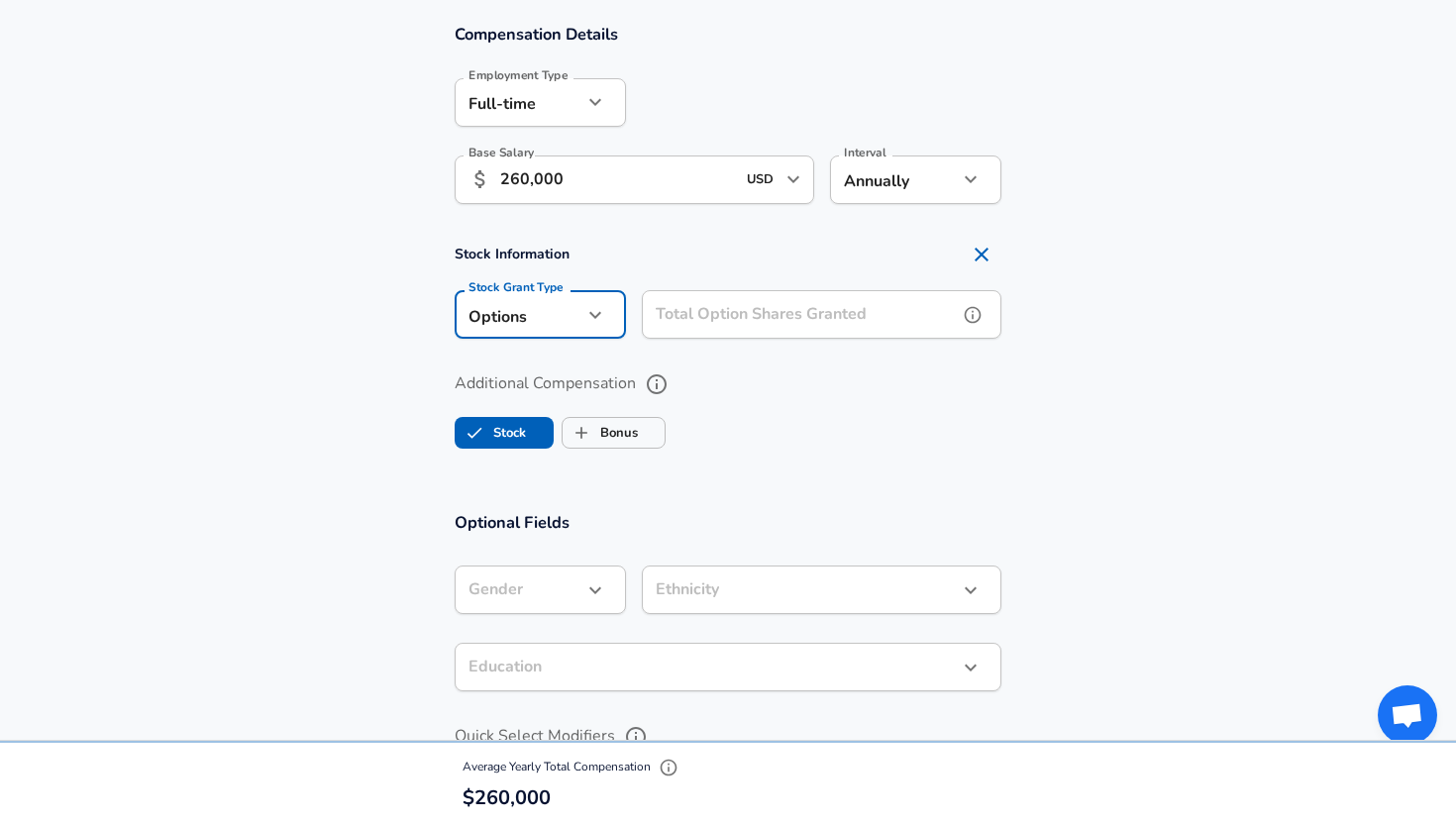 click on "Total Option Shares Granted Total Option Shares Granted" at bounding box center [821, 317] 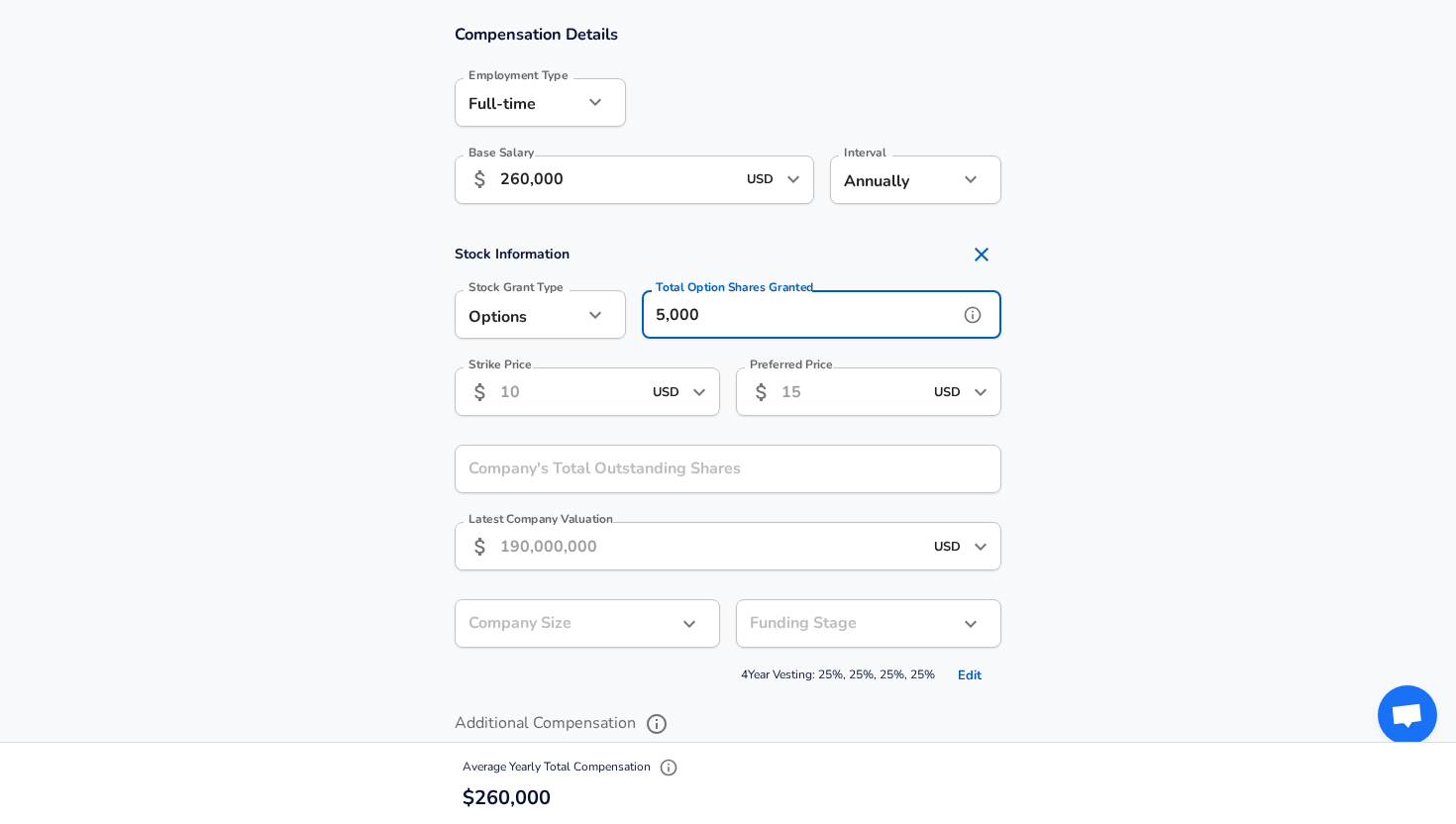 type on "5,000" 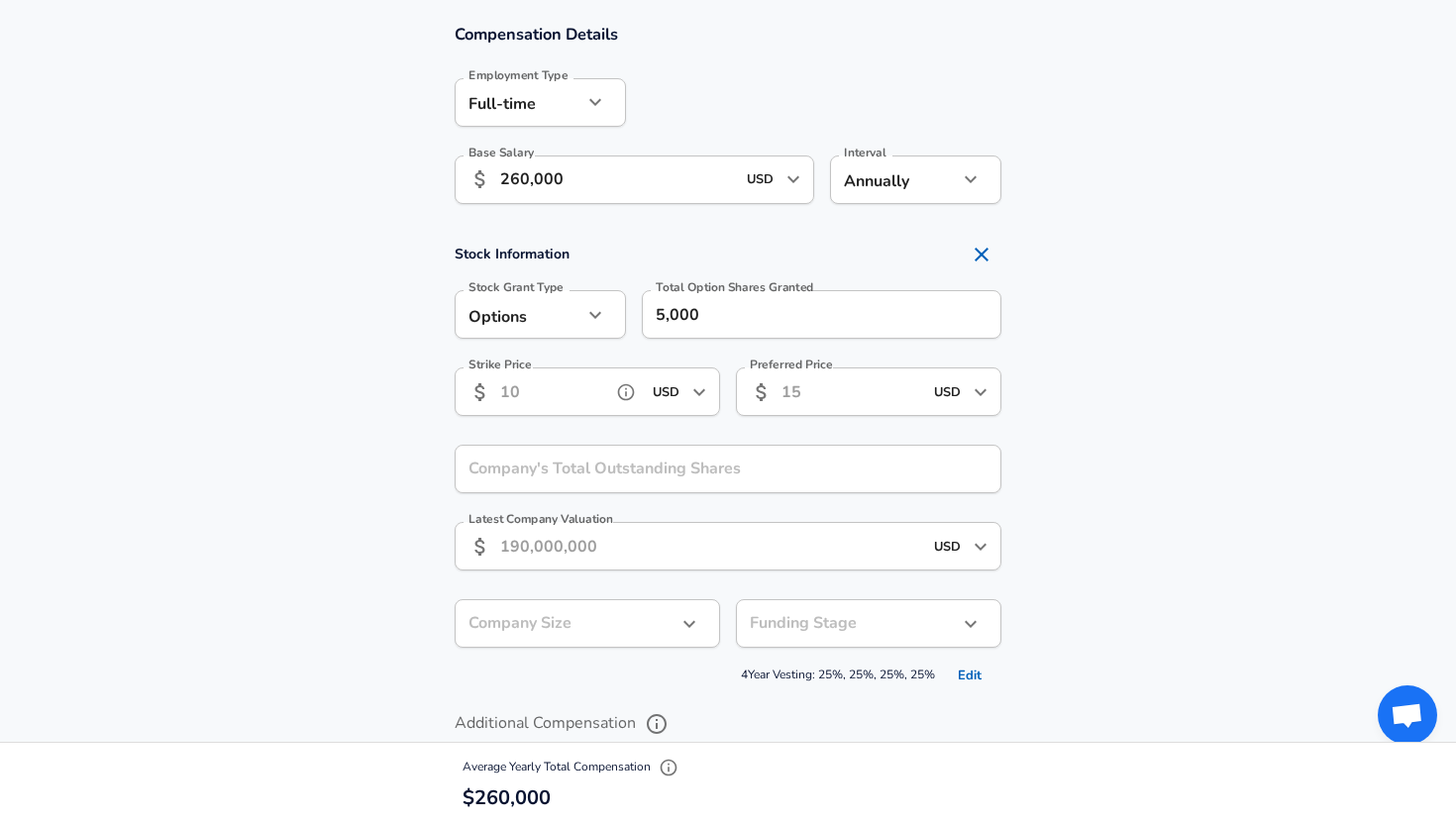 click on "Strike Price" at bounding box center (552, 391) 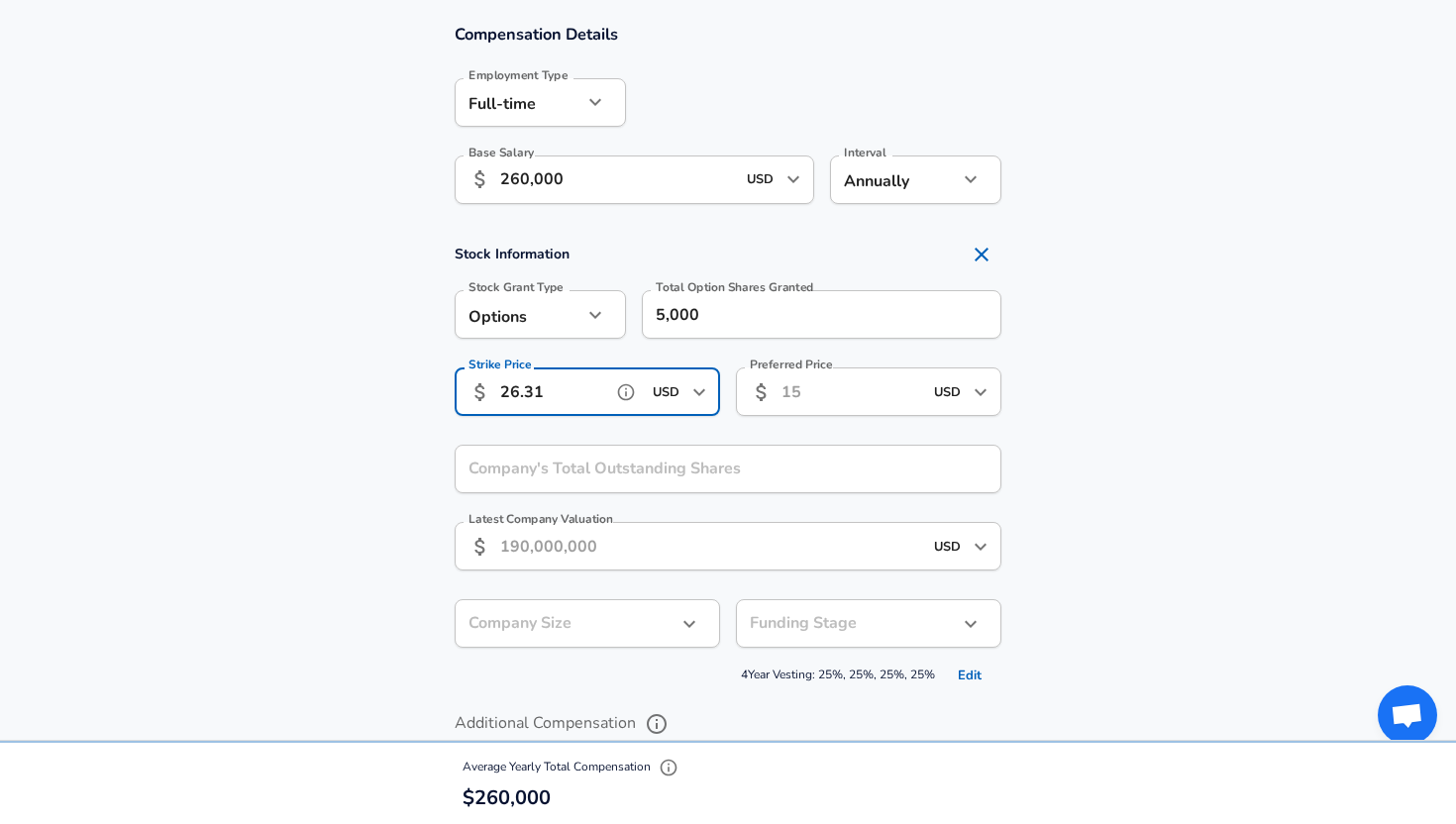 type on "26.31" 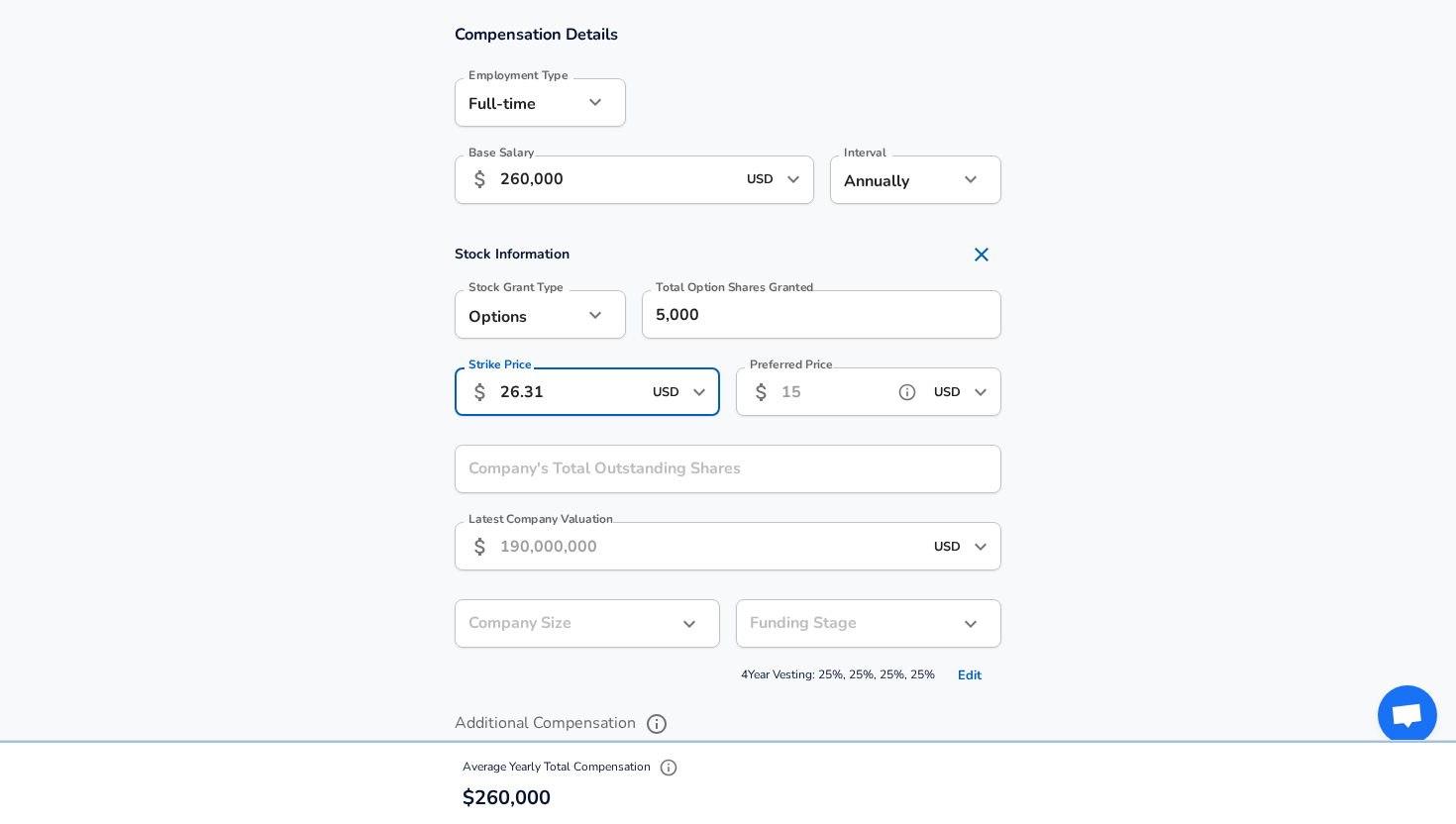 click on "Preferred Price" at bounding box center (833, 391) 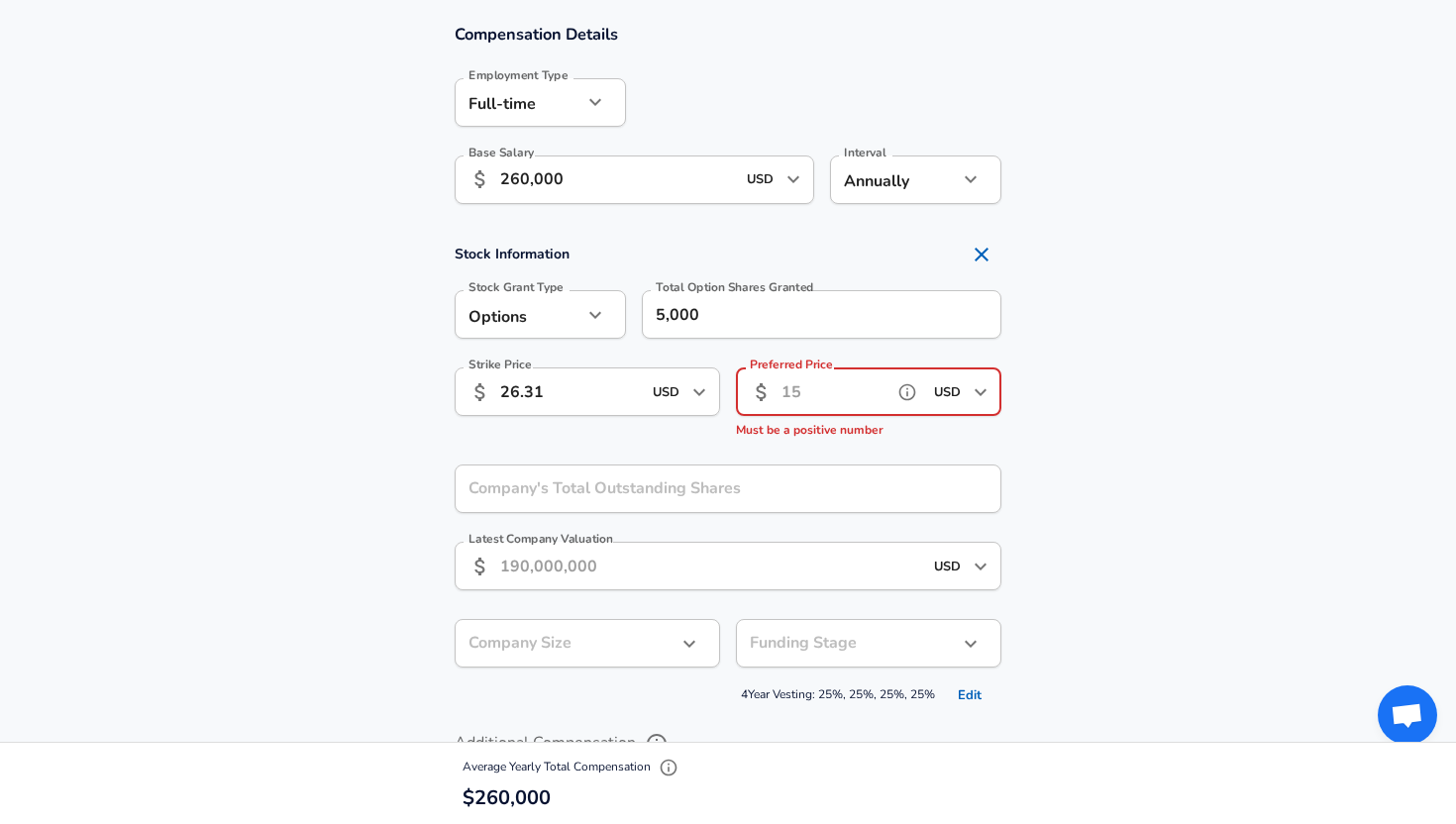 click on "Preferred Price" at bounding box center (833, 391) 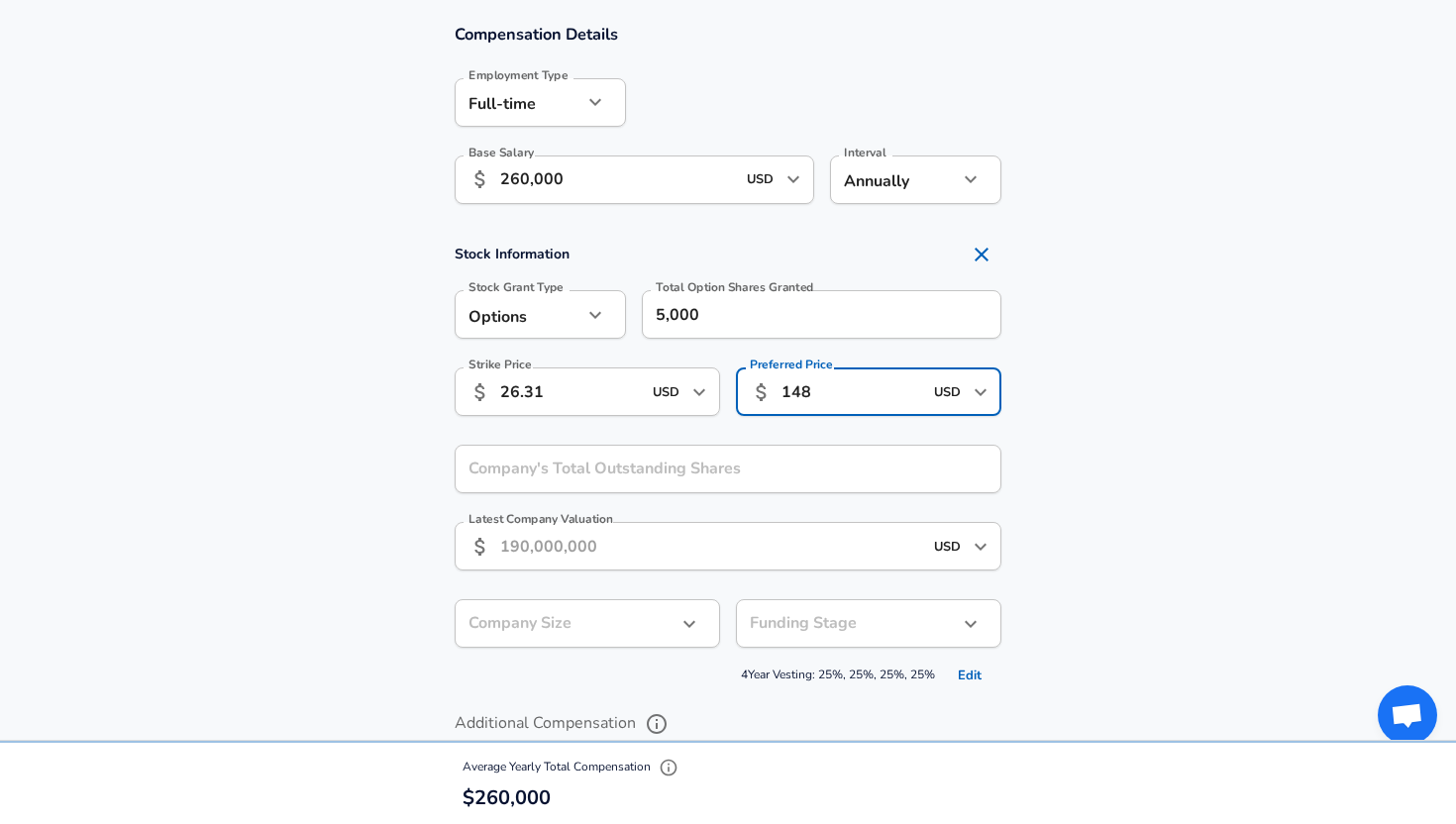 click on "Stock Information  Stock Grant Type Options option Stock Grant Type Total Option Shares Granted 5,000 Total Option Shares Granted Strike Price ​ 26.31 USD ​ Strike Price Preferred Price ​ 148 USD ​ Preferred Price Company's Total Outstanding Shares Company's Total Outstanding Shares Latest Company Valuation ​ USD ​ Latest Company Valuation Company Size ​ Company Size Funding Stage ​ Funding Stage 4  Year Vesting:   25%, 25%, 25%, 25%   Edit" at bounding box center (728, 463) 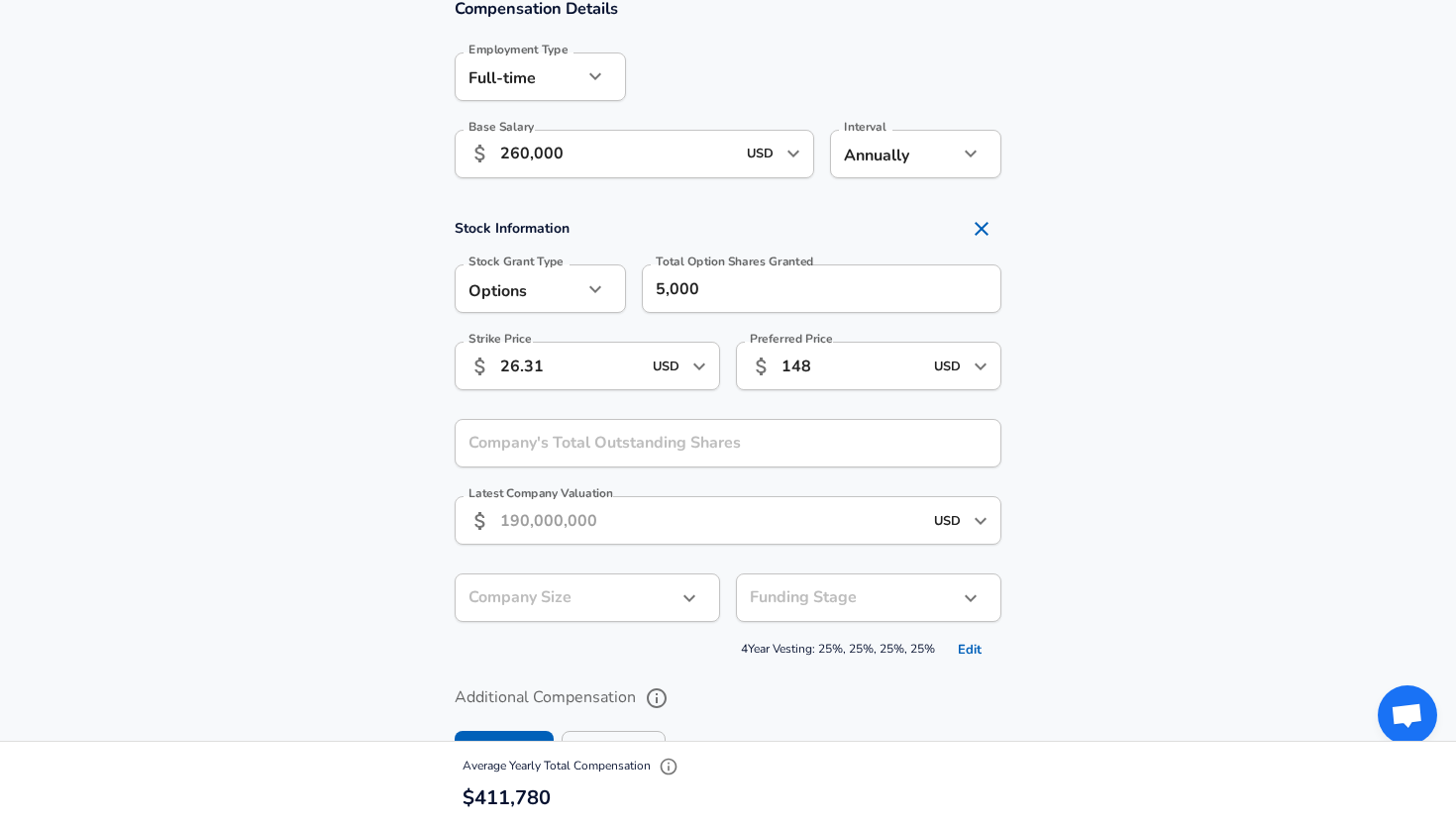 scroll, scrollTop: 1231, scrollLeft: 0, axis: vertical 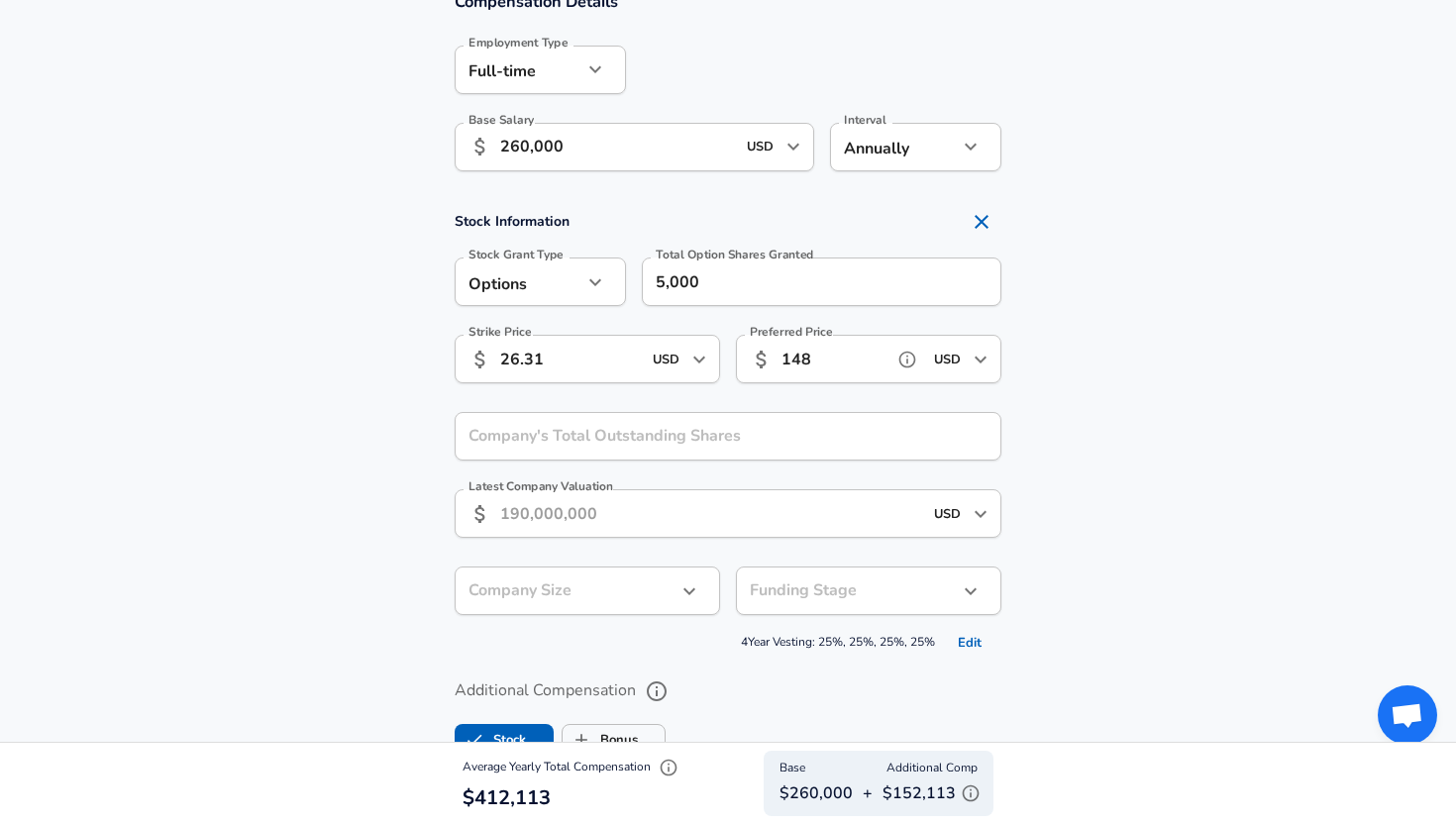 click on "148" at bounding box center (833, 359) 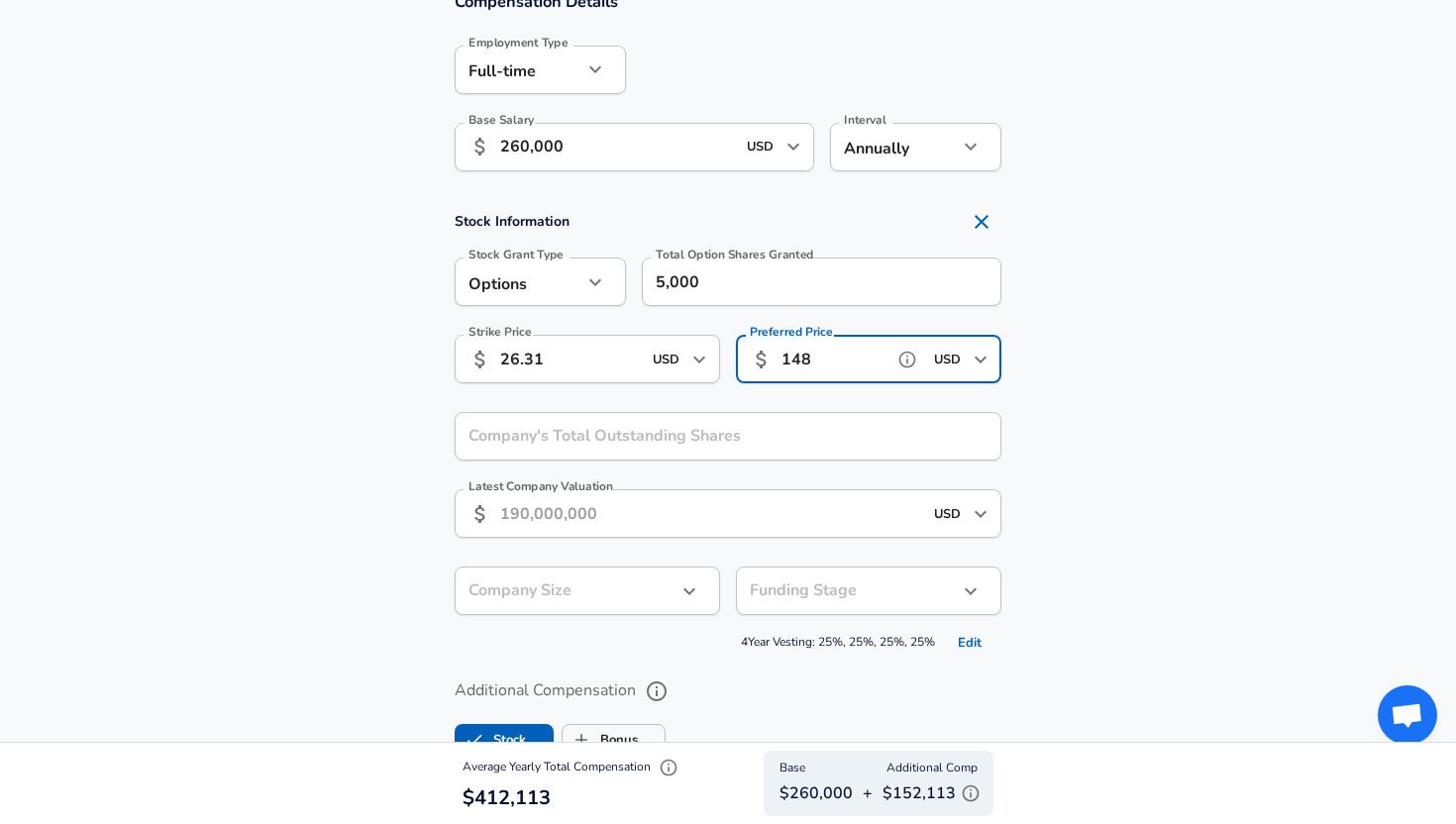 click on "148" at bounding box center (833, 359) 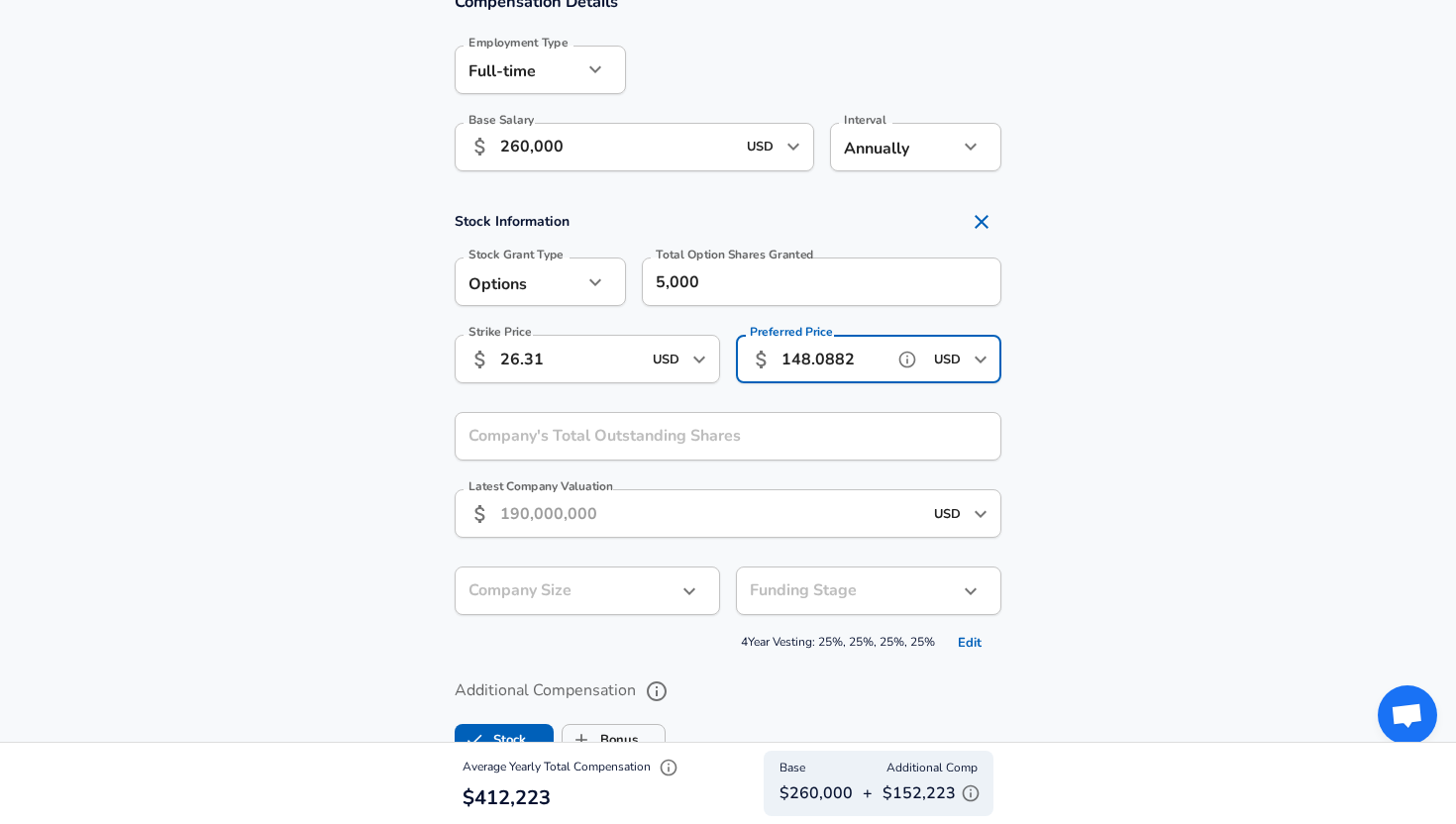 type on "148.0882" 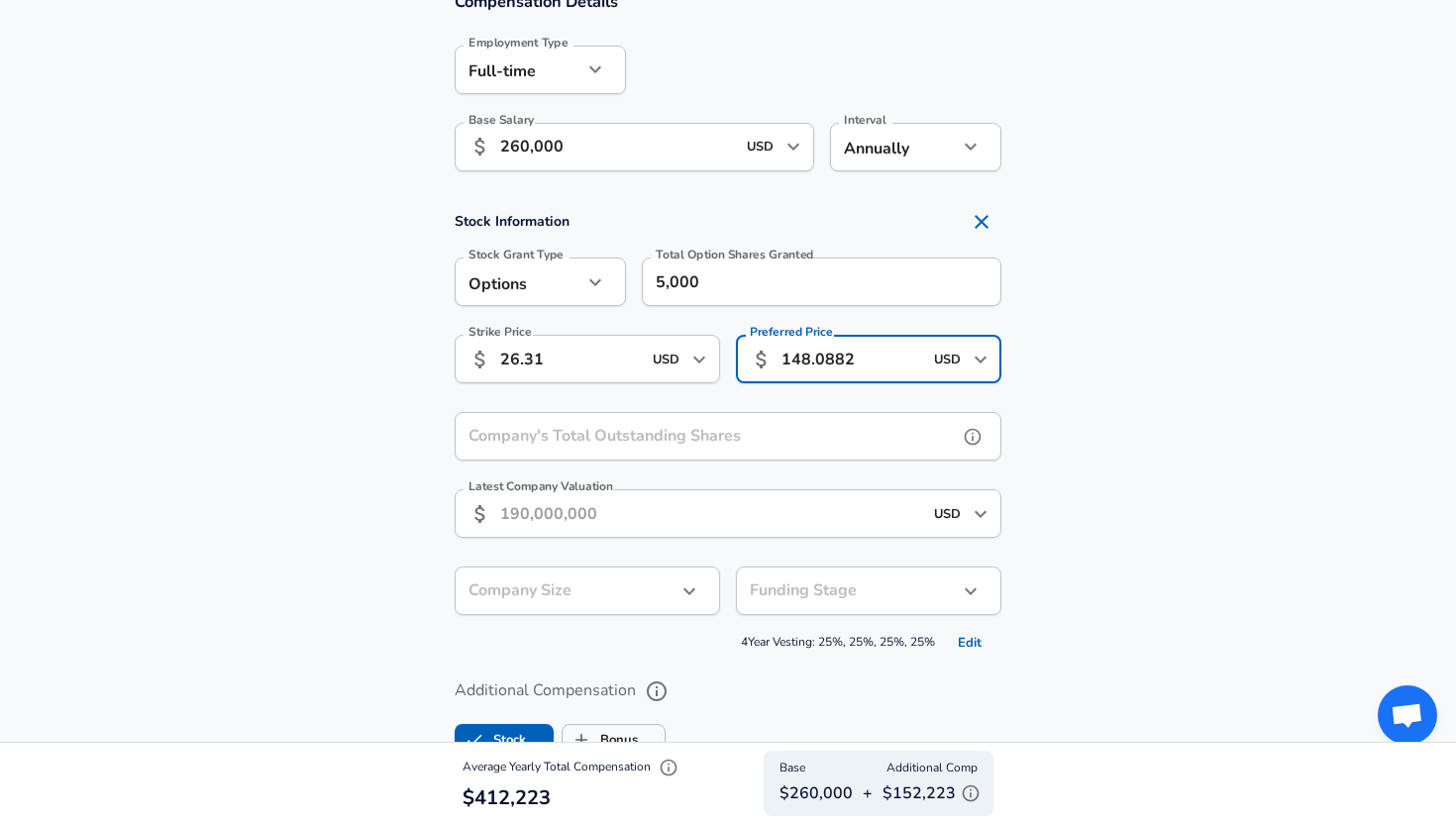 click on "Company's Total Outstanding Shares Company's Total Outstanding Shares" at bounding box center [728, 439] 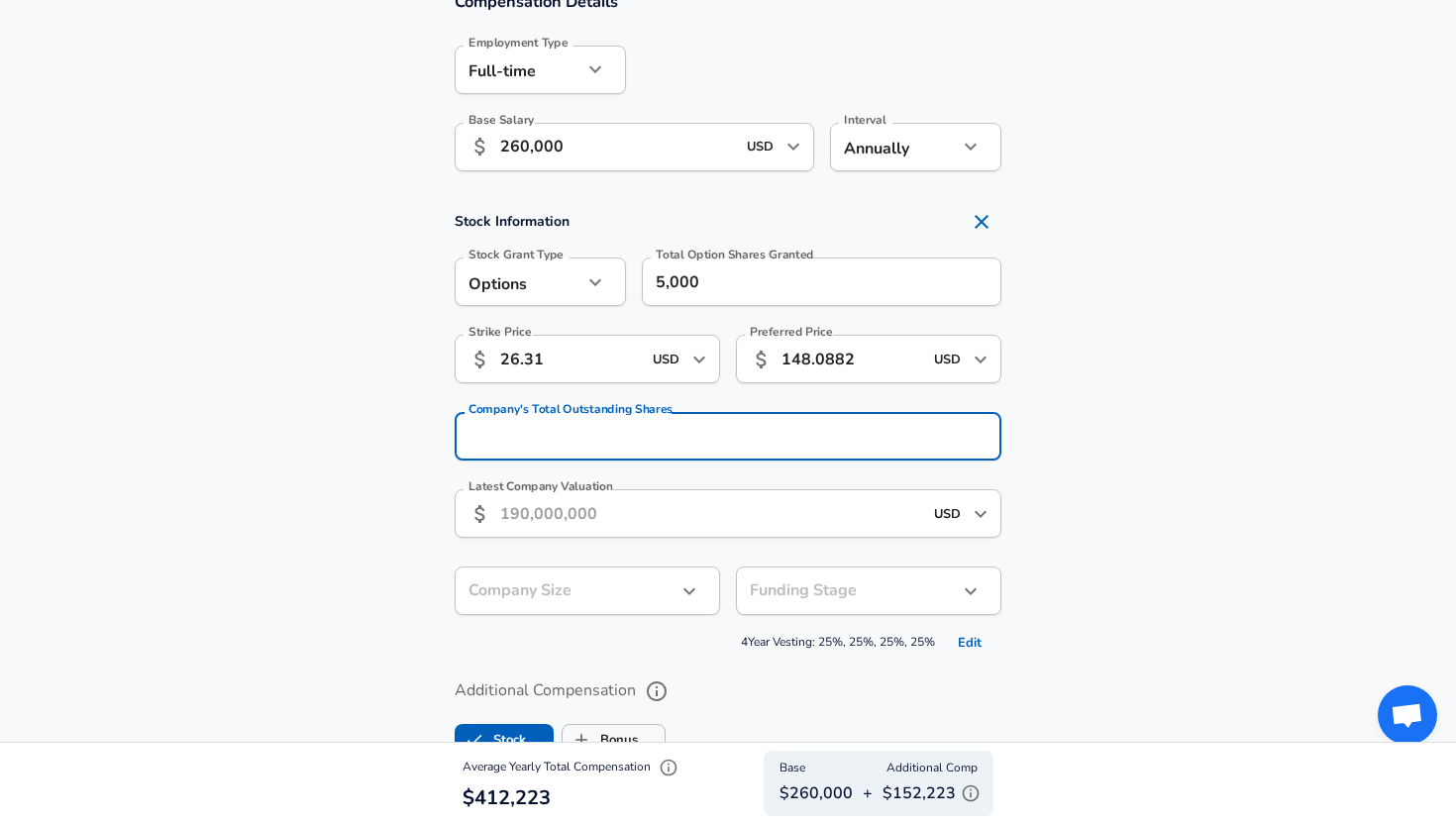 click on "Stock Information  Stock Grant Type Options option Stock Grant Type Total Option Shares Granted 5,000 Total Option Shares Granted Strike Price ​ 26.31 USD ​ Strike Price Preferred Price ​ 148.0882 USD ​ Preferred Price Company's Total Outstanding Shares Company's Total Outstanding Shares Latest Company Valuation ​ USD ​ Latest Company Valuation Company Size ​ Company Size Funding Stage ​ Funding Stage 4  Year Vesting:   25%, 25%, 25%, 25%   Edit" at bounding box center (728, 430) 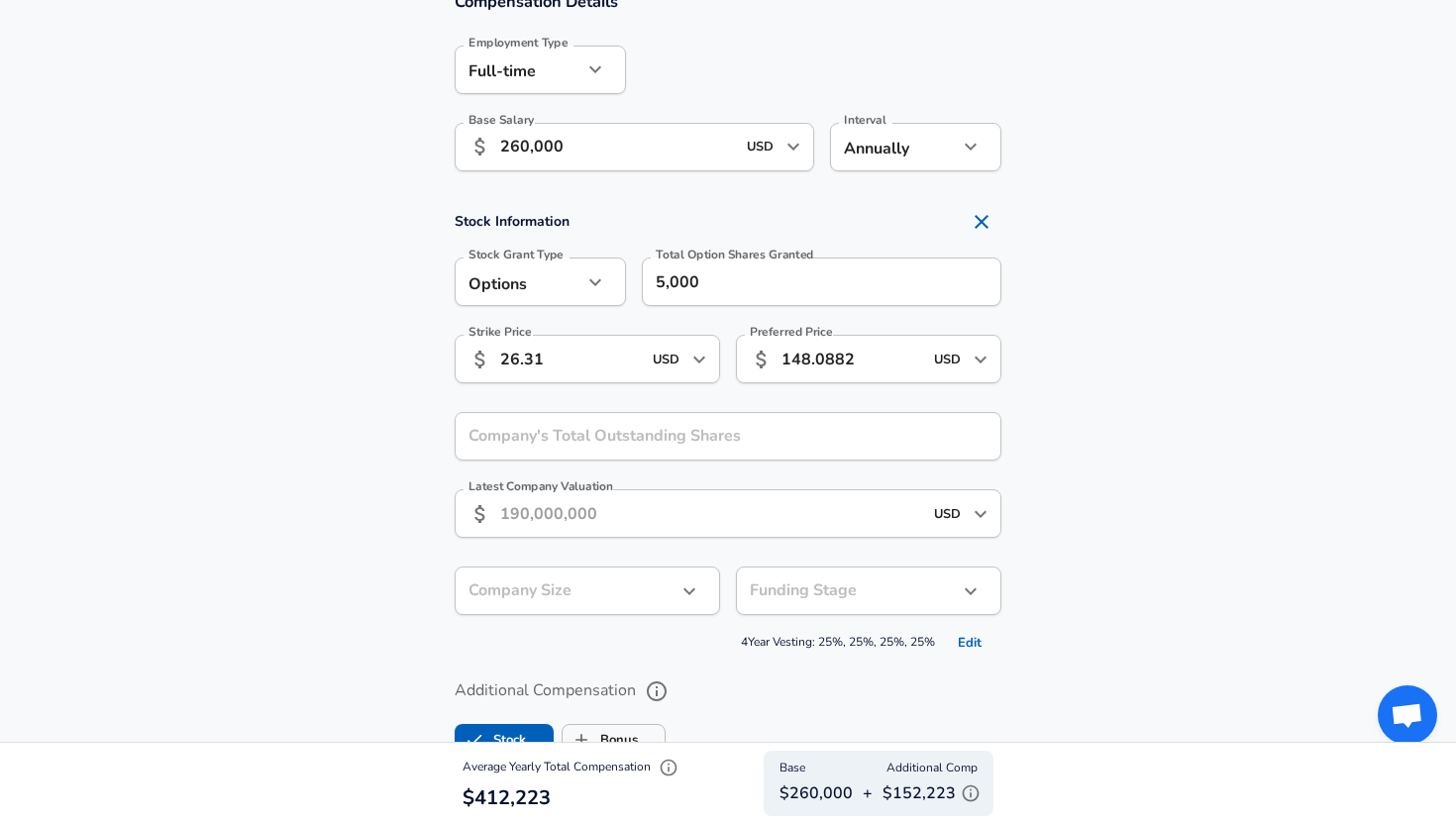 scroll, scrollTop: 1291, scrollLeft: 0, axis: vertical 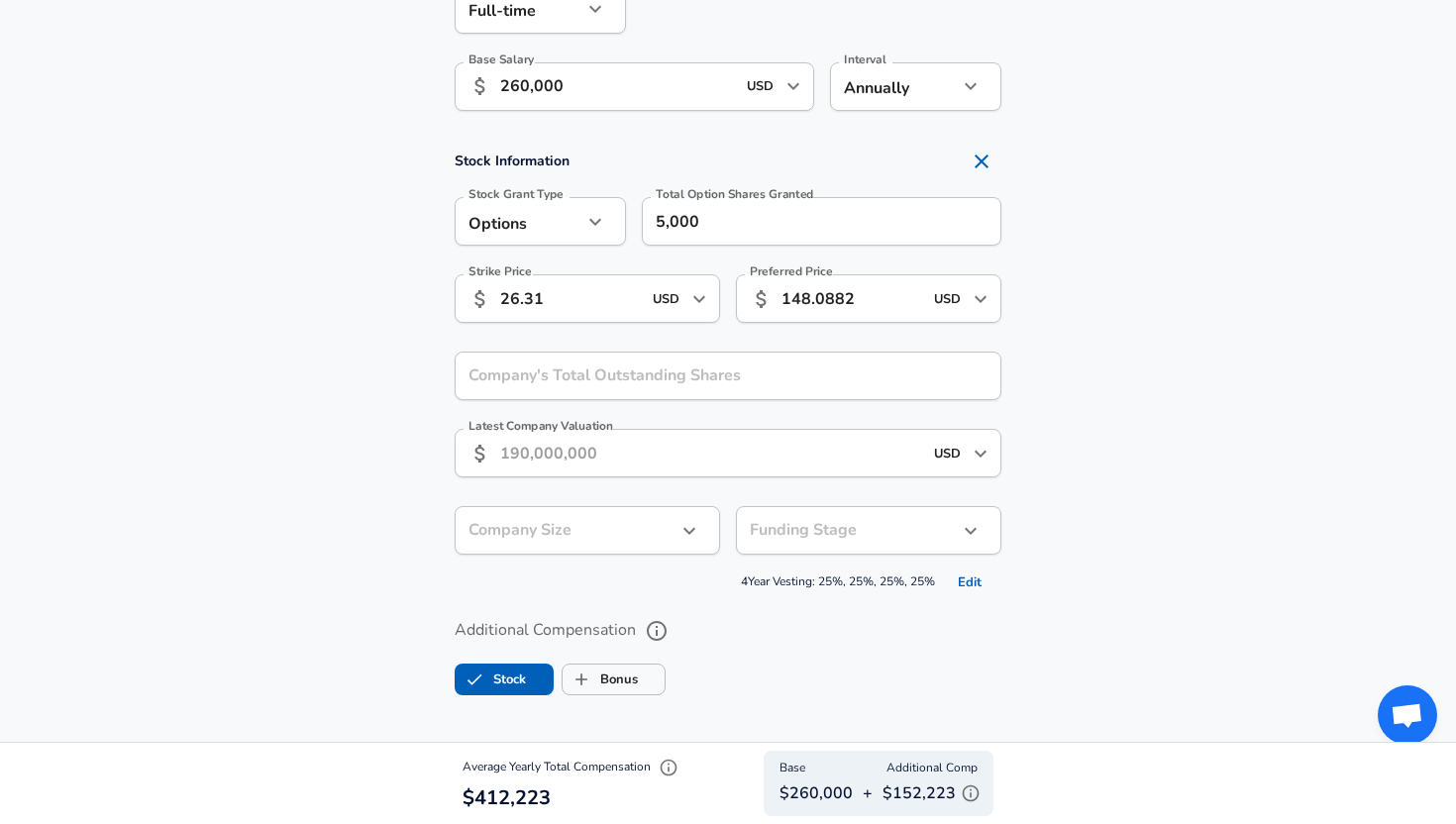 click on "Restart Add Your Salary Upload your offer letter   to verify your submission Enhance Privacy and Anonymity No Automatically hides specific fields until there are enough submissions to safely display the full details.   More Details Based on your submission and the data points that we have already collected, we will automatically hide and anonymize specific fields if there aren't enough data points to remain sufficiently anonymous. Company & Title Information   Enter the company you received your offer from Company EliseAI Company   Select the title that closest resembles your official title. This should be similar to the title that was present on your offer letter. Title Software Engineer Title Job Family Software Engineer Job Family   Select a Specialization that best fits your role. If you can't find one, select 'Other' to enter a custom specialization Select Specialization Full Stack Full Stack Select Specialization   Level Senior Level Work Experience and Location New Offer Employee Month July 7 Month 1 4" at bounding box center [728, -879] 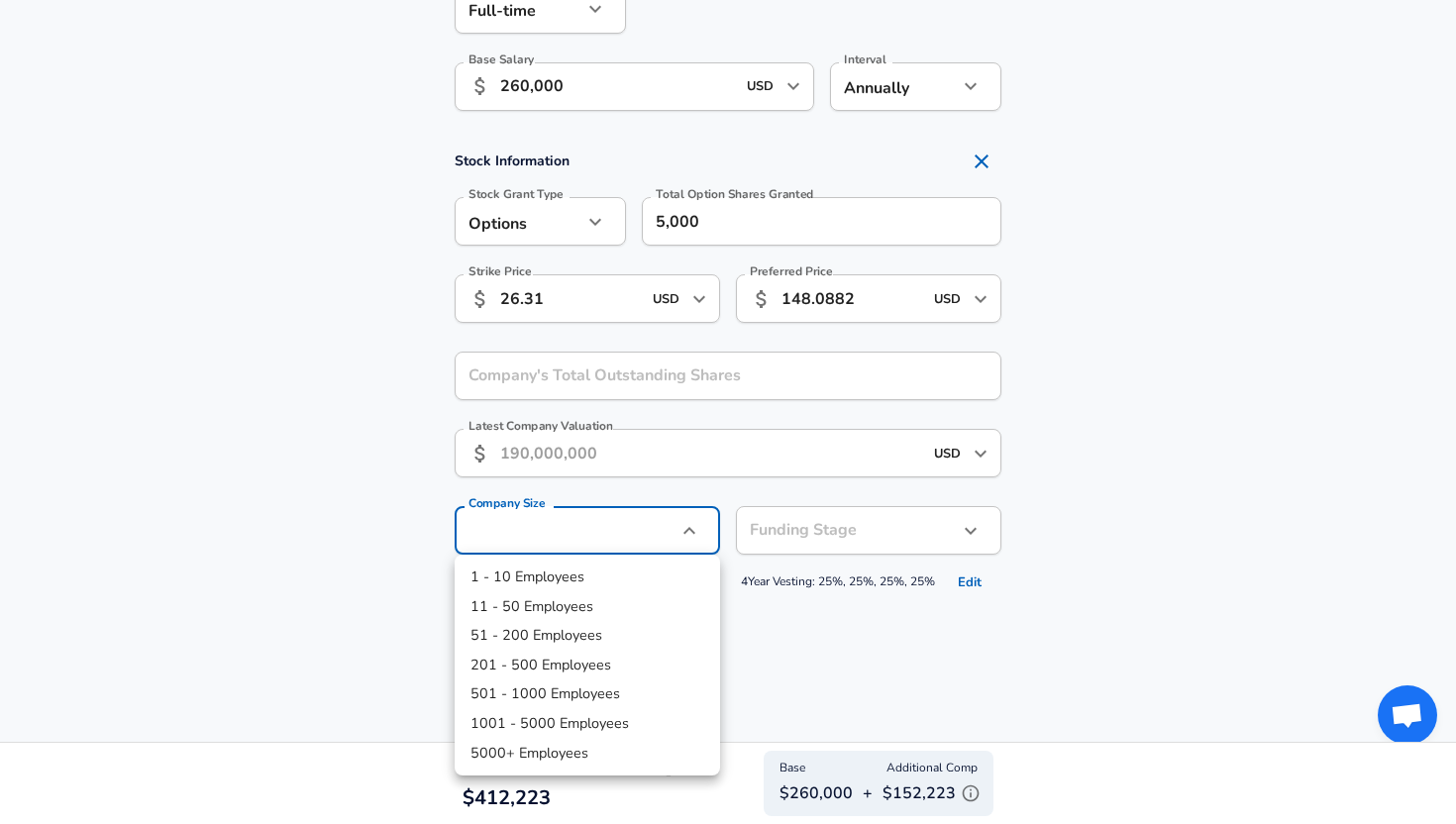 click on "51 - 200 Employees" at bounding box center [587, 636] 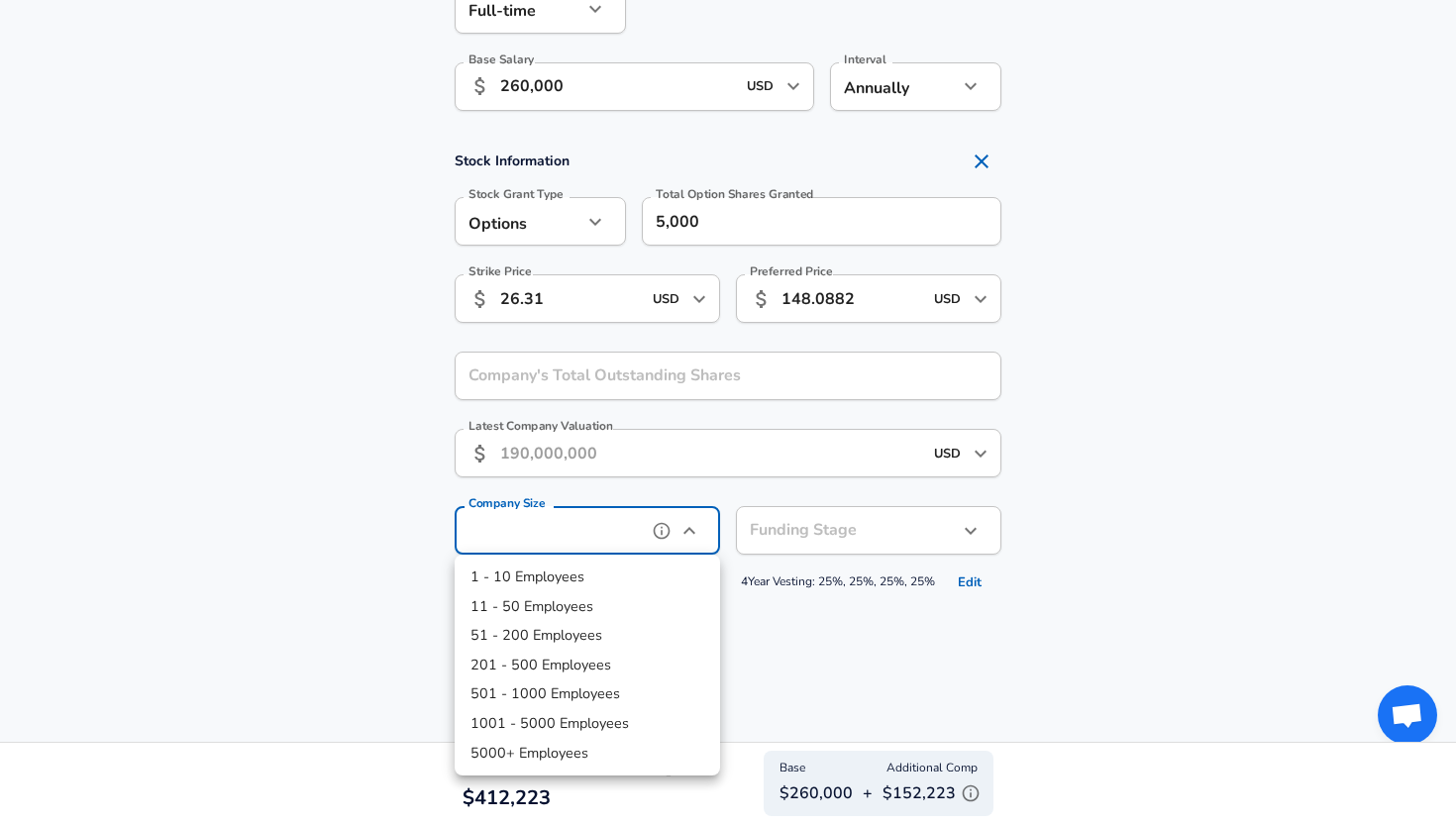 type on "51-200" 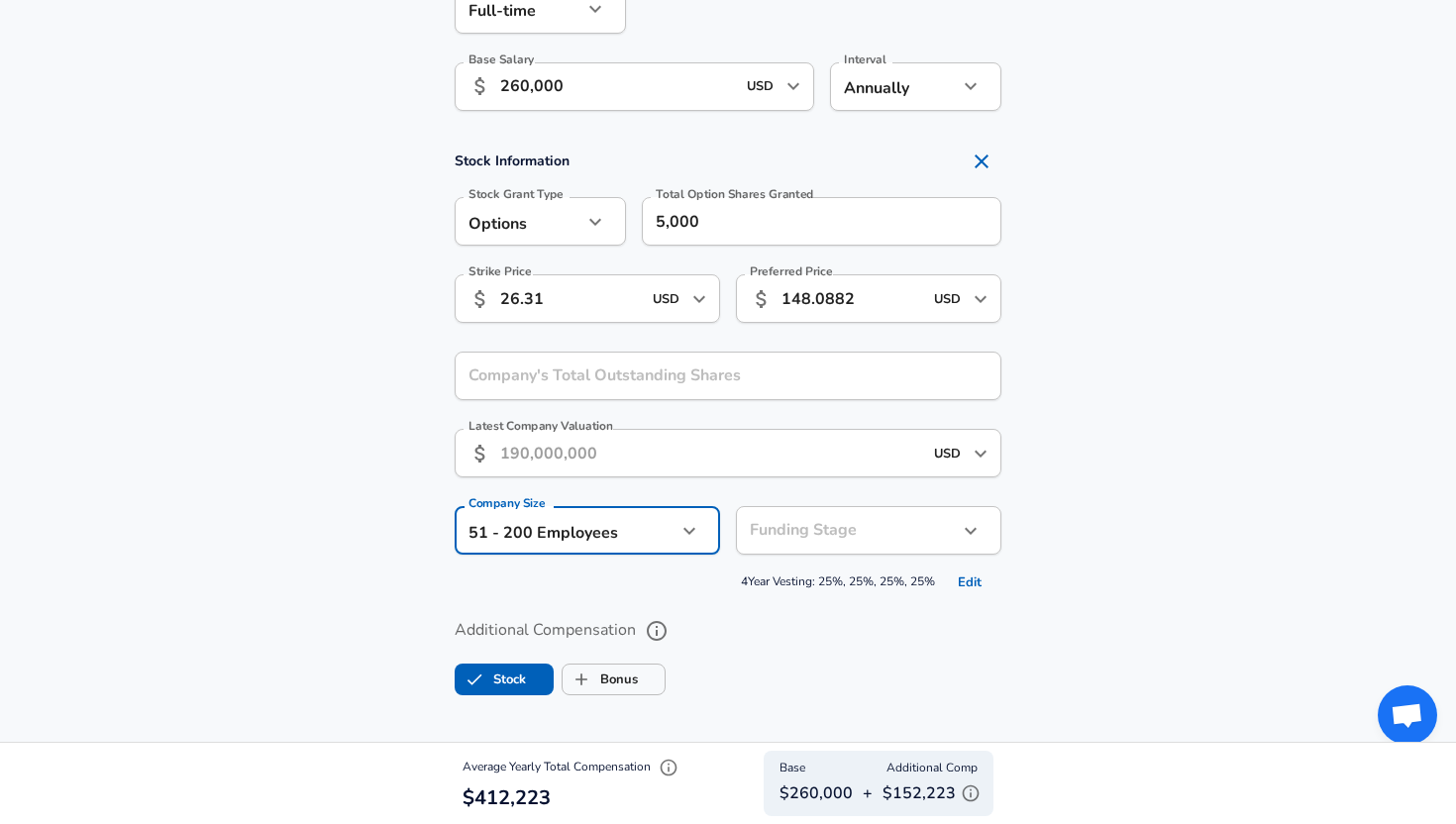 click on "Restart Add Your Salary Upload your offer letter   to verify your submission Enhance Privacy and Anonymity No Automatically hides specific fields until there are enough submissions to safely display the full details.   More Details Based on your submission and the data points that we have already collected, we will automatically hide and anonymize specific fields if there aren't enough data points to remain sufficiently anonymous. Company & Title Information   Enter the company you received your offer from Company EliseAI Company   Select the title that closest resembles your official title. This should be similar to the title that was present on your offer letter. Title Software Engineer Title Job Family Software Engineer Job Family   Select a Specialization that best fits your role. If you can't find one, select 'Other' to enter a custom specialization Select Specialization Full Stack Full Stack Select Specialization   Level Senior Level Work Experience and Location New Offer Employee Month July 7 Month 1 4" at bounding box center (728, -879) 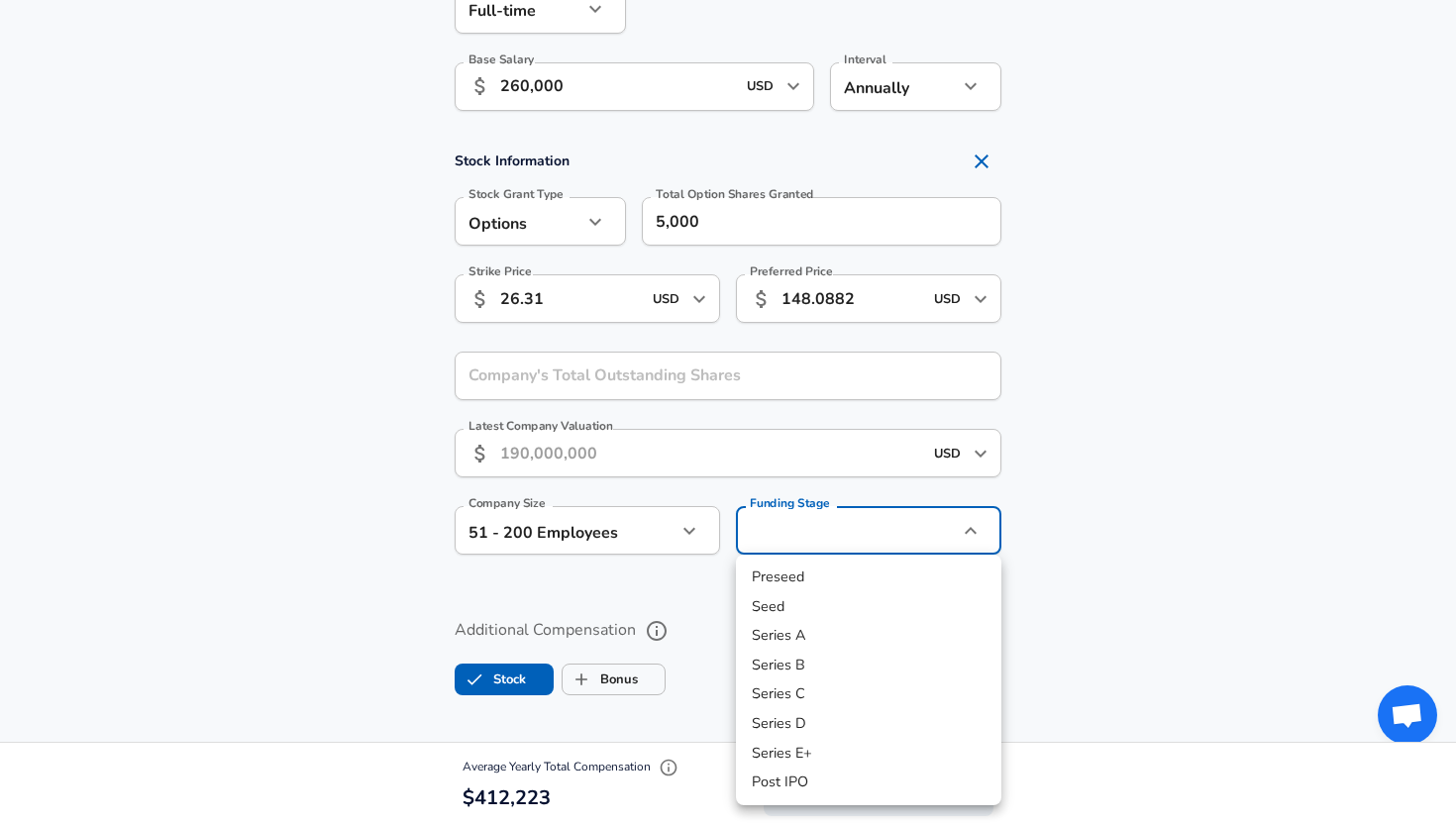 click on "Series D" at bounding box center [869, 724] 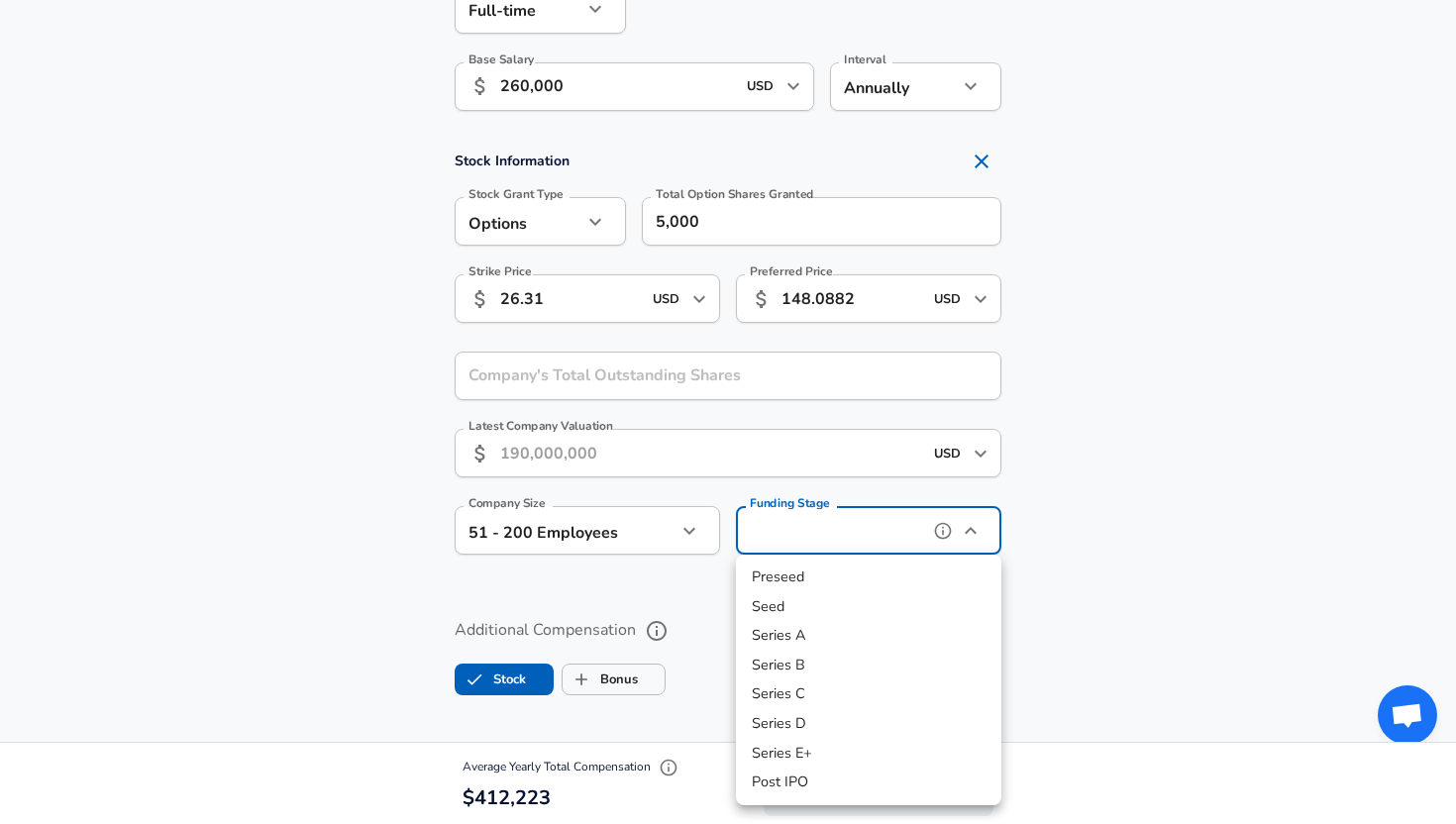 type on "series_d" 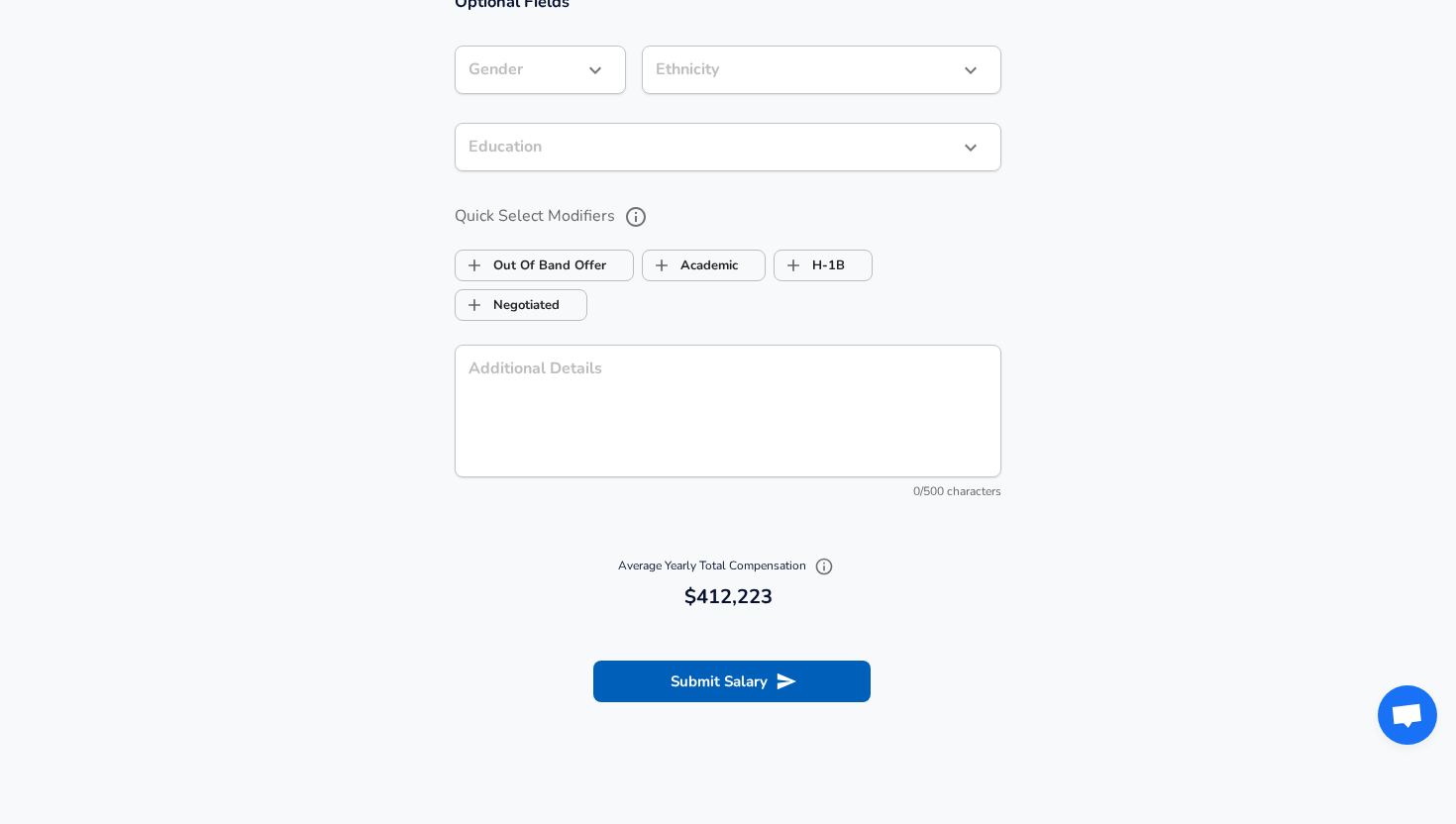 scroll, scrollTop: 2035, scrollLeft: 0, axis: vertical 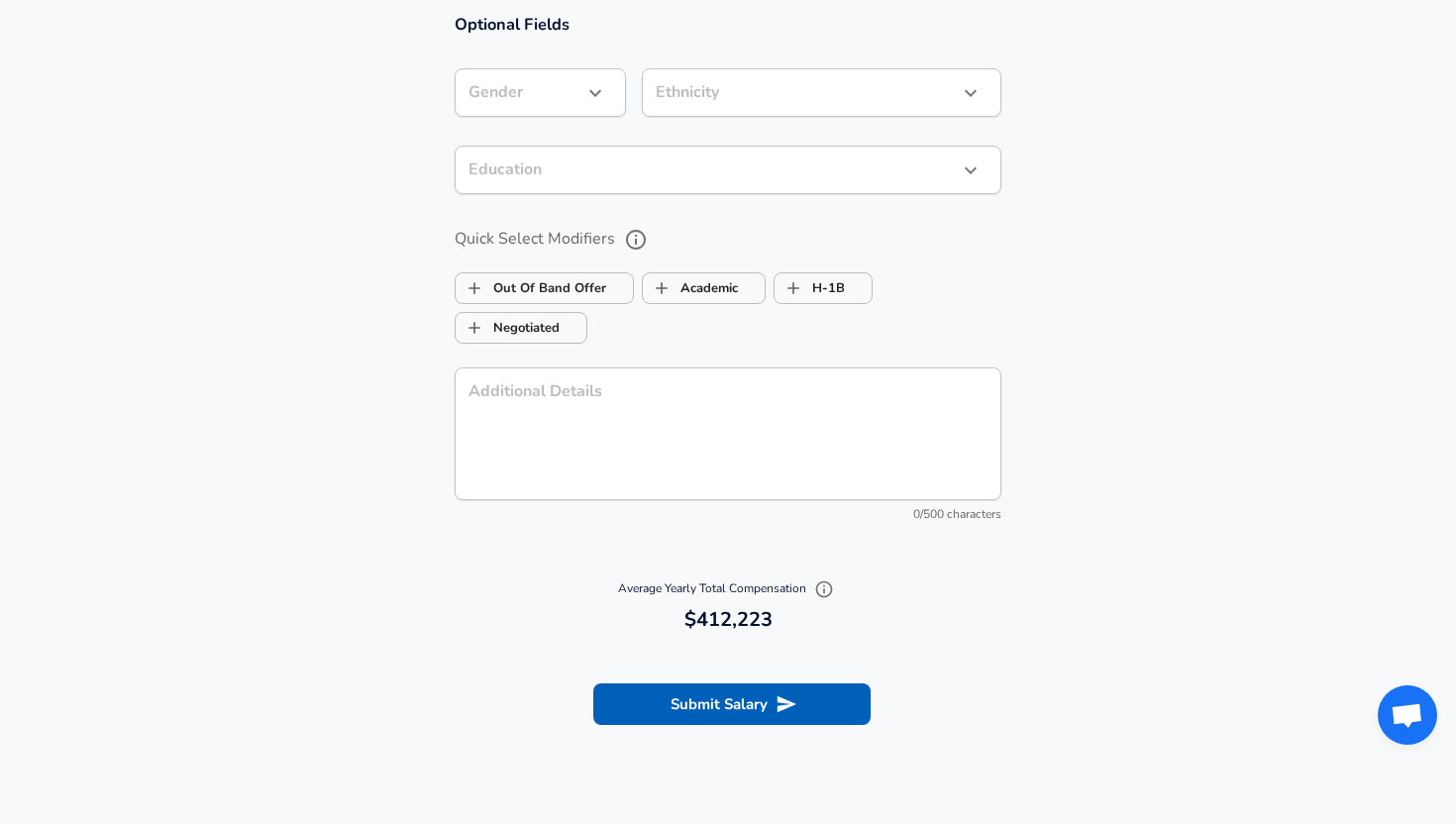 click on "Restart Add Your Salary Upload your offer letter   to verify your submission Enhance Privacy and Anonymity No Automatically hides specific fields until there are enough submissions to safely display the full details.   More Details Based on your submission and the data points that we have already collected, we will automatically hide and anonymize specific fields if there aren't enough data points to remain sufficiently anonymous. Company & Title Information   Enter the company you received your offer from Company EliseAI Company   Select the title that closest resembles your official title. This should be similar to the title that was present on your offer letter. Title Software Engineer Title Job Family Software Engineer Job Family   Select a Specialization that best fits your role. If you can't find one, select 'Other' to enter a custom specialization Select Specialization Full Stack Full Stack Select Specialization   Level Senior Level Work Experience and Location New Offer Employee Month July 7 Month 1 4" at bounding box center [728, -1623] 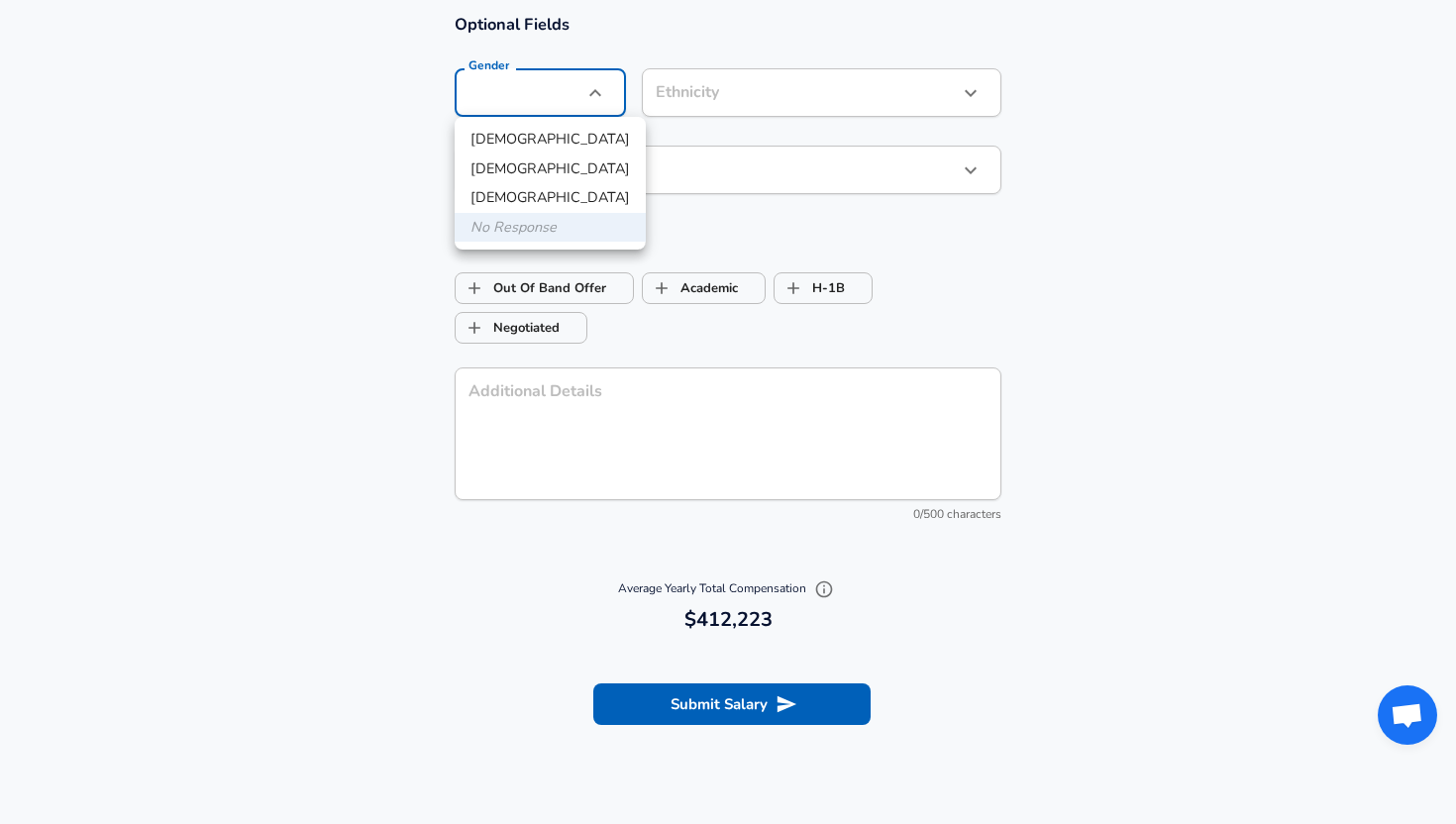 click on "[DEMOGRAPHIC_DATA]" at bounding box center [550, 140] 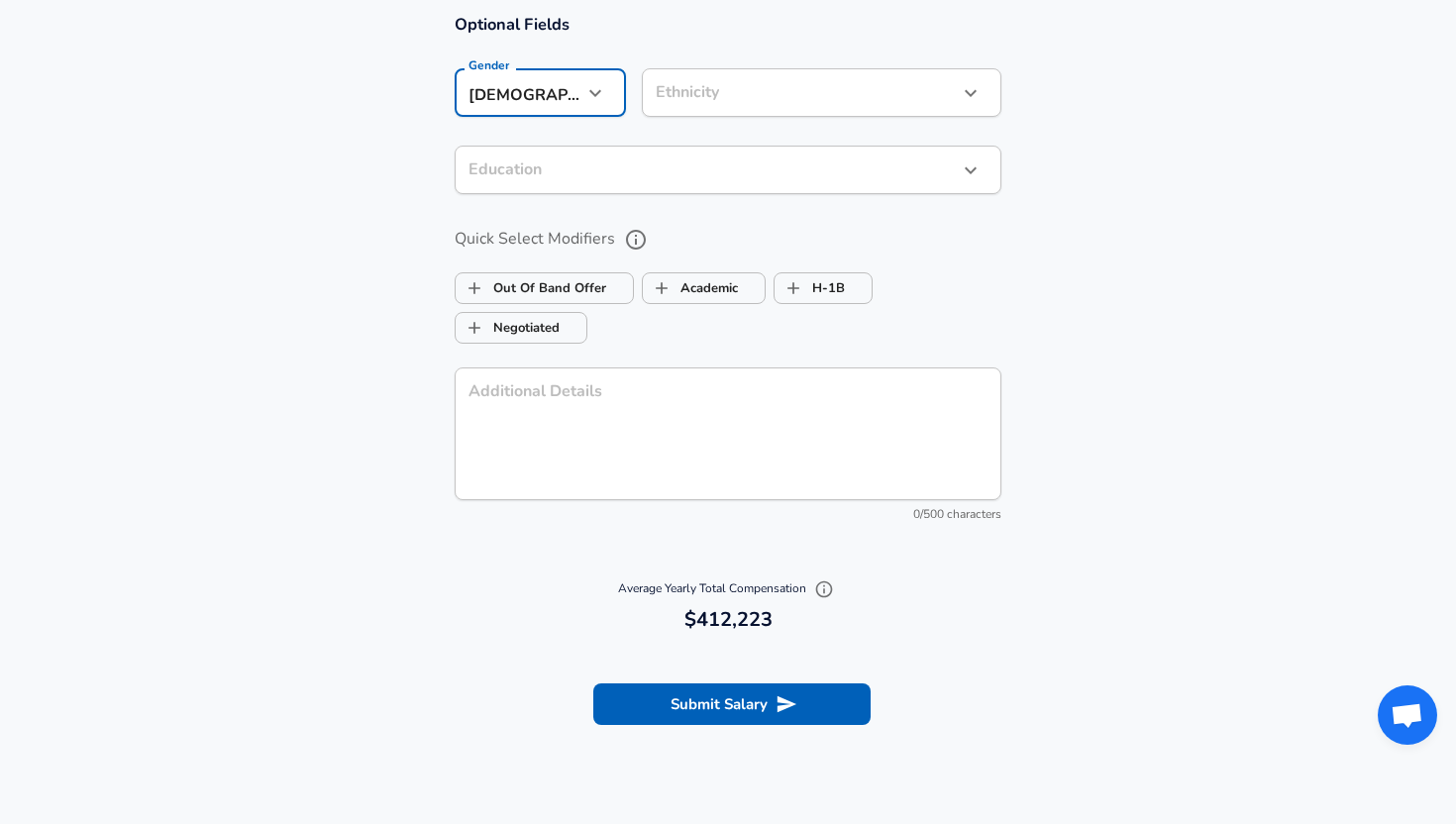 click on "Restart Add Your Salary Upload your offer letter   to verify your submission Enhance Privacy and Anonymity No Automatically hides specific fields until there are enough submissions to safely display the full details.   More Details Based on your submission and the data points that we have already collected, we will automatically hide and anonymize specific fields if there aren't enough data points to remain sufficiently anonymous. Company & Title Information   Enter the company you received your offer from Company EliseAI Company   Select the title that closest resembles your official title. This should be similar to the title that was present on your offer letter. Title Software Engineer Title Job Family Software Engineer Job Family   Select a Specialization that best fits your role. If you can't find one, select 'Other' to enter a custom specialization Select Specialization Full Stack Full Stack Select Specialization   Level Senior Level Work Experience and Location New Offer Employee Month July 7 Month 1 4" at bounding box center [728, -1623] 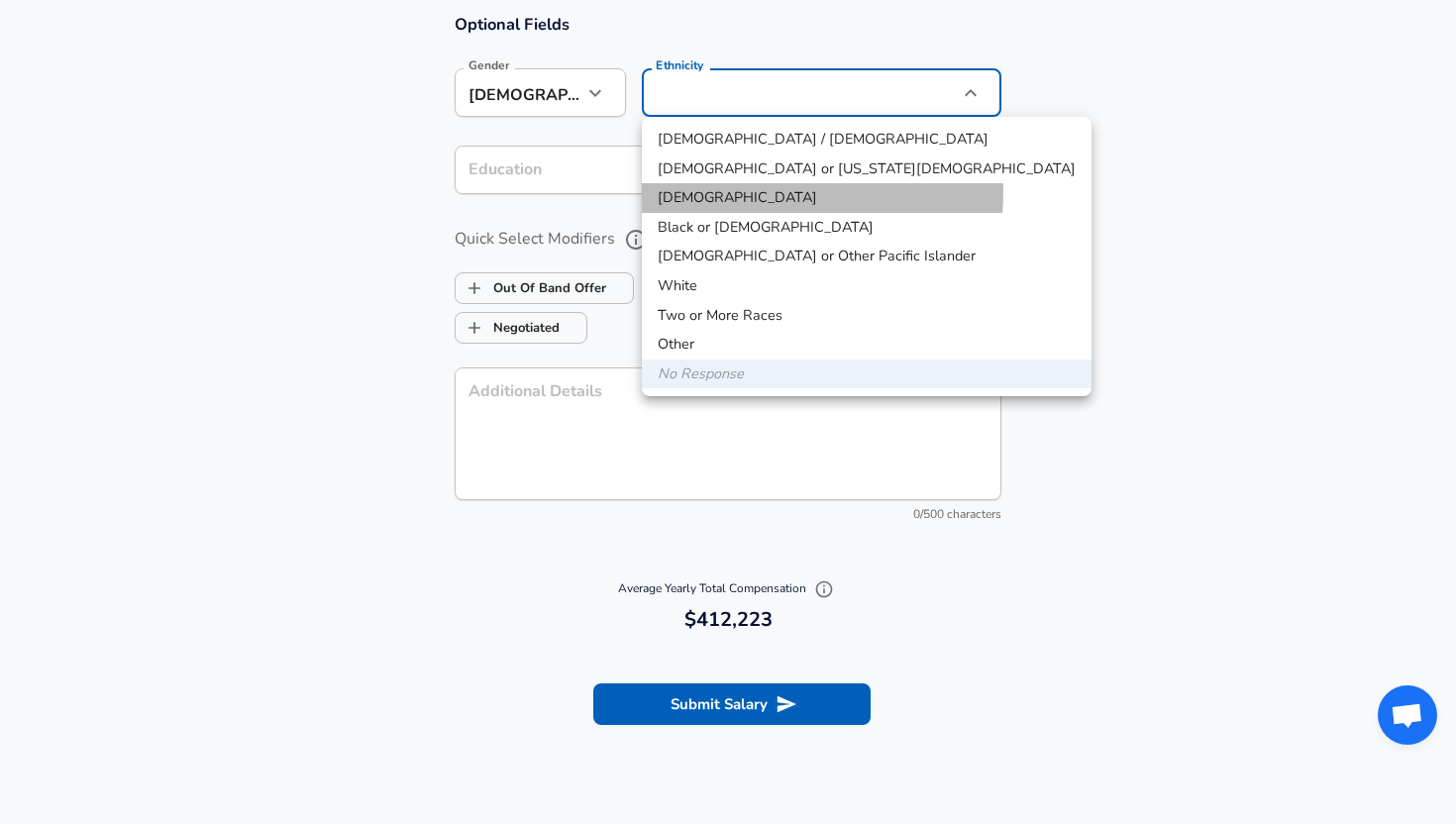 click on "[DEMOGRAPHIC_DATA]" at bounding box center [867, 198] 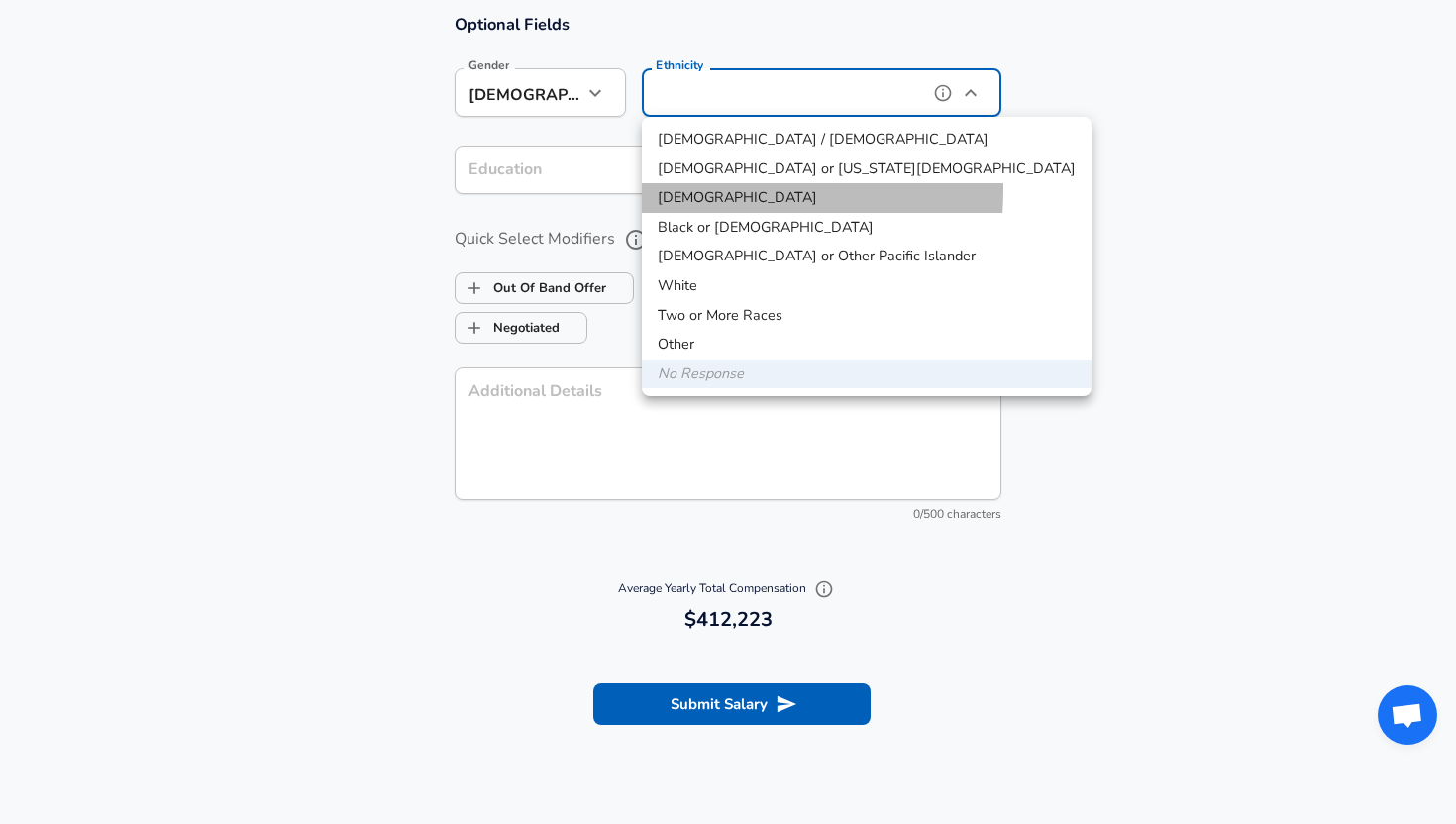 type on "[DEMOGRAPHIC_DATA]" 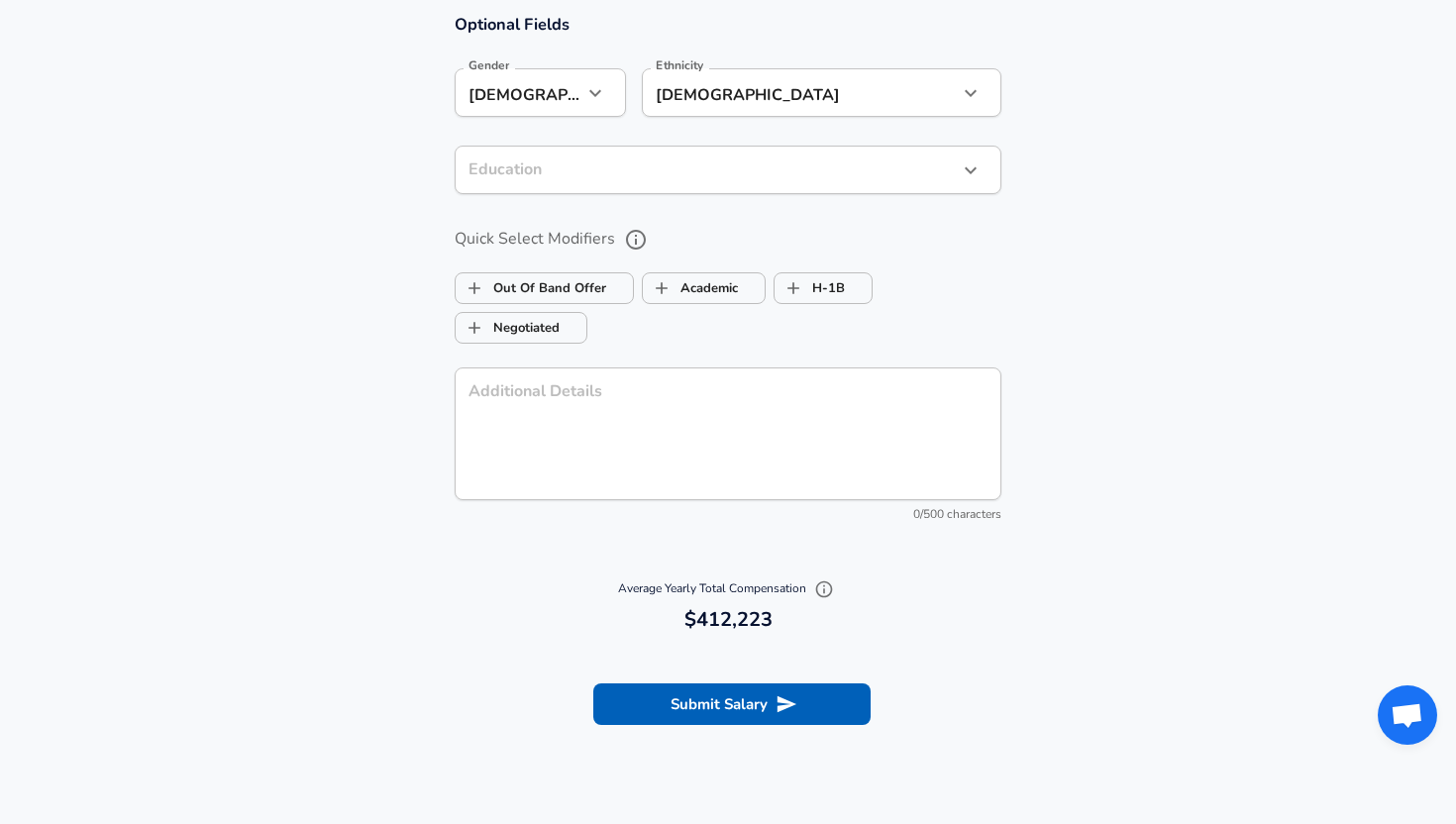 click on "Restart Add Your Salary Upload your offer letter   to verify your submission Enhance Privacy and Anonymity No Automatically hides specific fields until there are enough submissions to safely display the full details.   More Details Based on your submission and the data points that we have already collected, we will automatically hide and anonymize specific fields if there aren't enough data points to remain sufficiently anonymous. Company & Title Information   Enter the company you received your offer from Company EliseAI Company   Select the title that closest resembles your official title. This should be similar to the title that was present on your offer letter. Title Software Engineer Title Job Family Software Engineer Job Family   Select a Specialization that best fits your role. If you can't find one, select 'Other' to enter a custom specialization Select Specialization Full Stack Full Stack Select Specialization   Level Senior Level Work Experience and Location New Offer Employee Month July 7 Month 1 4" at bounding box center (728, -1623) 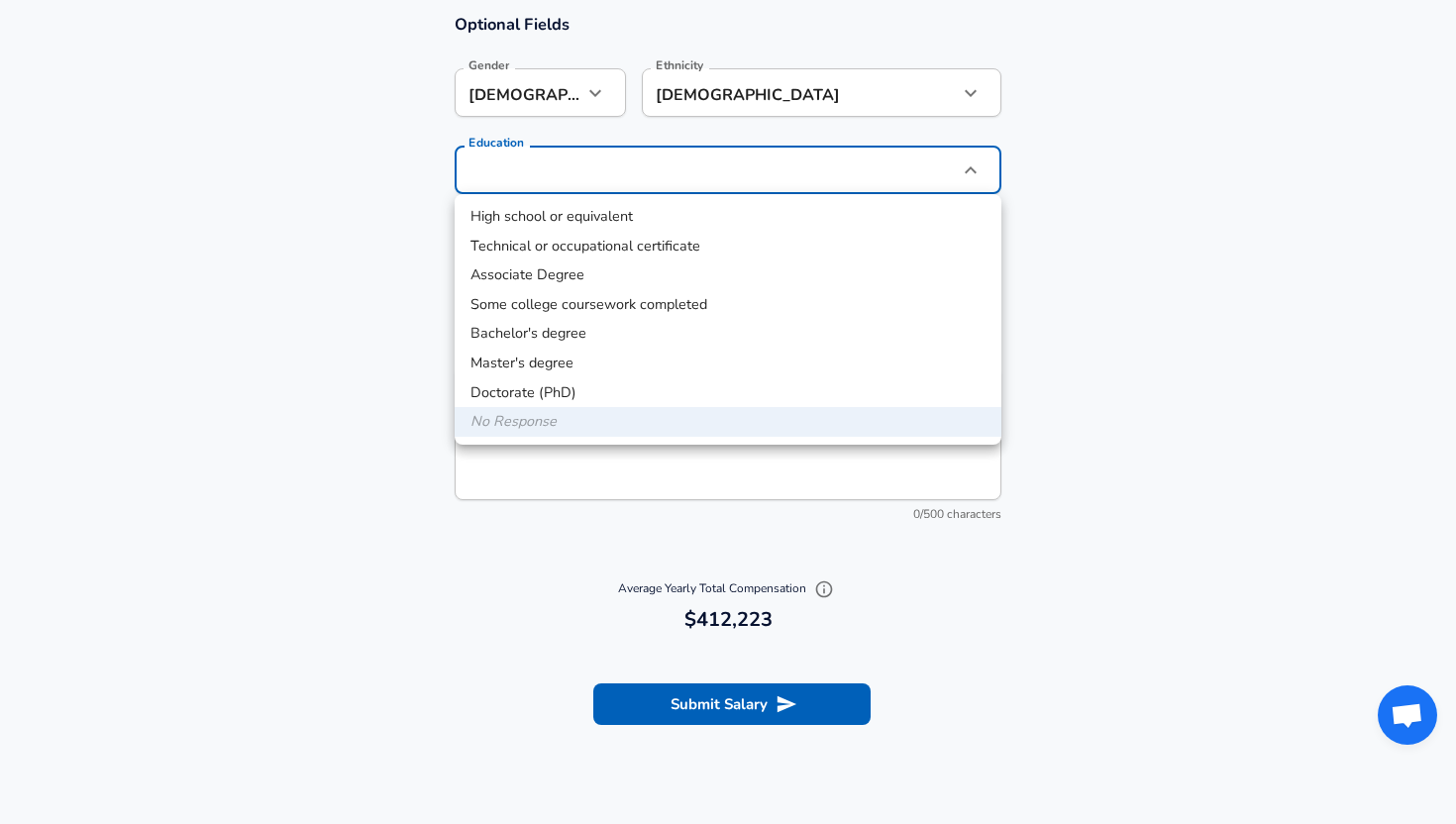 click on "Bachelor's degree" at bounding box center (728, 334) 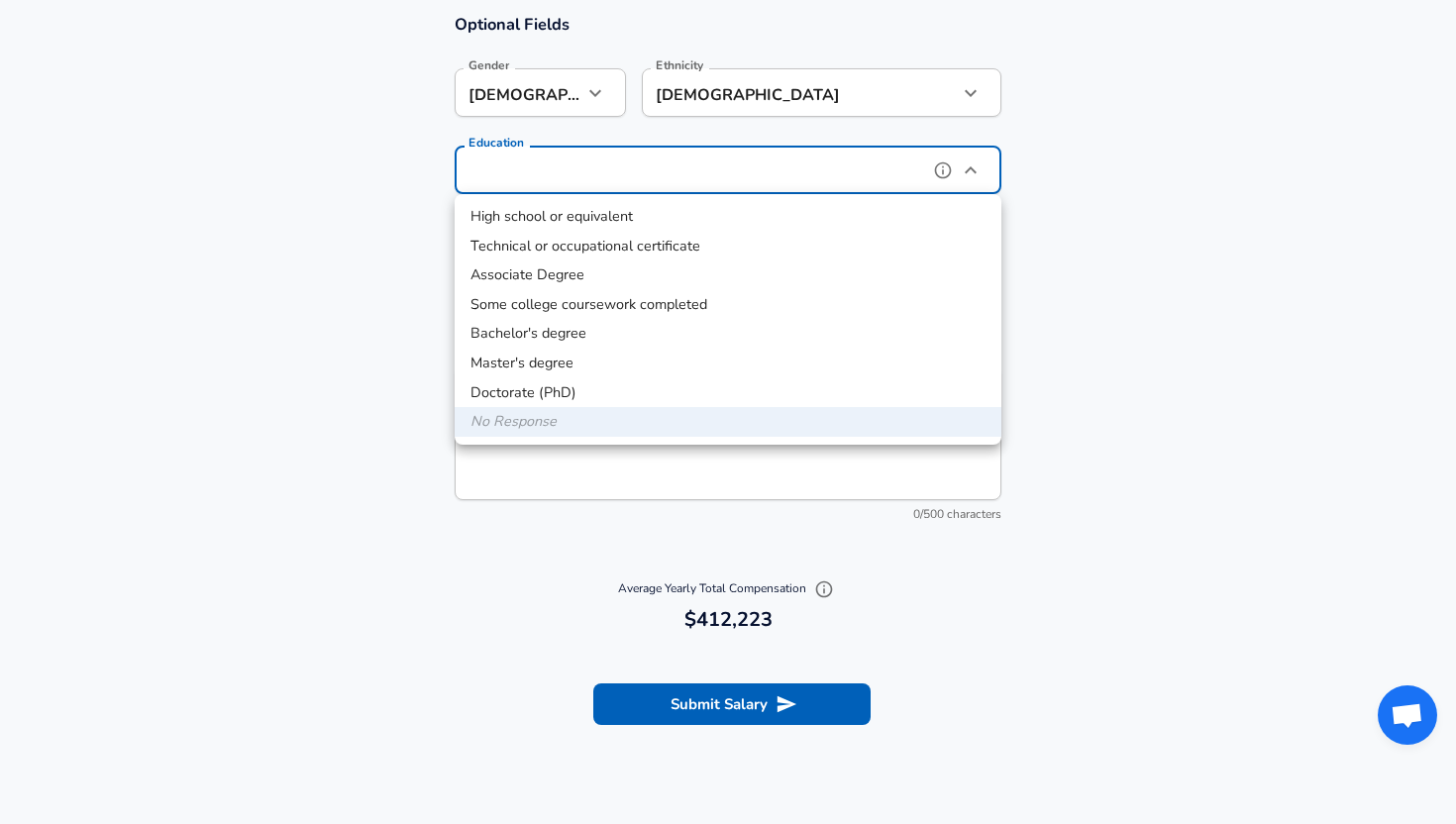 type on "Bachelors degree" 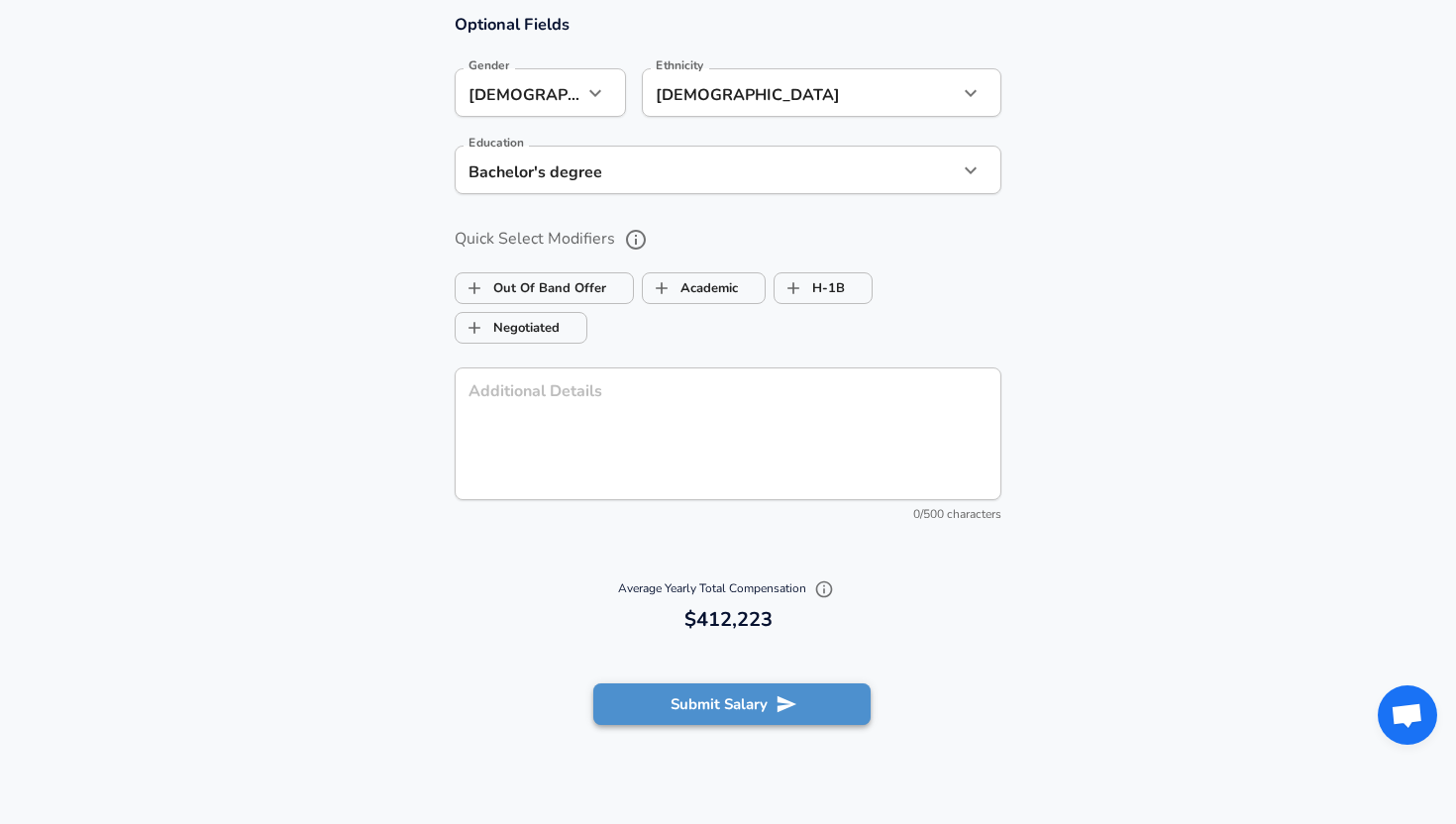 click on "Submit Salary" at bounding box center (732, 704) 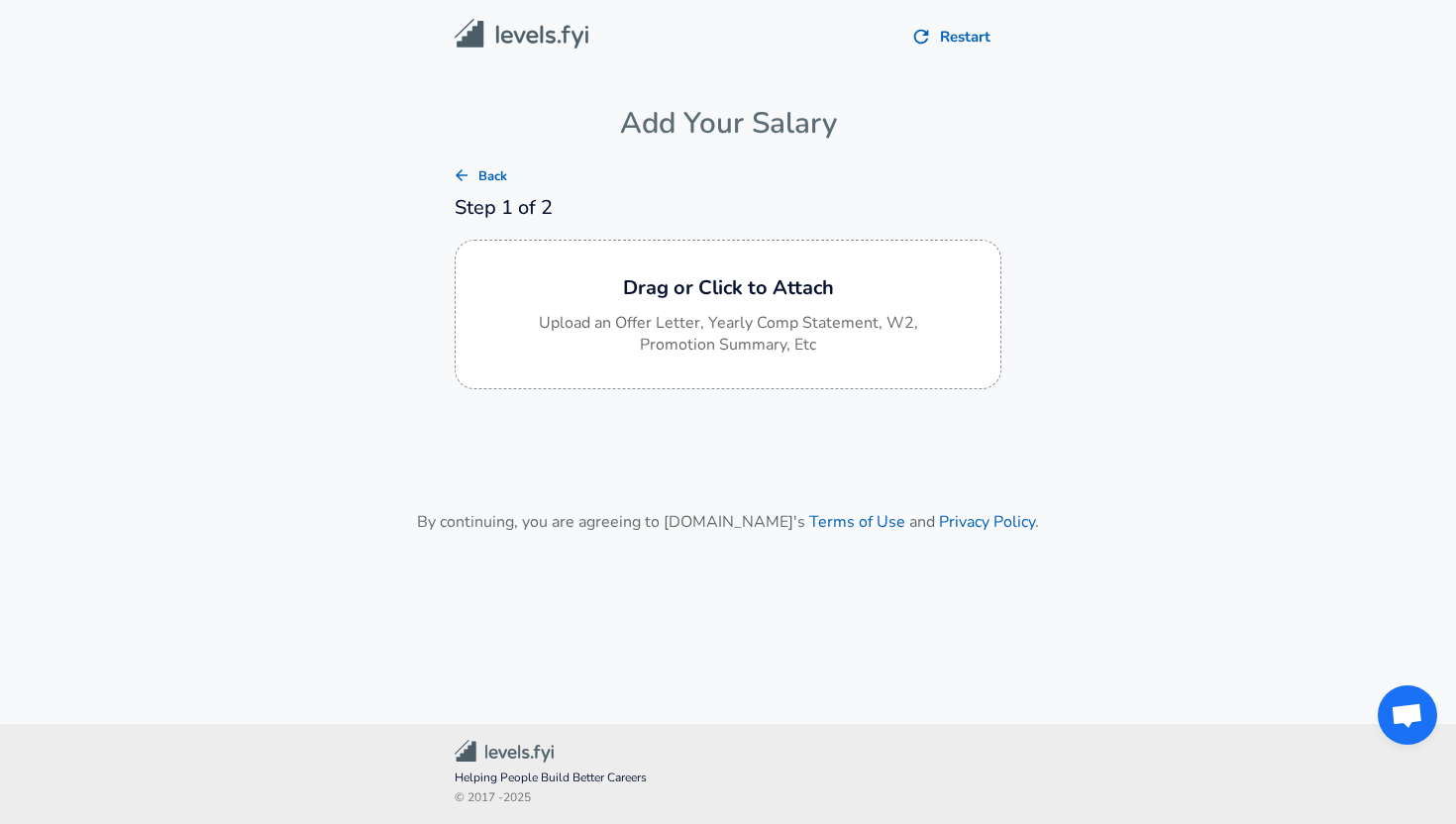 scroll, scrollTop: 0, scrollLeft: 0, axis: both 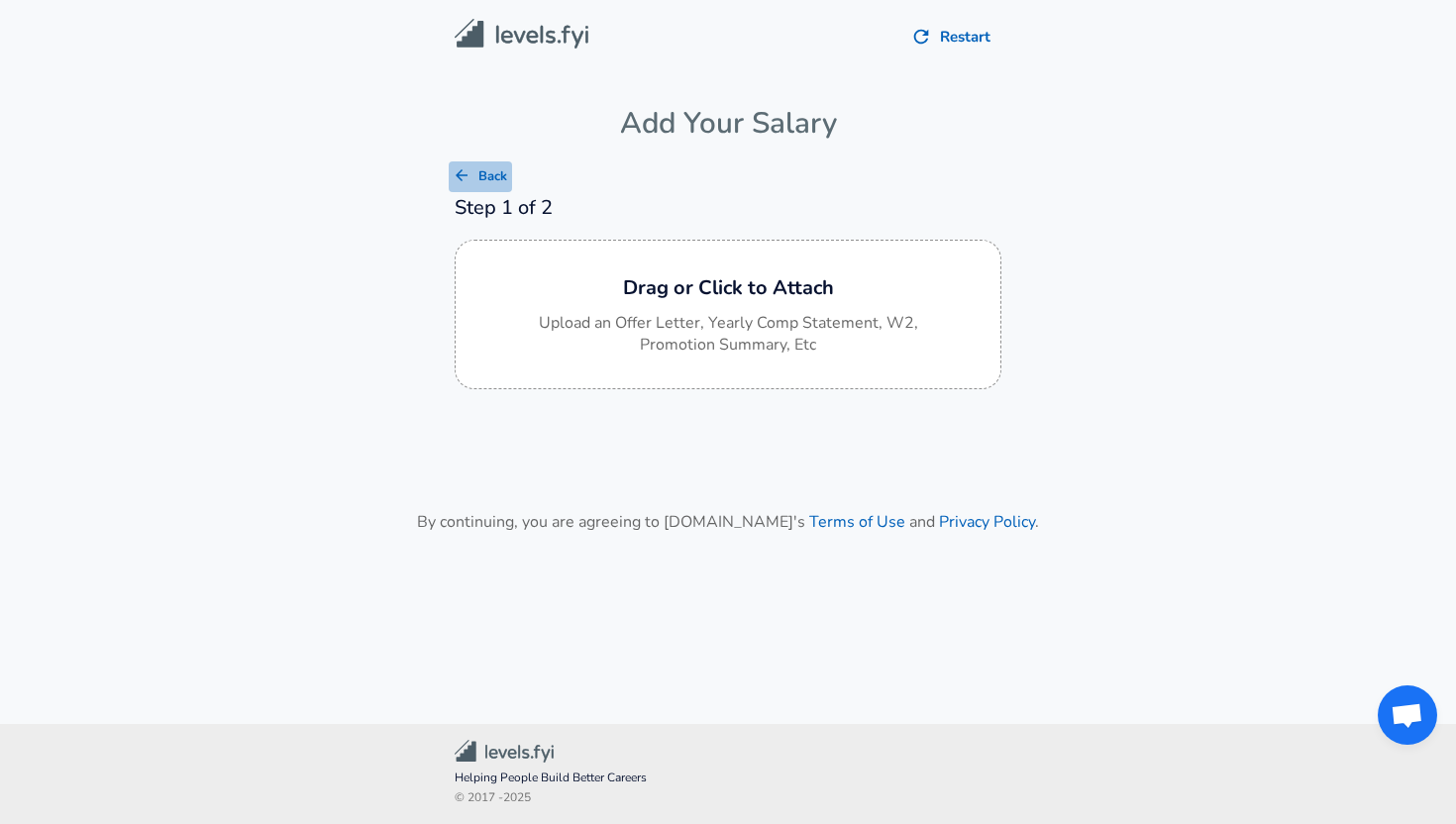 click on "Back" at bounding box center [480, 176] 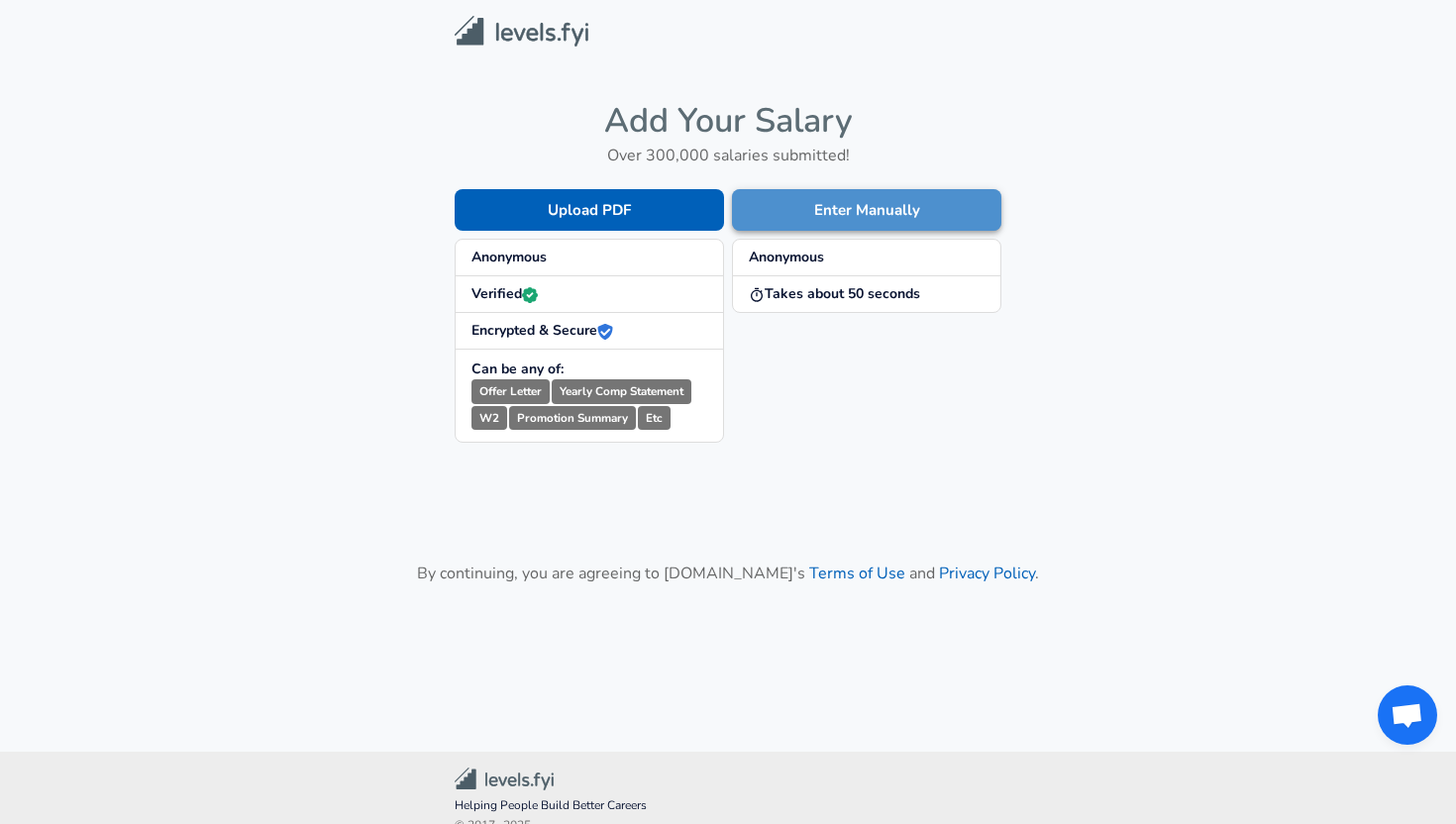click on "Enter Manually" at bounding box center (867, 210) 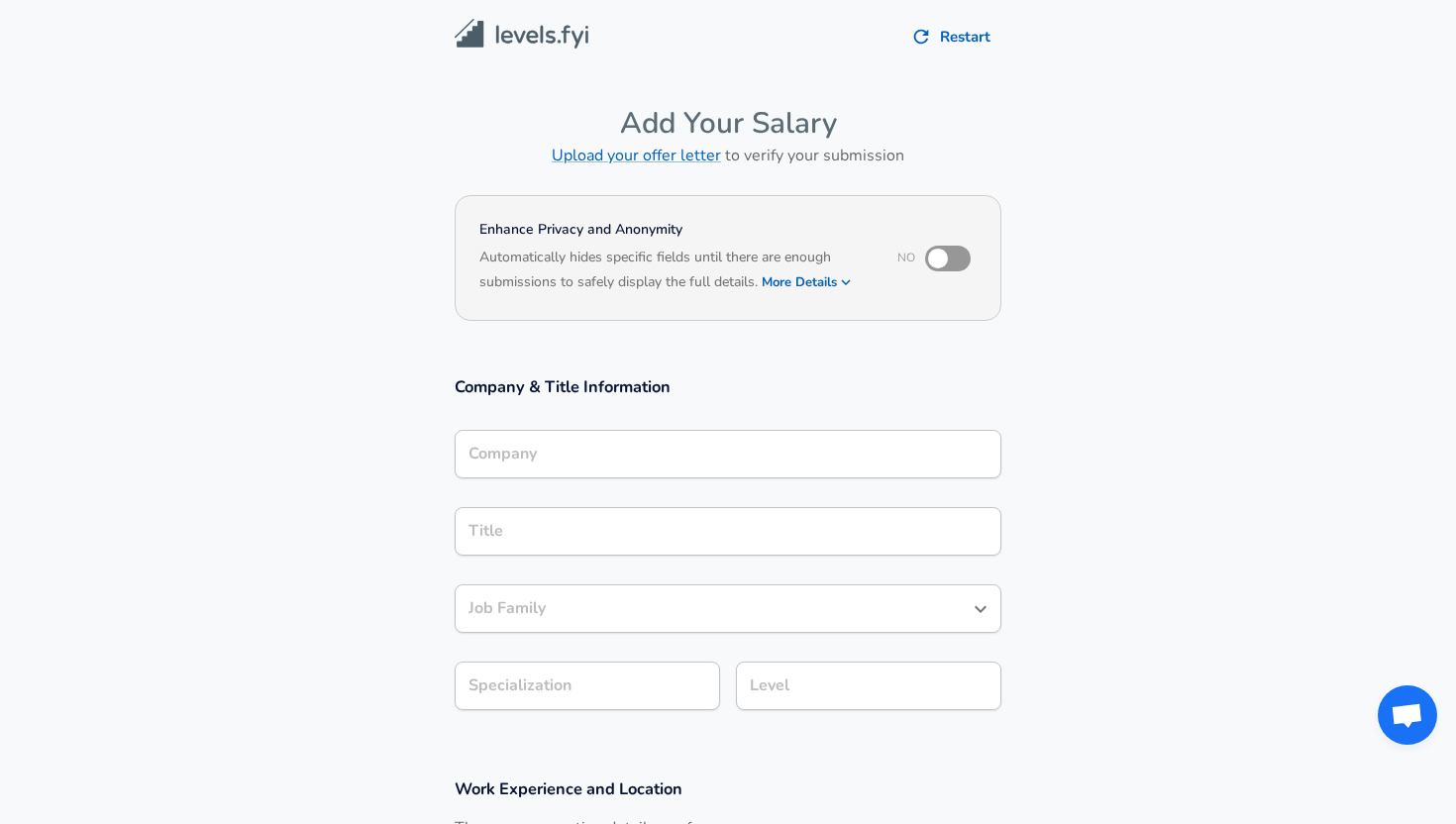 click on "Company" at bounding box center (728, 454) 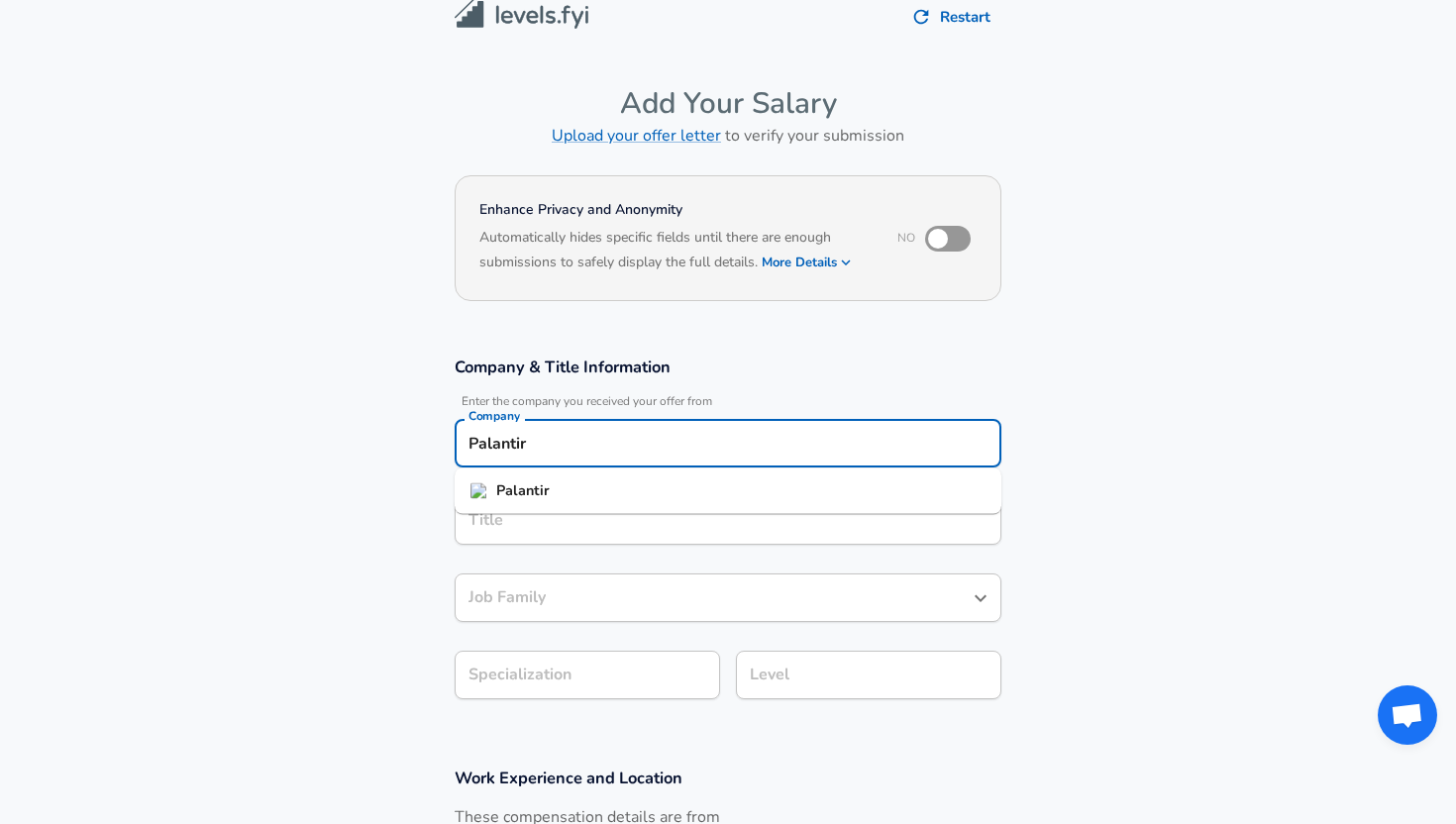 click on "Palantir" at bounding box center (728, 491) 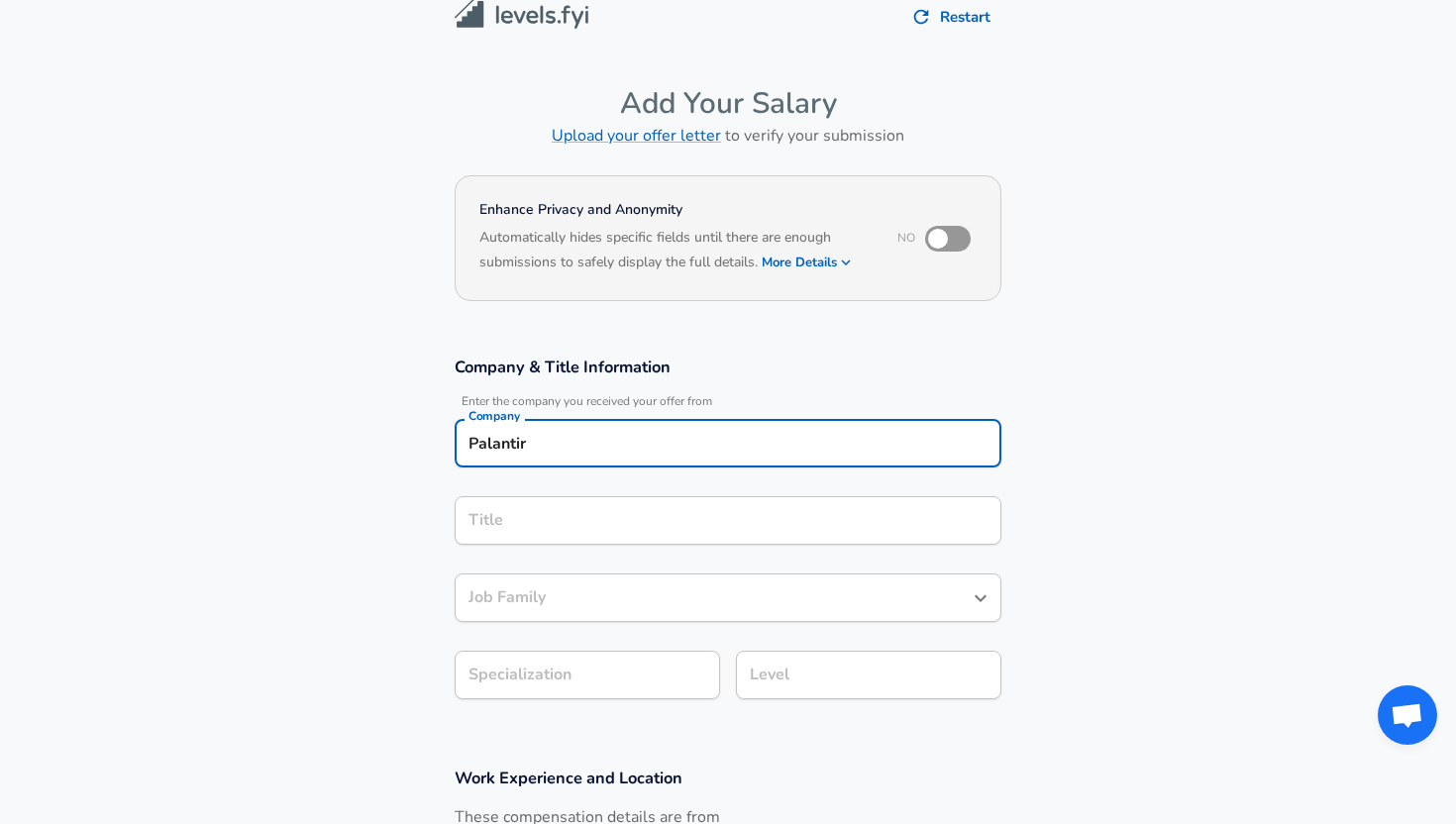 type on "Palantir" 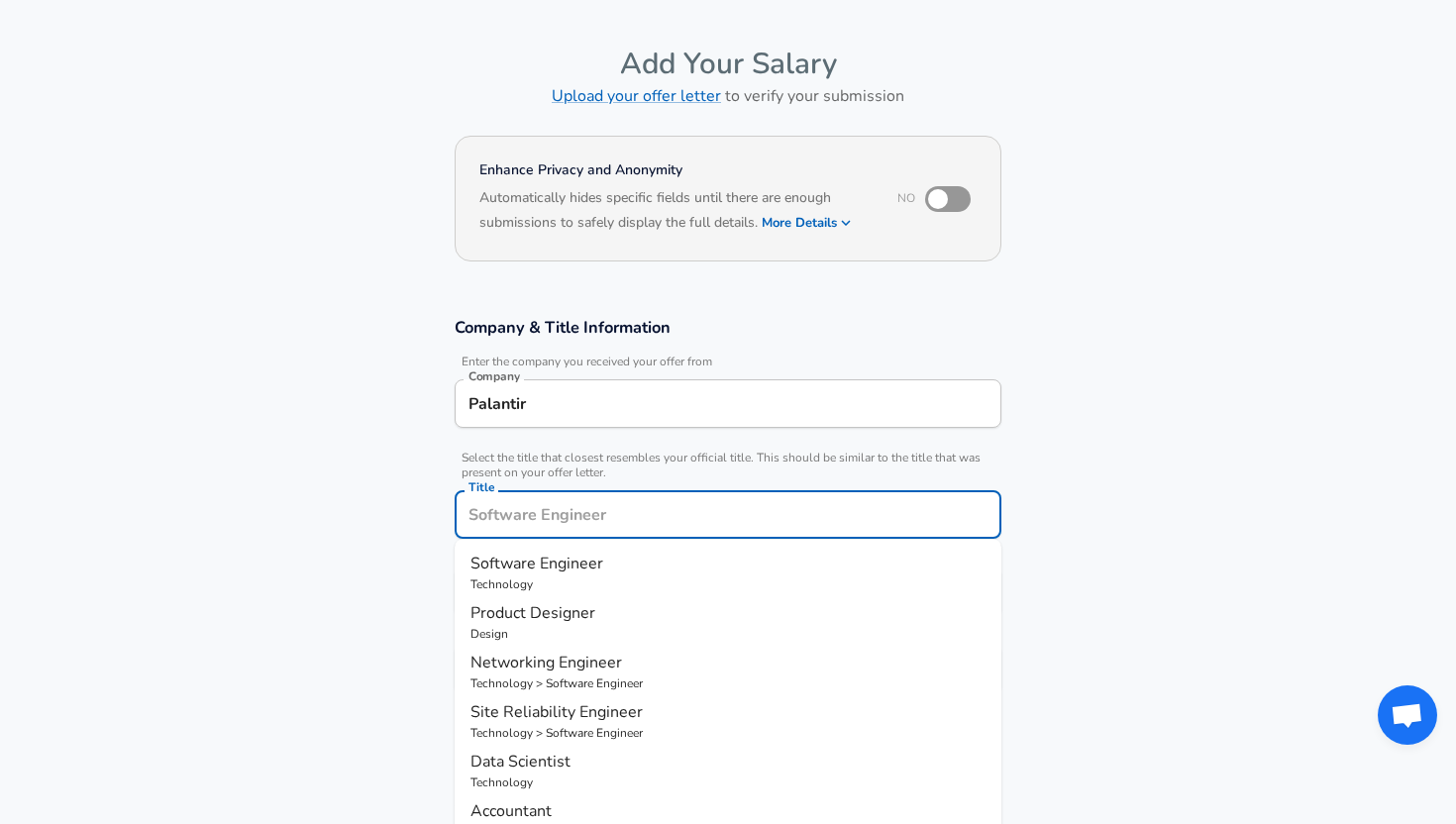 click on "Software Engineer" at bounding box center [537, 564] 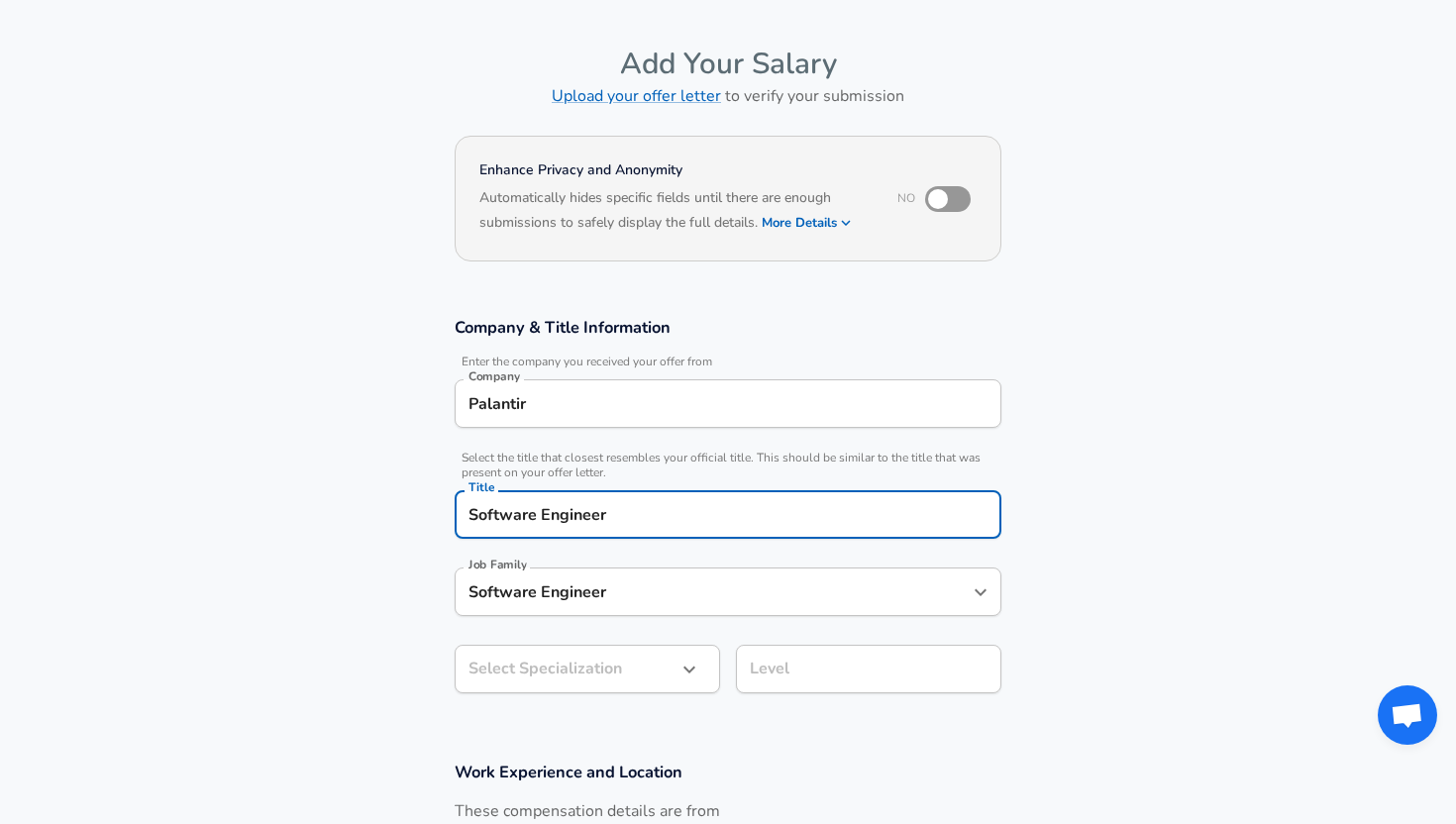 scroll, scrollTop: 0, scrollLeft: 0, axis: both 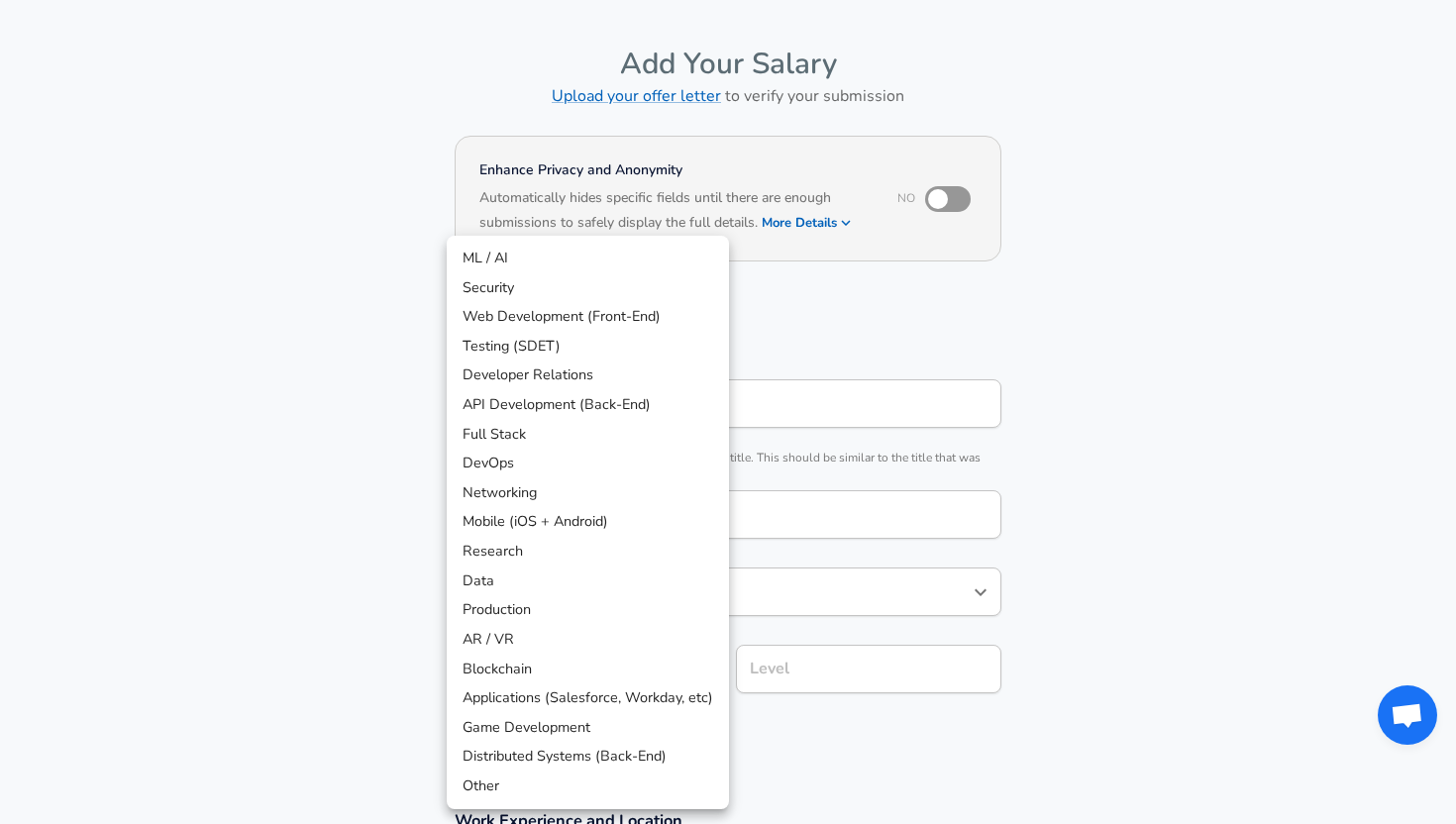 click on "Restart Add Your Salary Upload your offer letter   to verify your submission Enhance Privacy and Anonymity No Automatically hides specific fields until there are enough submissions to safely display the full details.   More Details Based on your submission and the data points that we have already collected, we will automatically hide and anonymize specific fields if there aren't enough data points to remain sufficiently anonymous. Company & Title Information   Enter the company you received your offer from Company Palantir Company   Select the title that closest resembles your official title. This should be similar to the title that was present on your offer letter. Title Software Engineer Title Job Family Software Engineer Job Family   Select a Specialization that best fits your role. If you can't find one, select 'Other' to enter a custom specialization Select Specialization ​ Select Specialization Level Level Work Experience and Location These compensation details are from the perspective of a: New Offer" at bounding box center [728, 353] 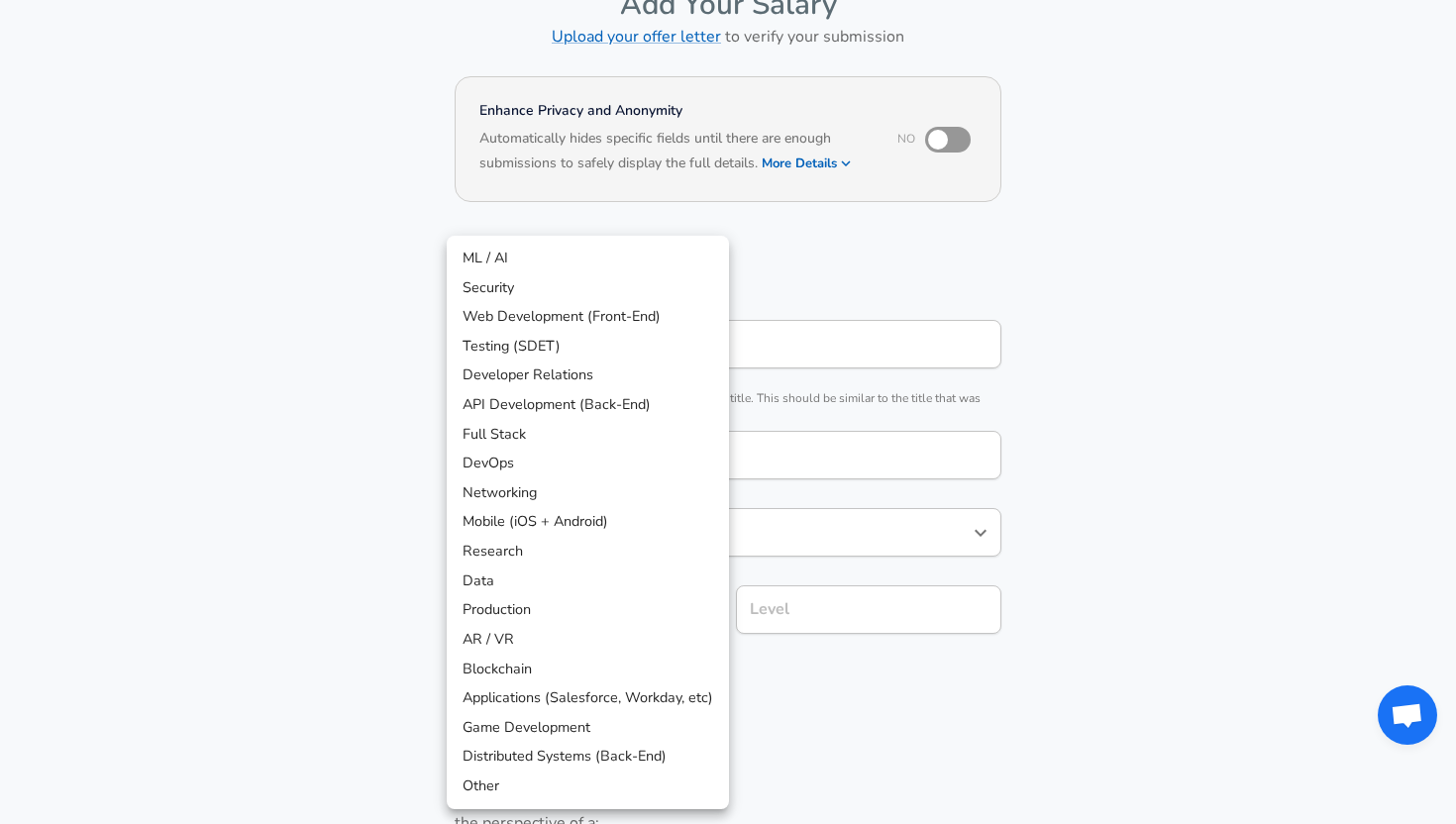 type 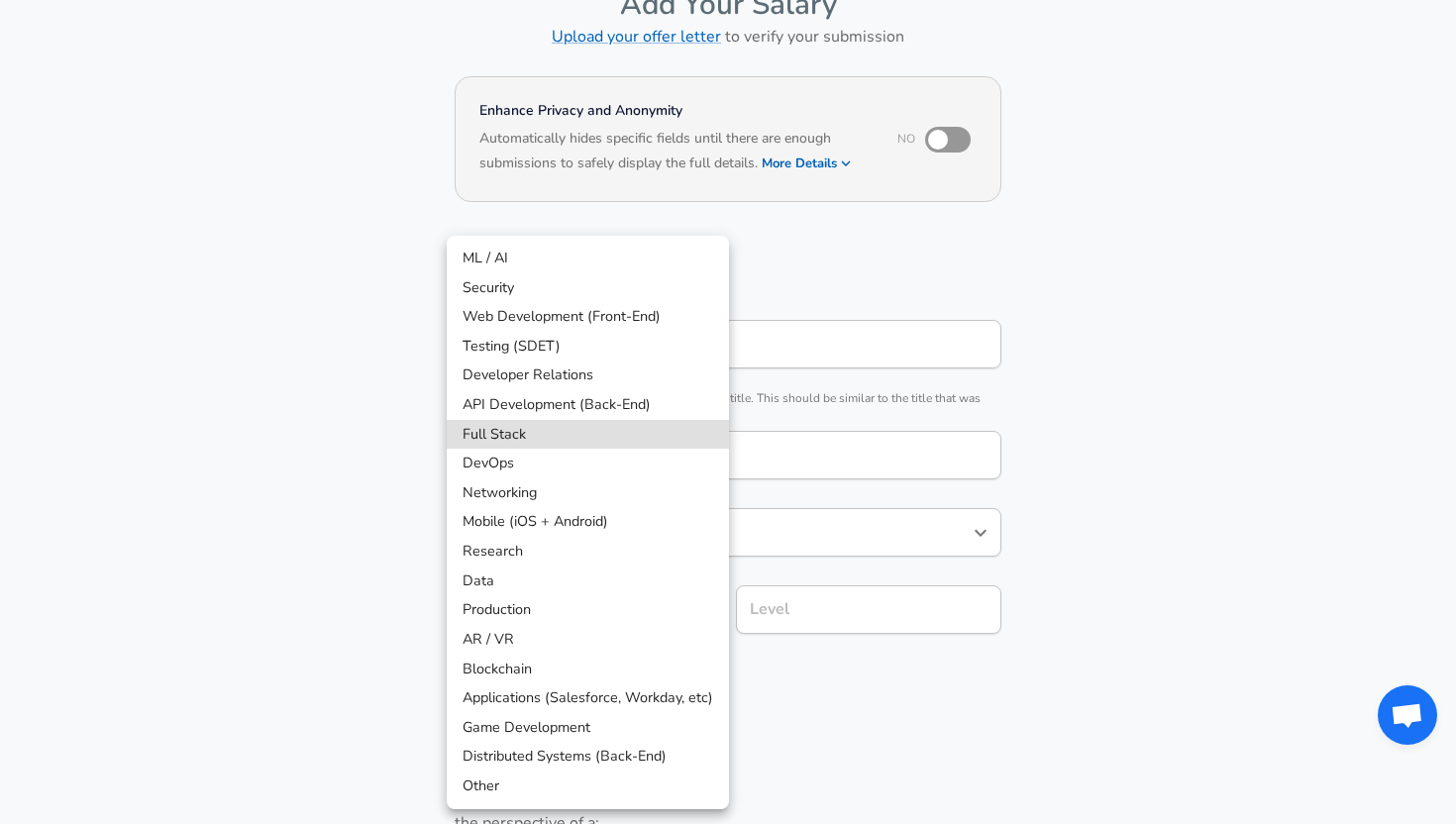 type 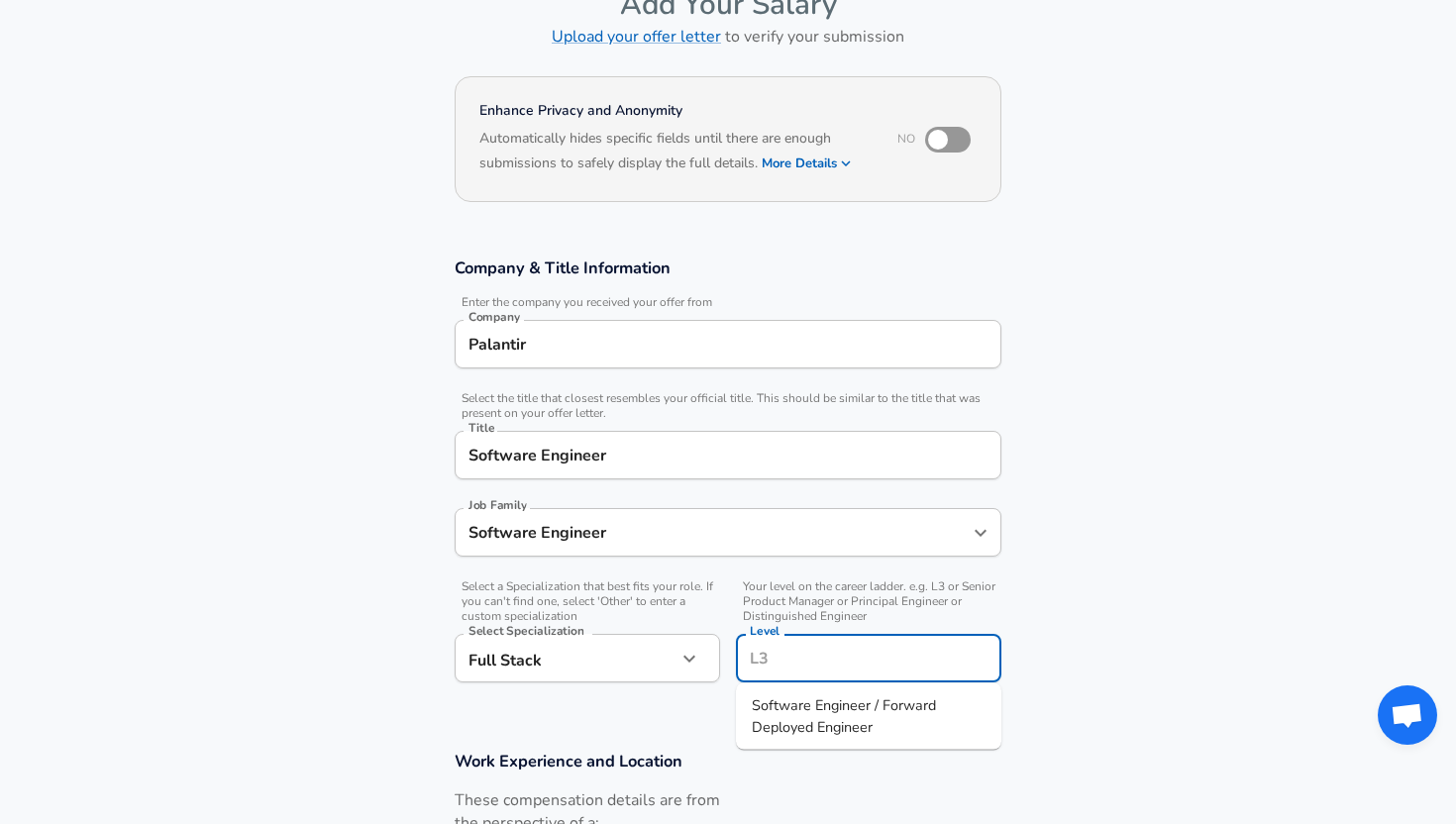click on "Level" at bounding box center (869, 658) 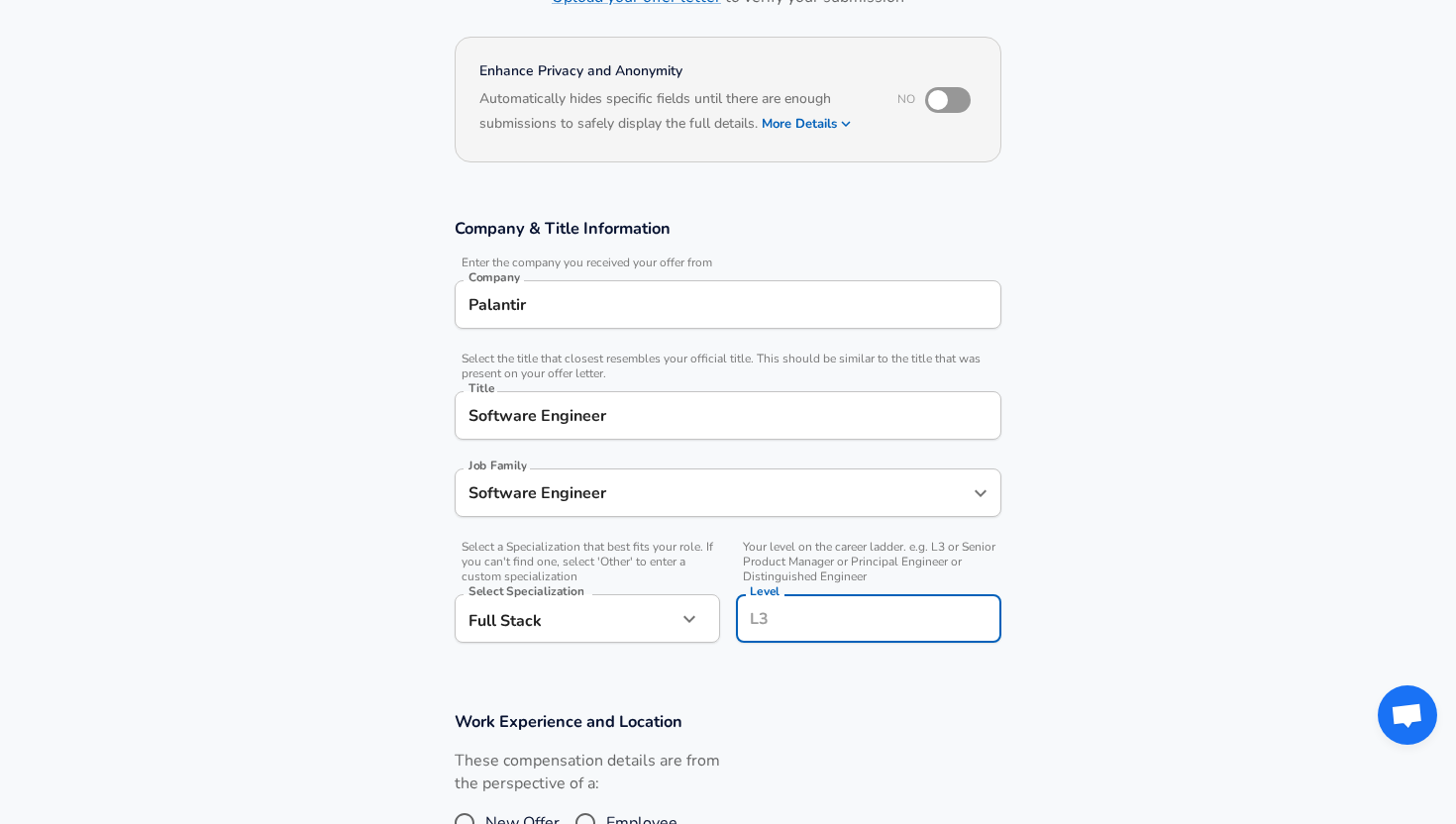 type on "3" 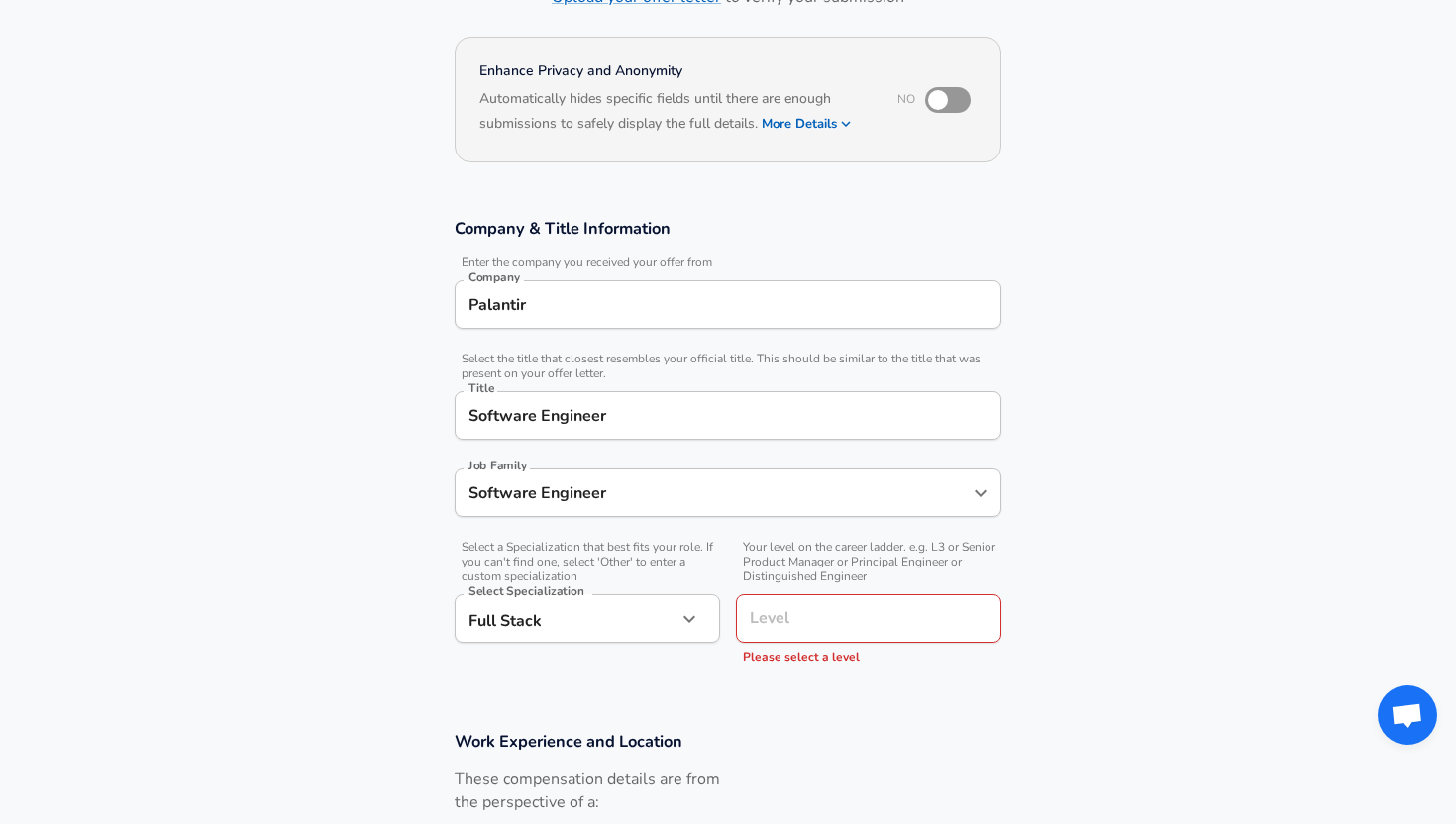 click on "Your level on the career ladder. e.g. L3 or Senior Product Manager or Principal Engineer or Distinguished Engineer" at bounding box center (869, 562) 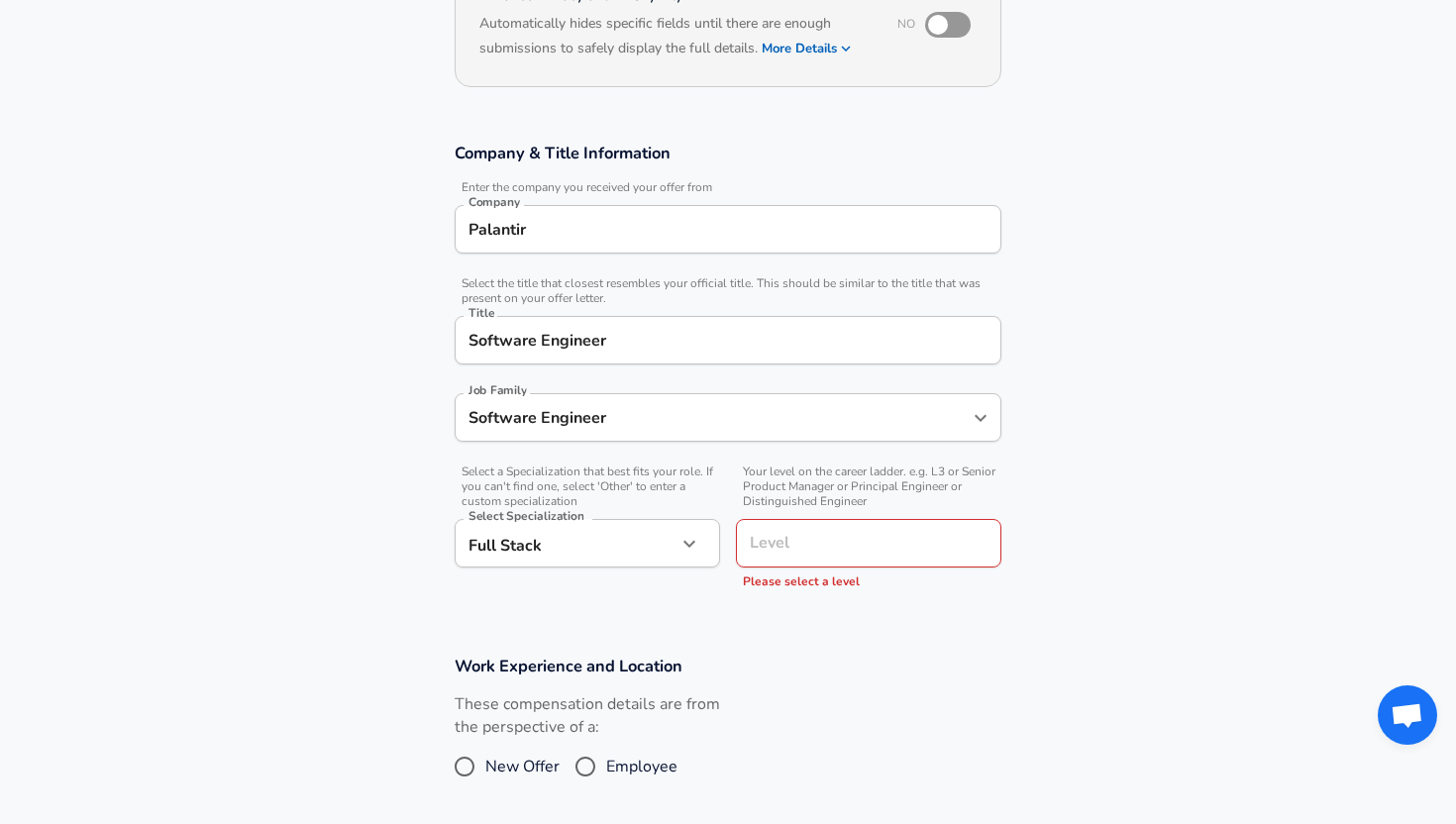 scroll, scrollTop: 310, scrollLeft: 0, axis: vertical 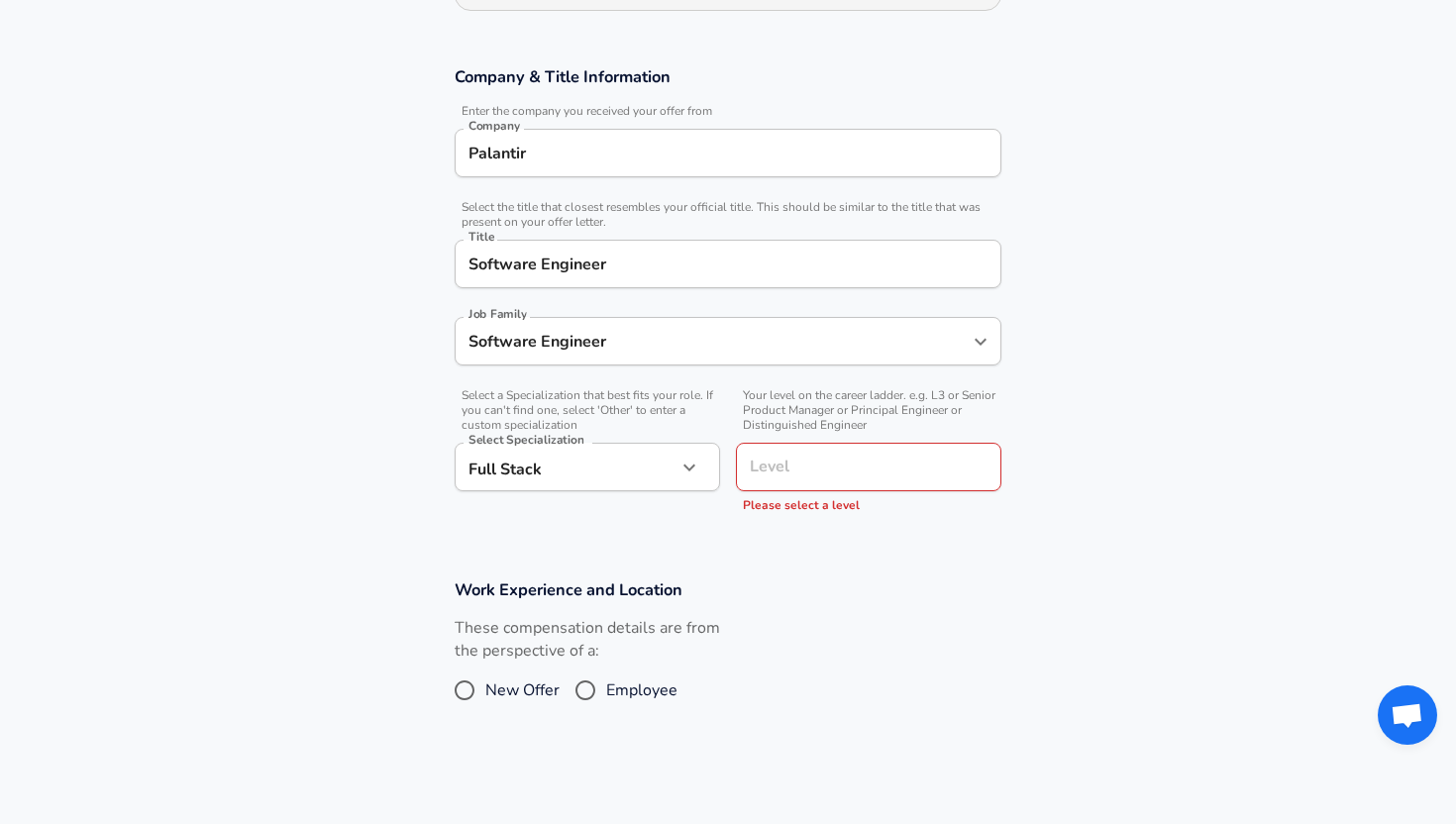 click on "Level" at bounding box center (869, 466) 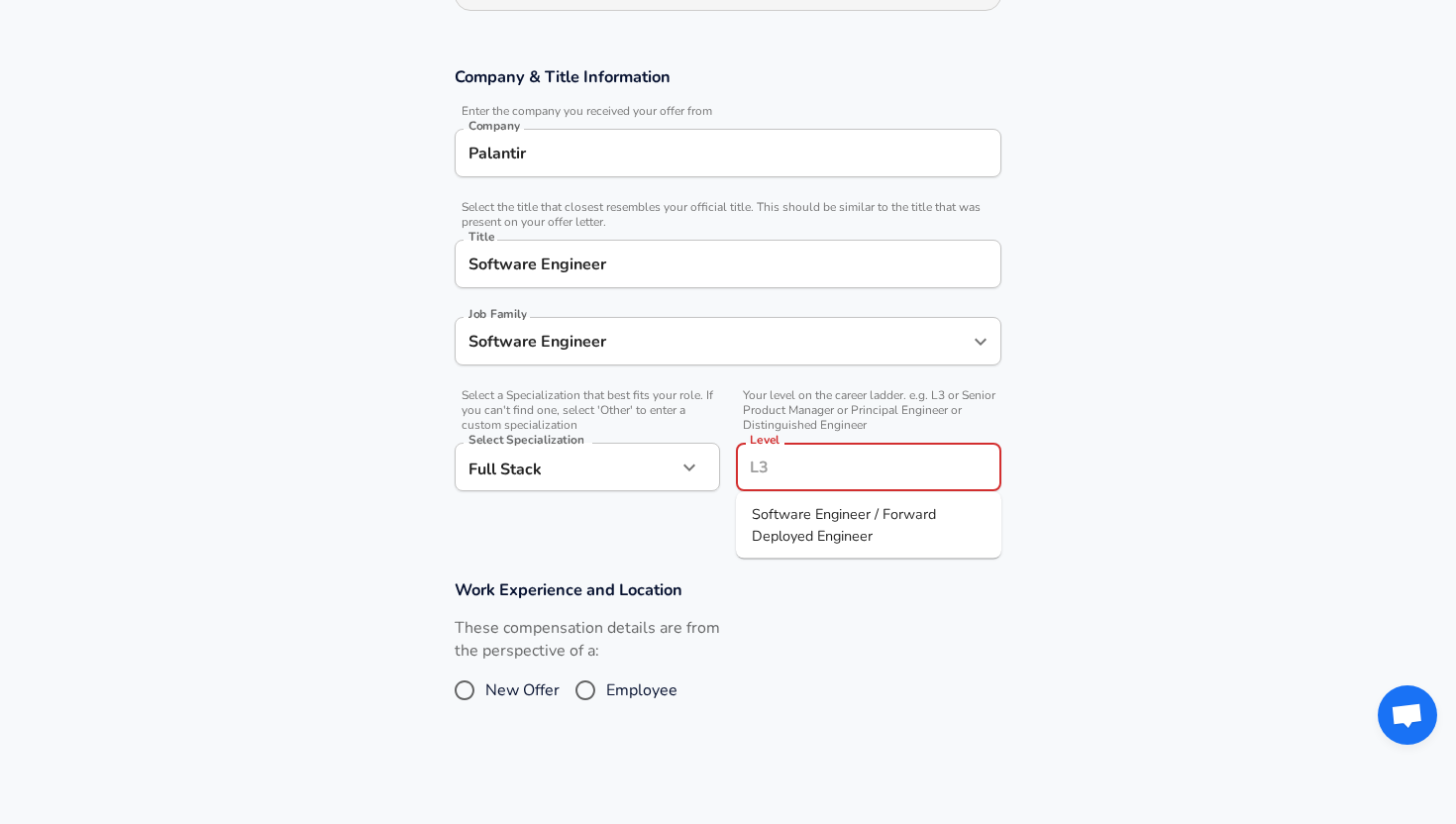 click on "Software Engineer / Forward Deployed Engineer" at bounding box center [869, 525] 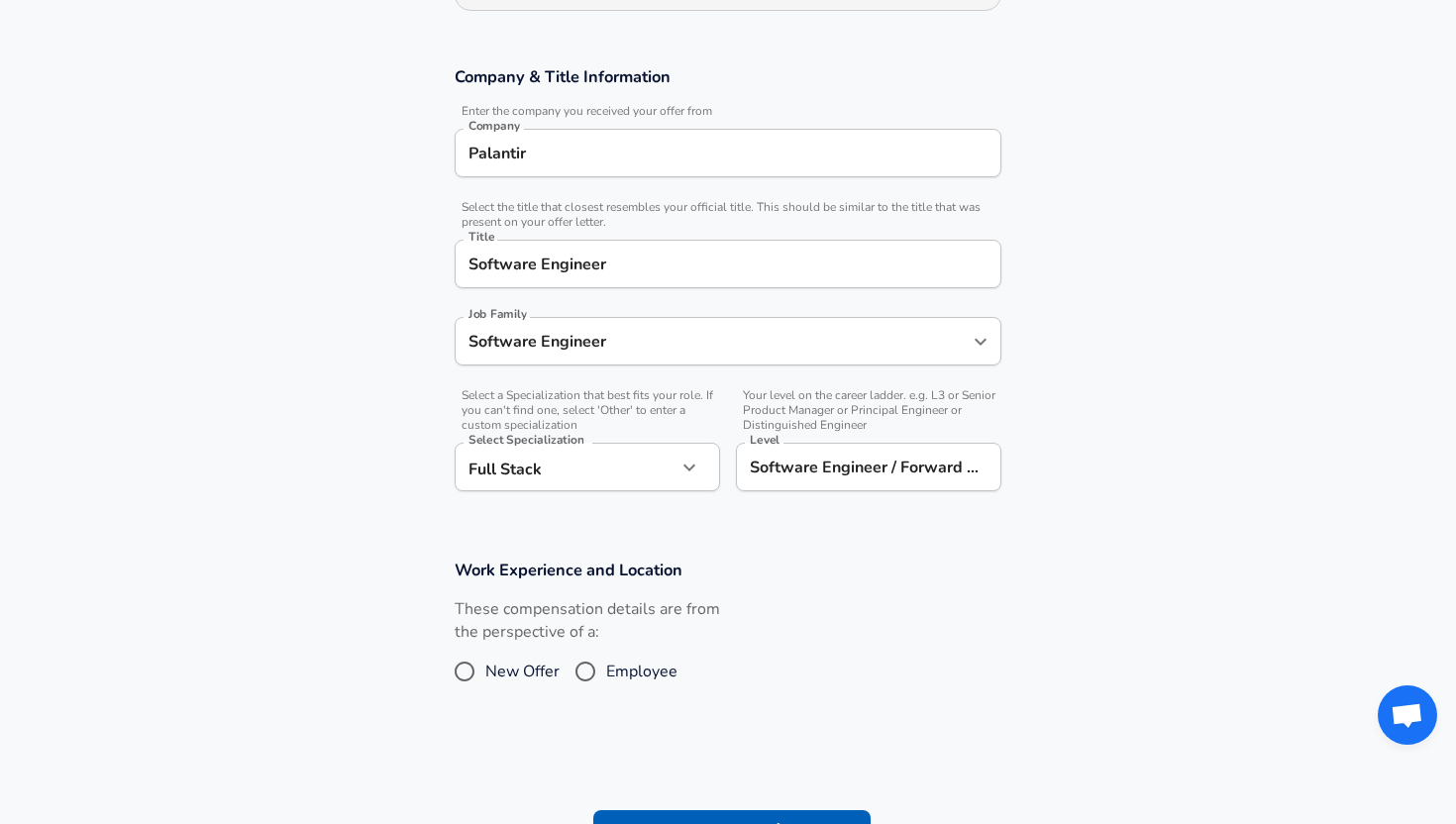 click on "Work Experience and Location These compensation details are from the perspective of a: New Offer Employee" at bounding box center [728, 635] 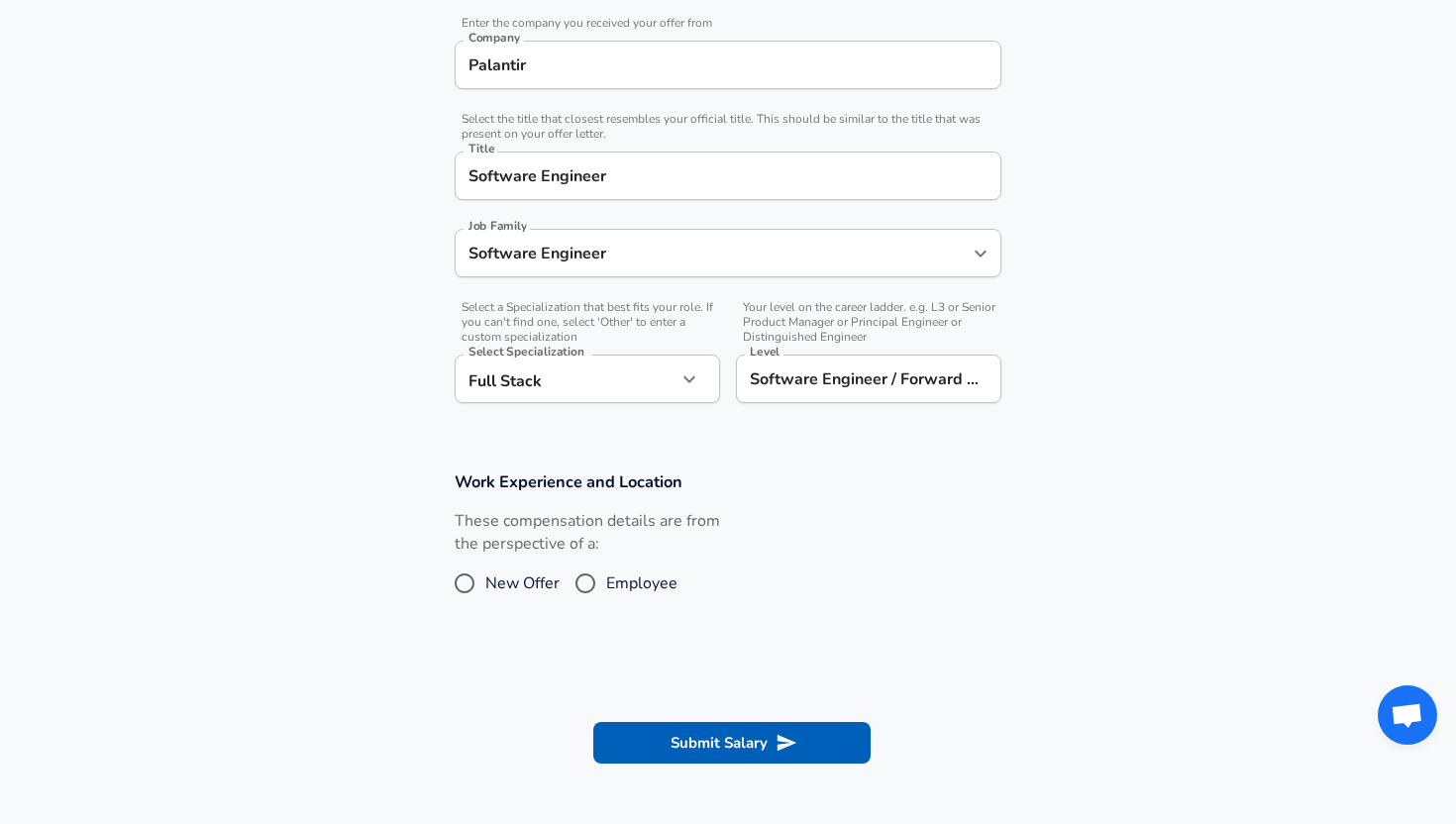 scroll, scrollTop: 406, scrollLeft: 0, axis: vertical 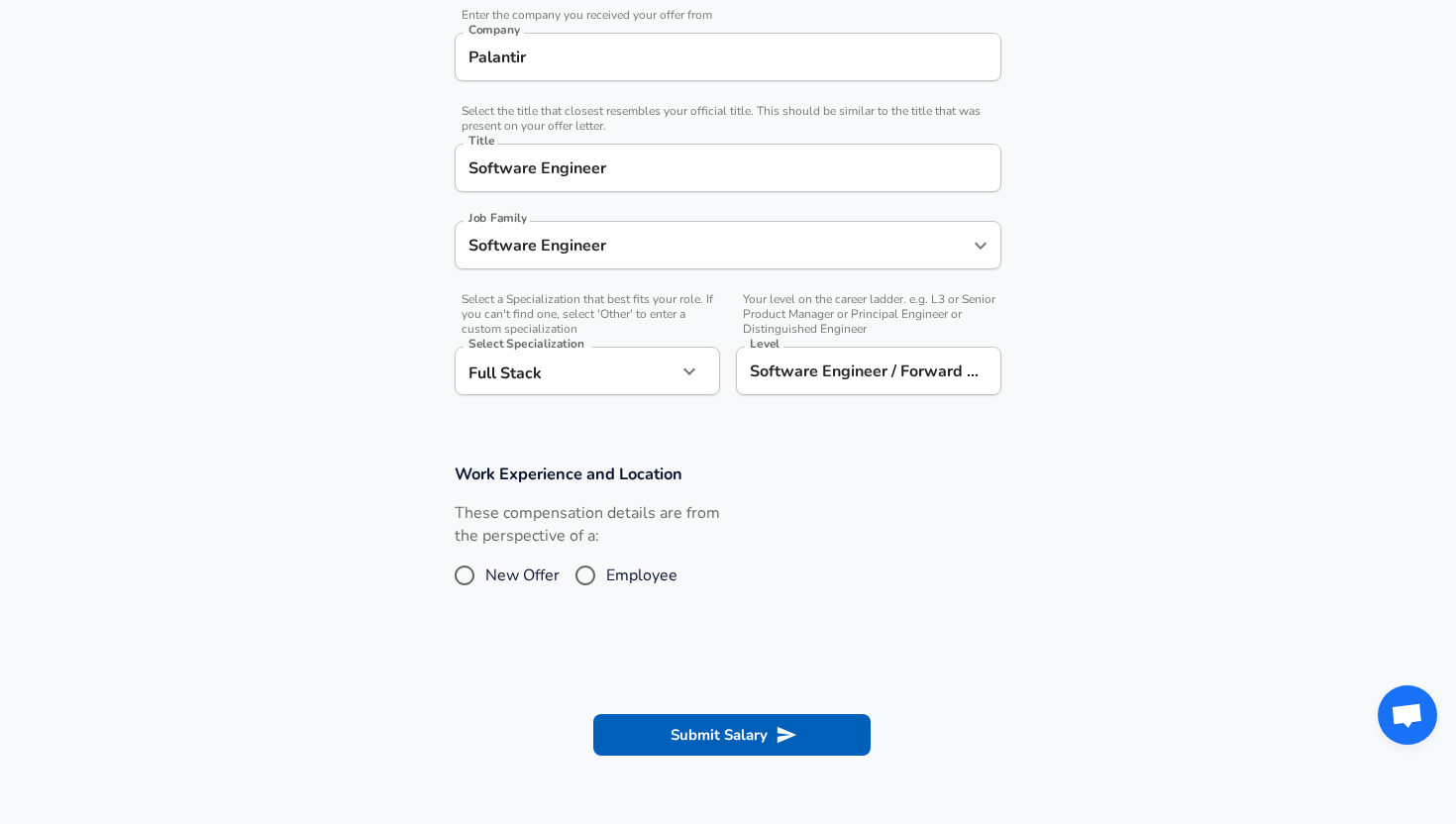 click on "New Offer" at bounding box center [522, 575] 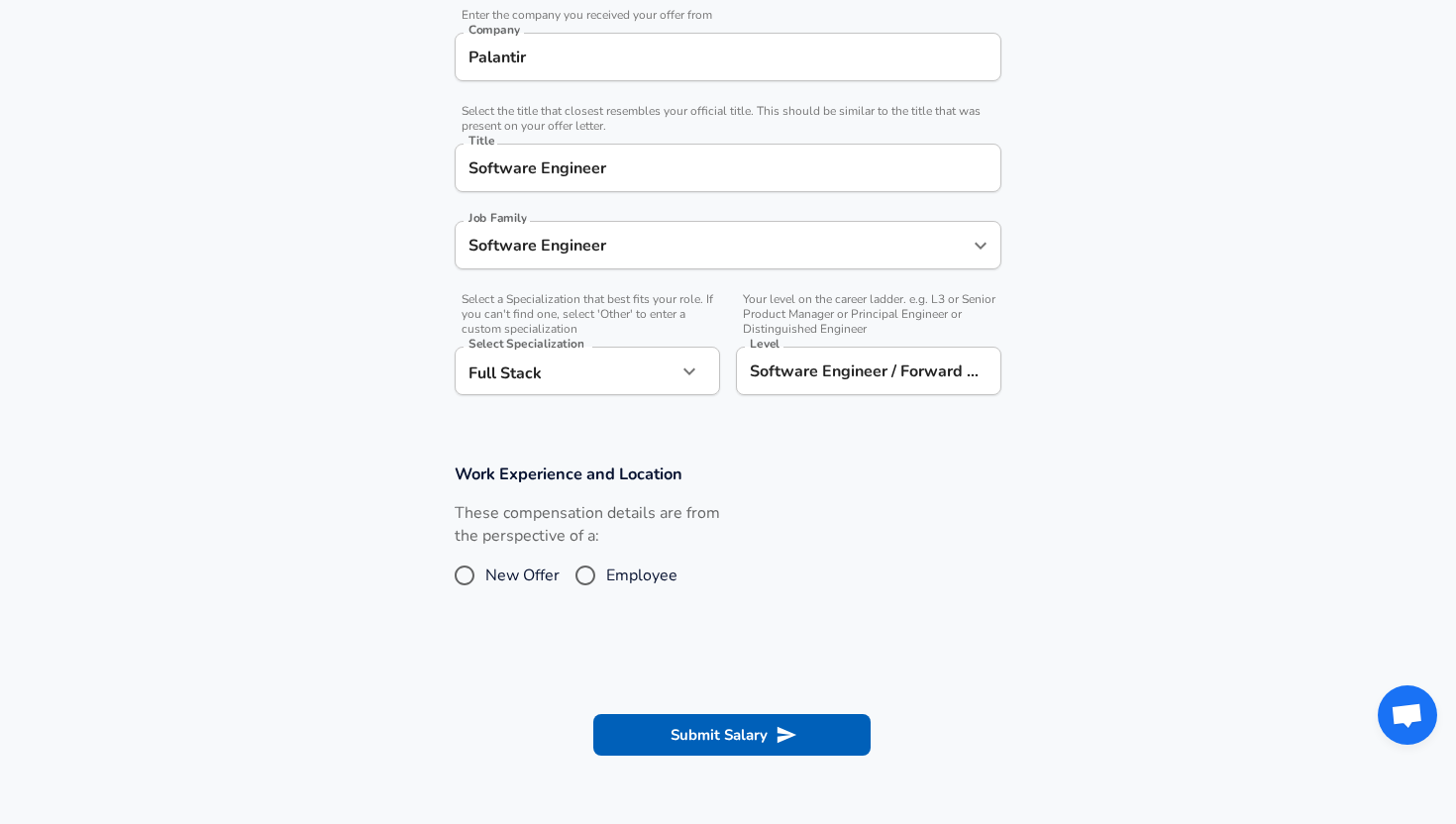 radio on "true" 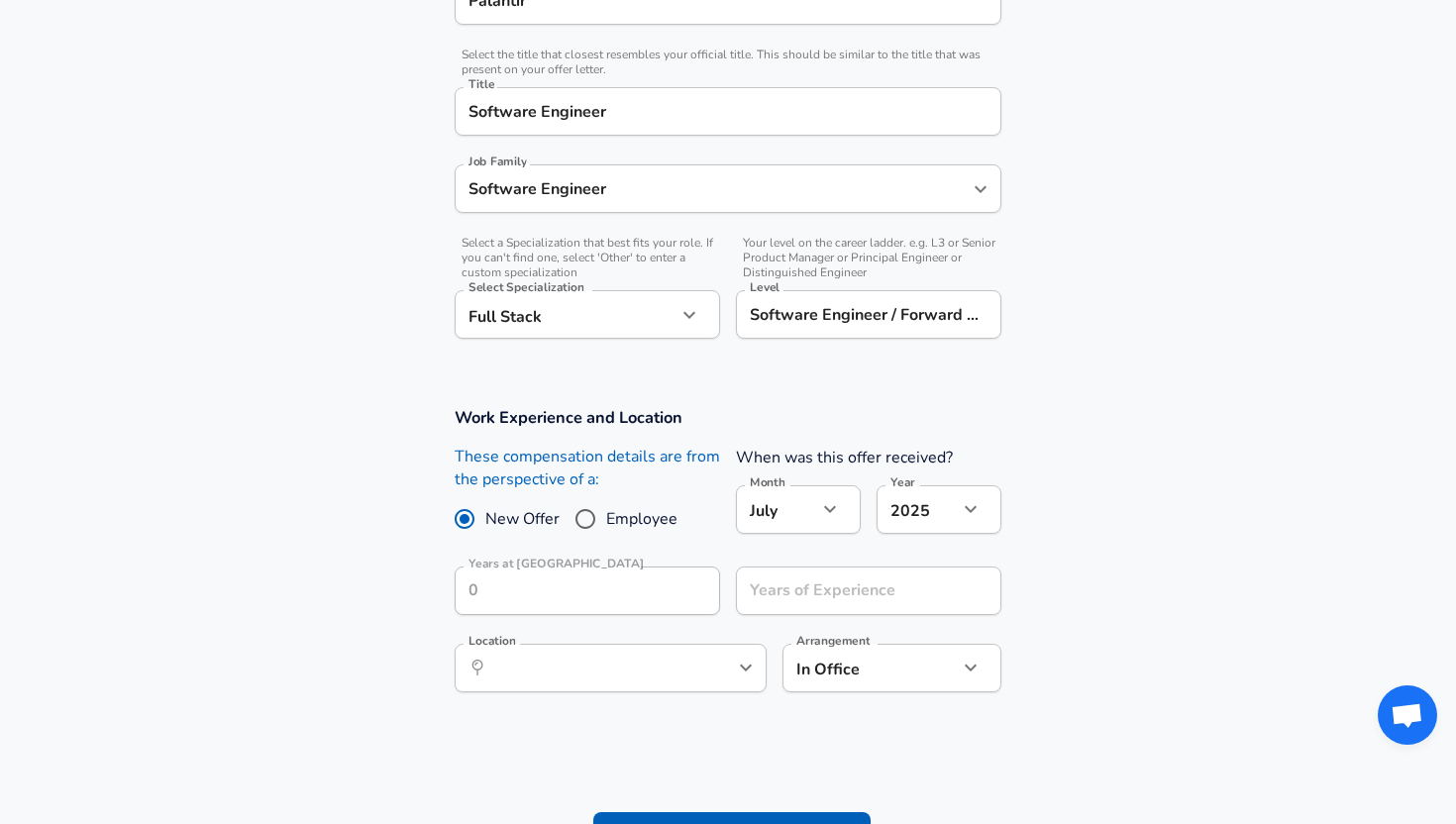 scroll, scrollTop: 485, scrollLeft: 0, axis: vertical 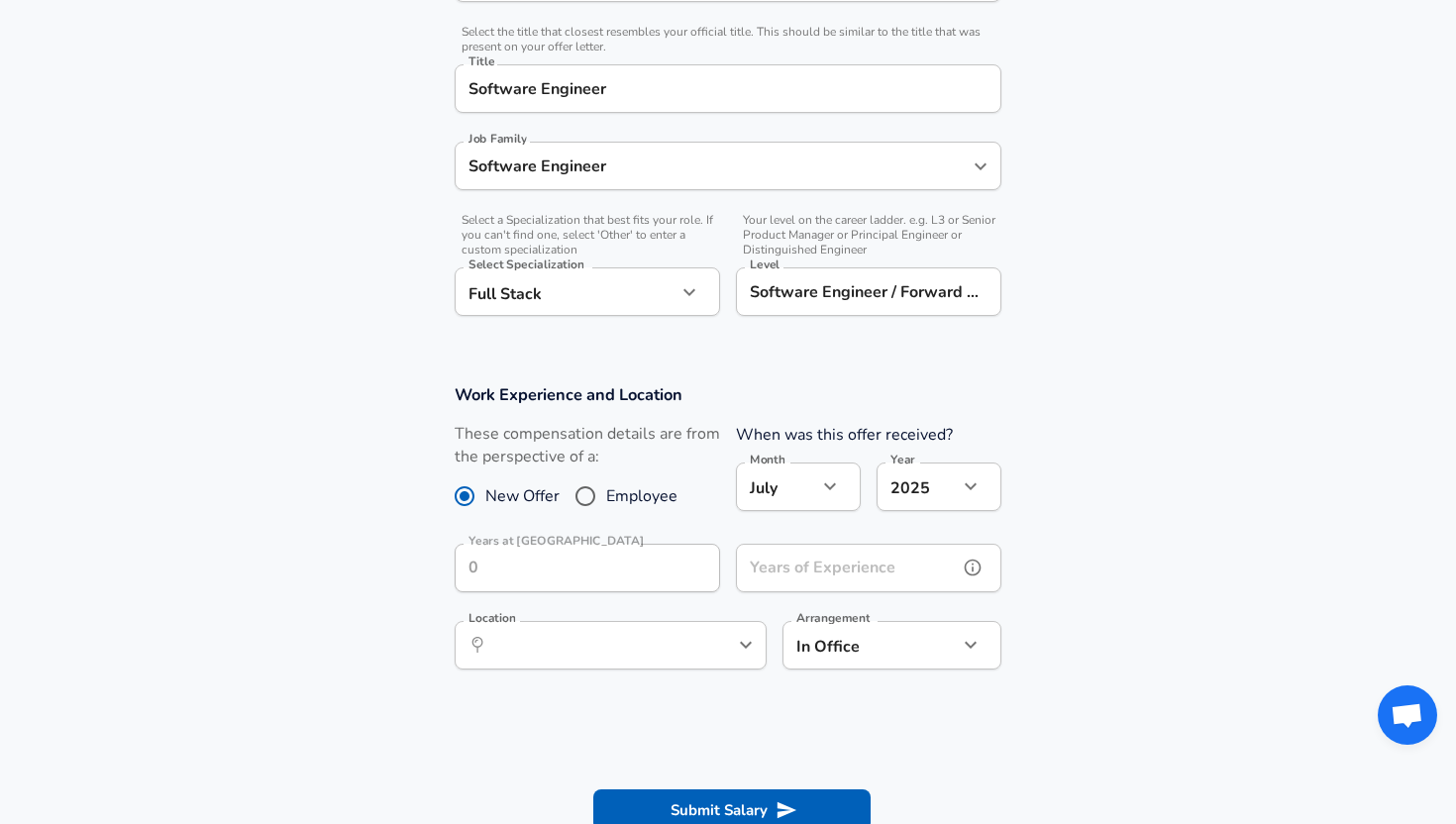 click on "Years of Experience" at bounding box center (847, 567) 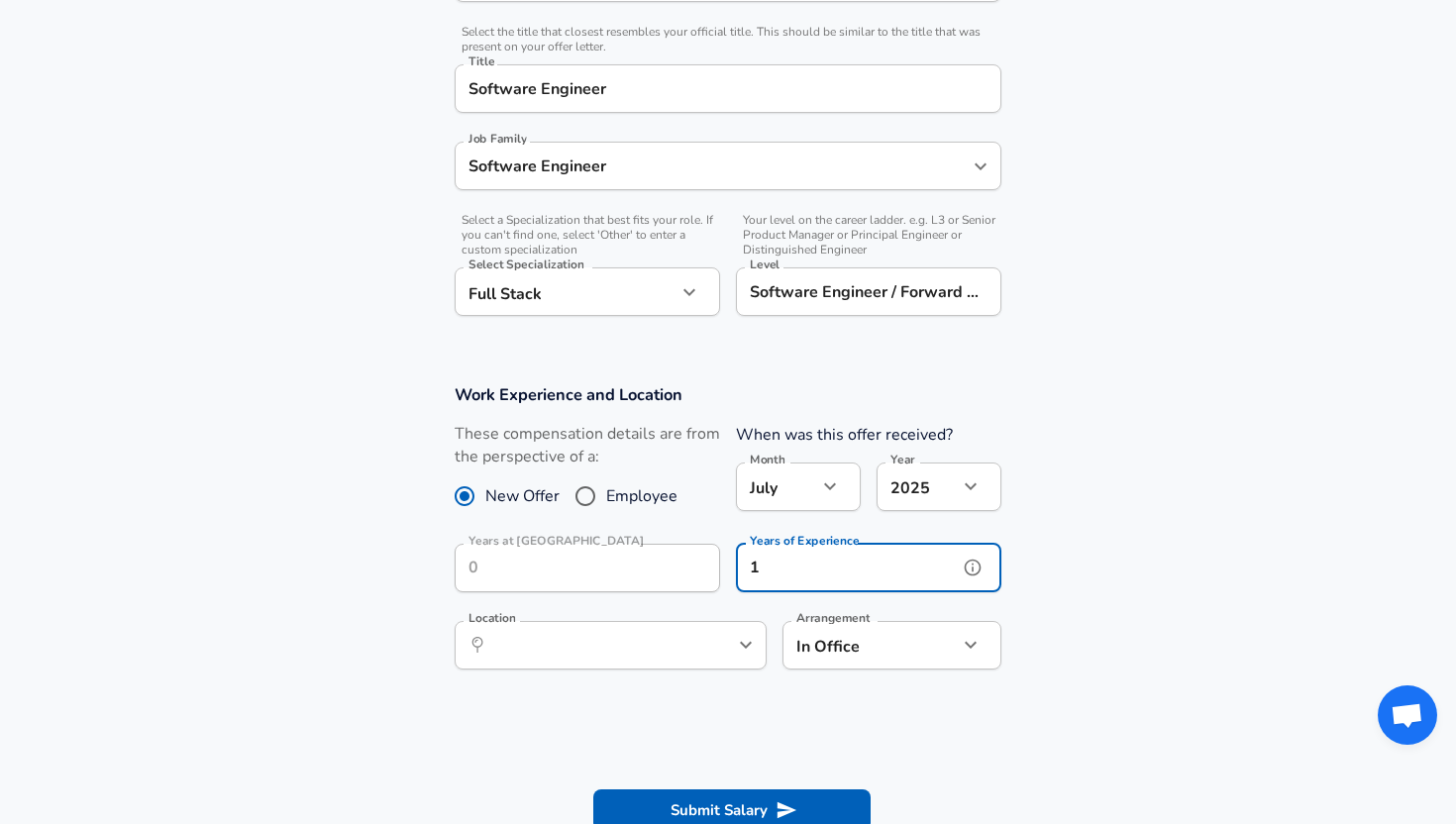 click on "Location ​ Location" at bounding box center (610, 644) 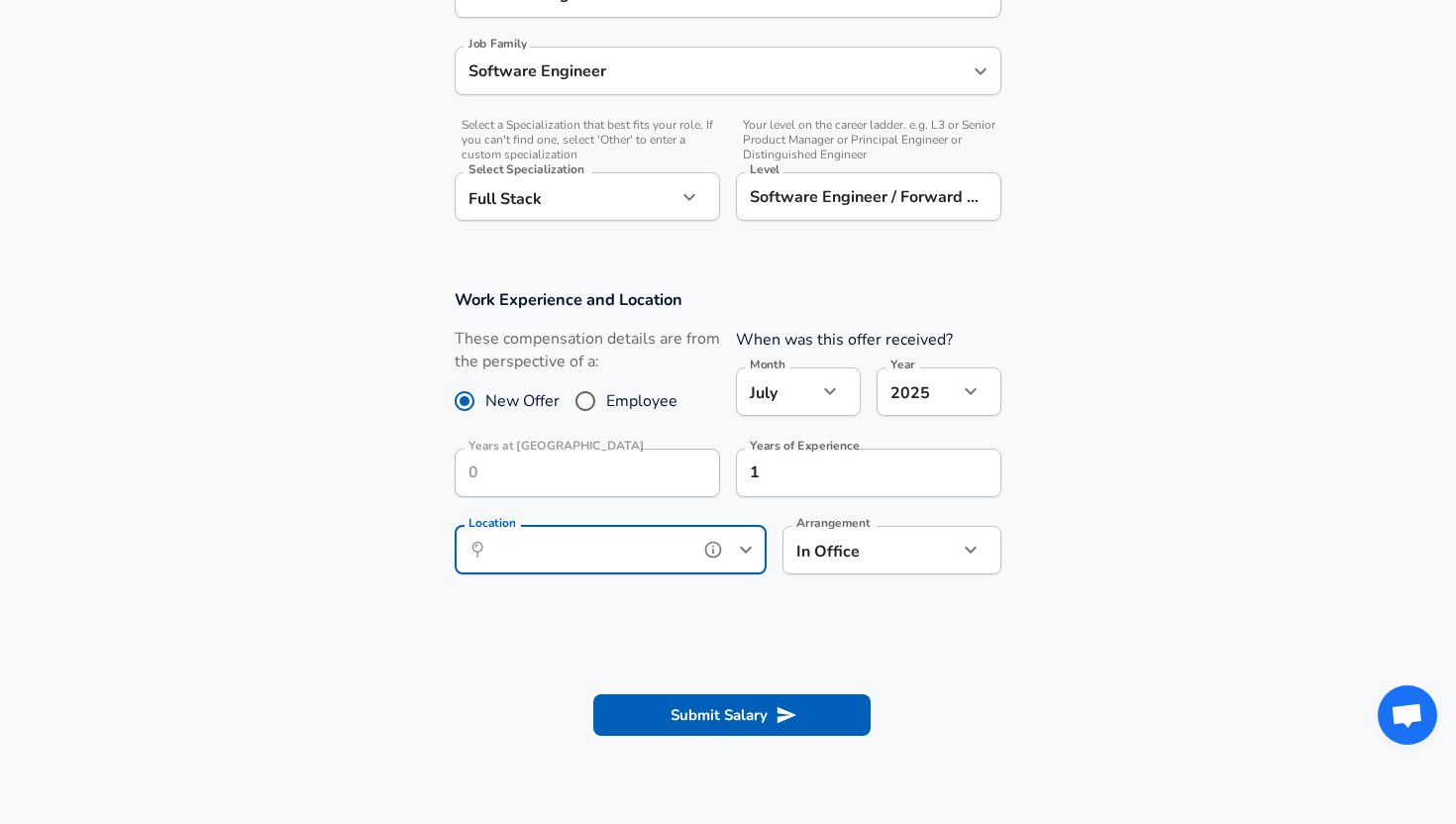 scroll, scrollTop: 592, scrollLeft: 0, axis: vertical 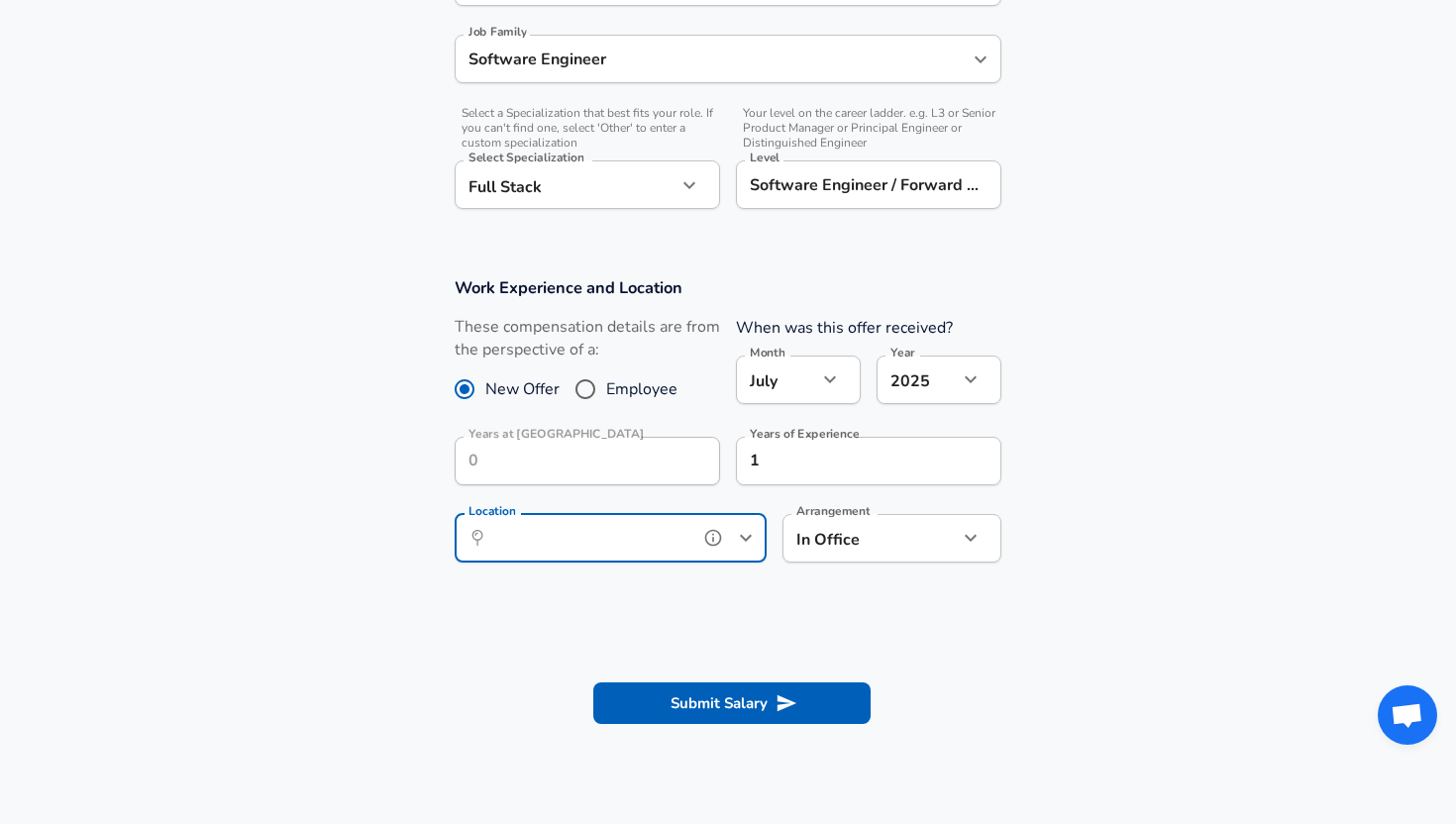 click on "​ Location" at bounding box center (610, 538) 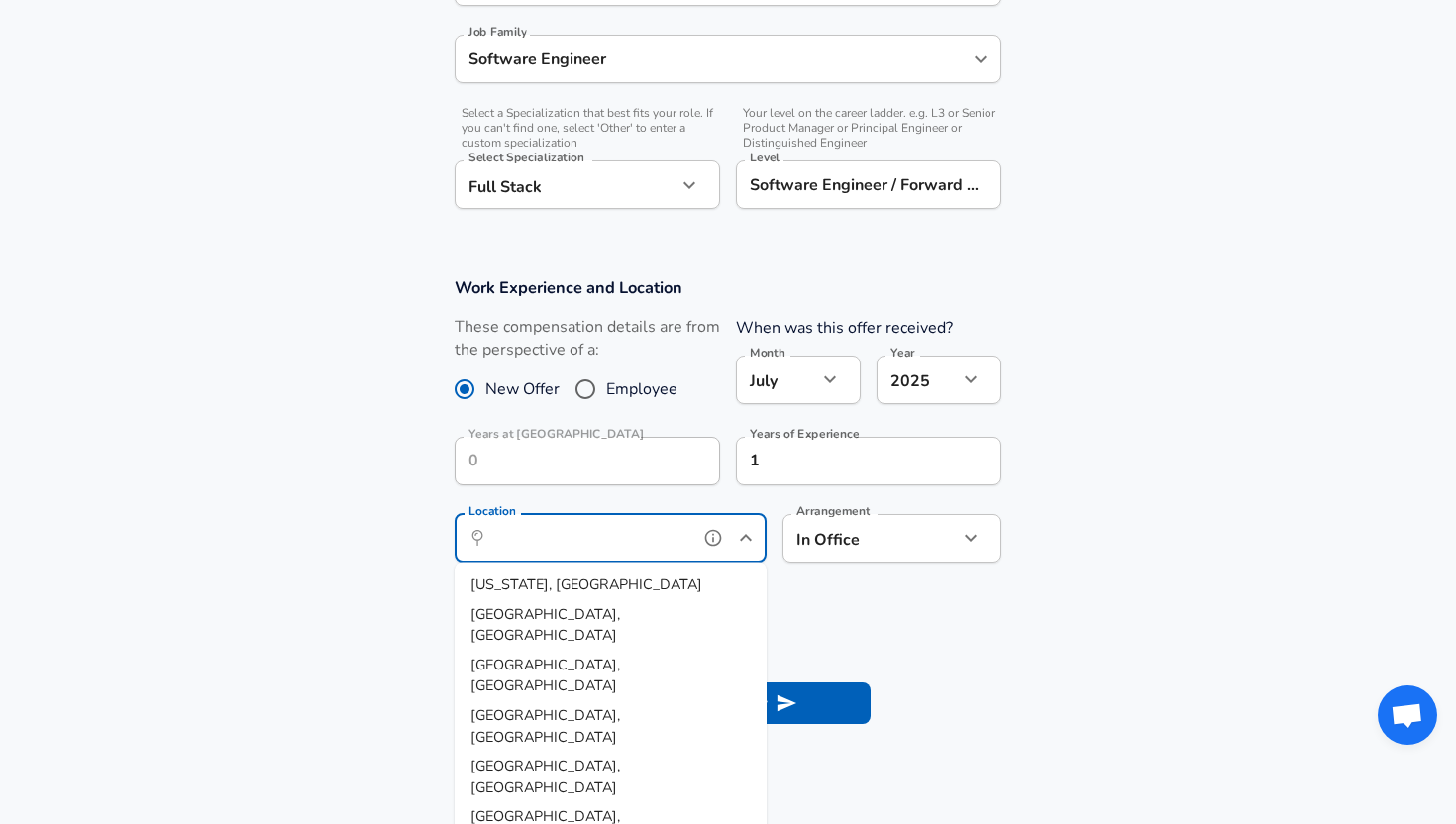 click on "[US_STATE], [GEOGRAPHIC_DATA]" at bounding box center (610, 585) 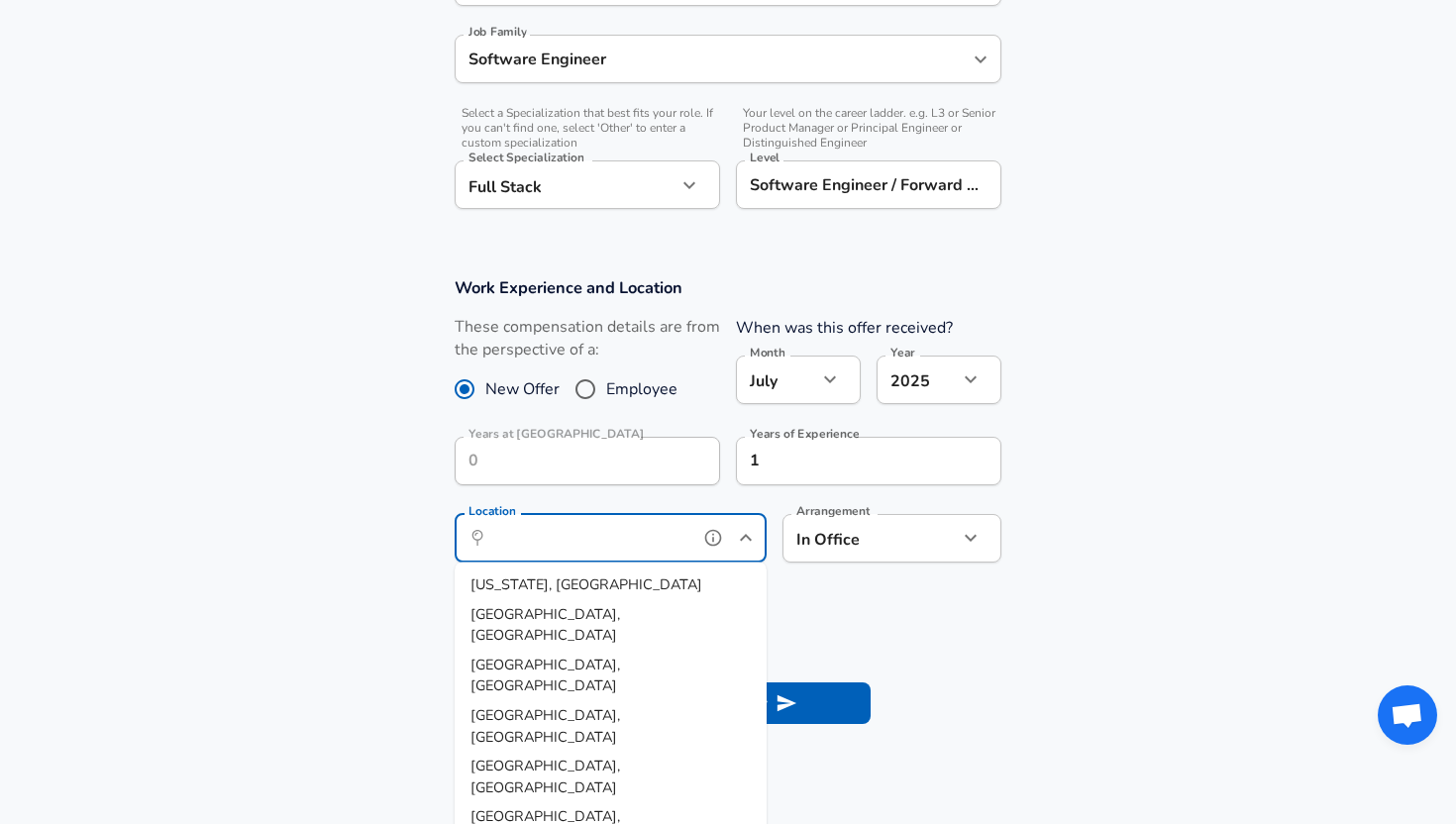 type on "[US_STATE], [GEOGRAPHIC_DATA]" 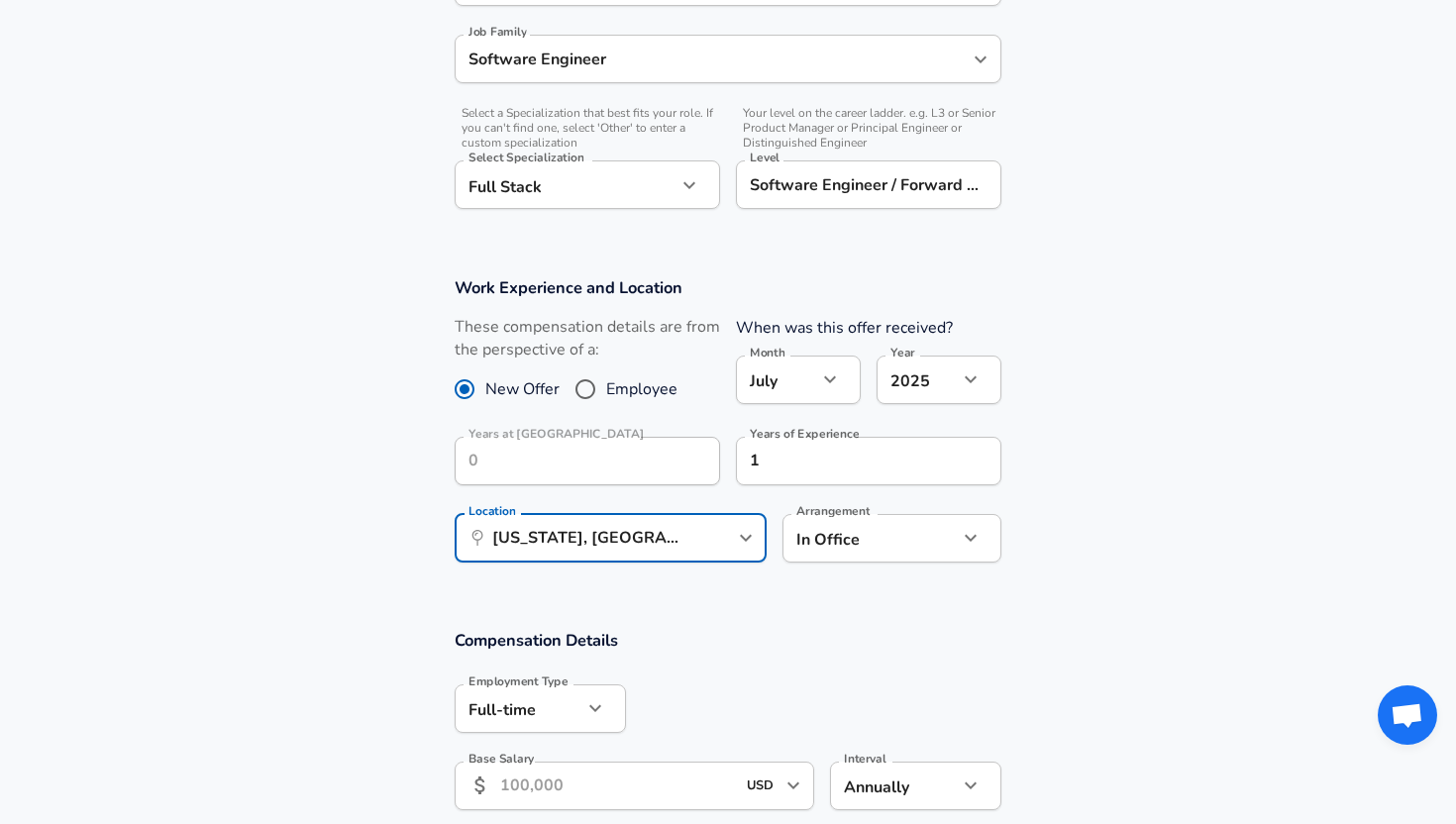 click on "Work Experience and Location These compensation details are from the perspective of a: New Offer Employee When was this offer received? Month [DATE] Month Year [DATE] 2025 Year Years at [GEOGRAPHIC_DATA] Years at [GEOGRAPHIC_DATA] Years of Experience 1 Years of Experience Location ​ [US_STATE], [GEOGRAPHIC_DATA] Location Arrangement In Office office Arrangement" at bounding box center (728, 430) 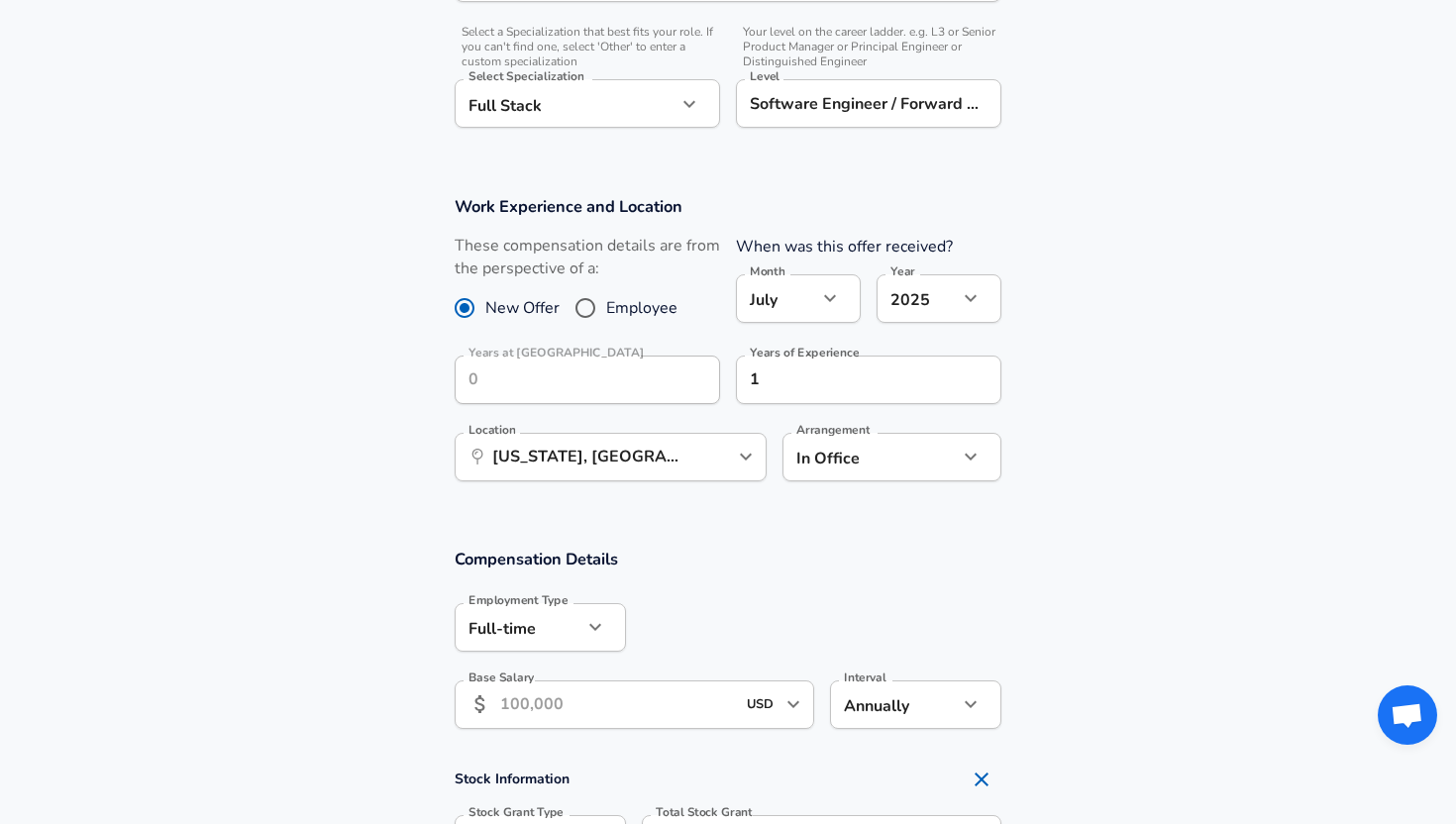 scroll, scrollTop: 703, scrollLeft: 0, axis: vertical 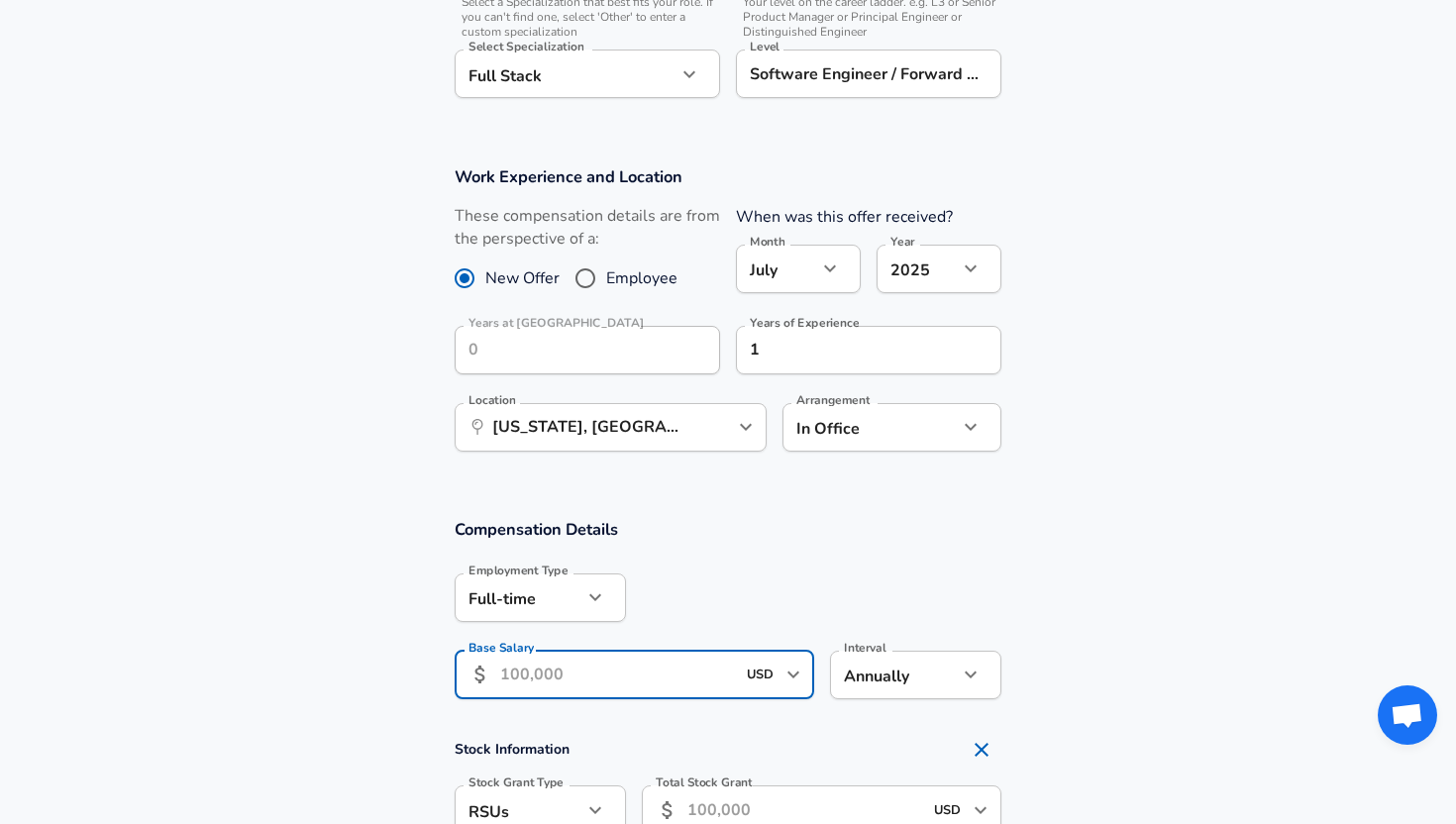 click on "Base Salary" at bounding box center (617, 674) 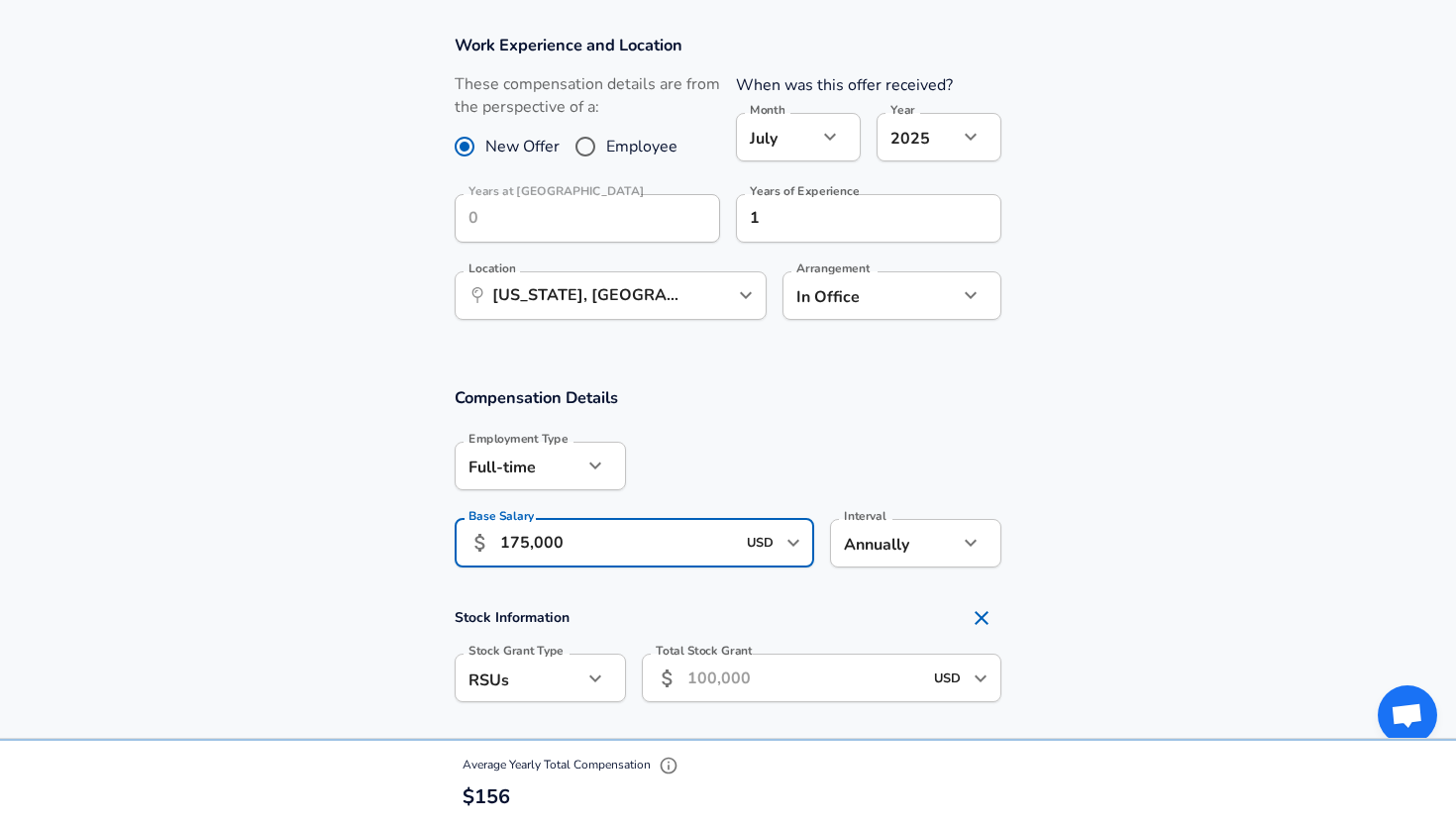 scroll, scrollTop: 962, scrollLeft: 0, axis: vertical 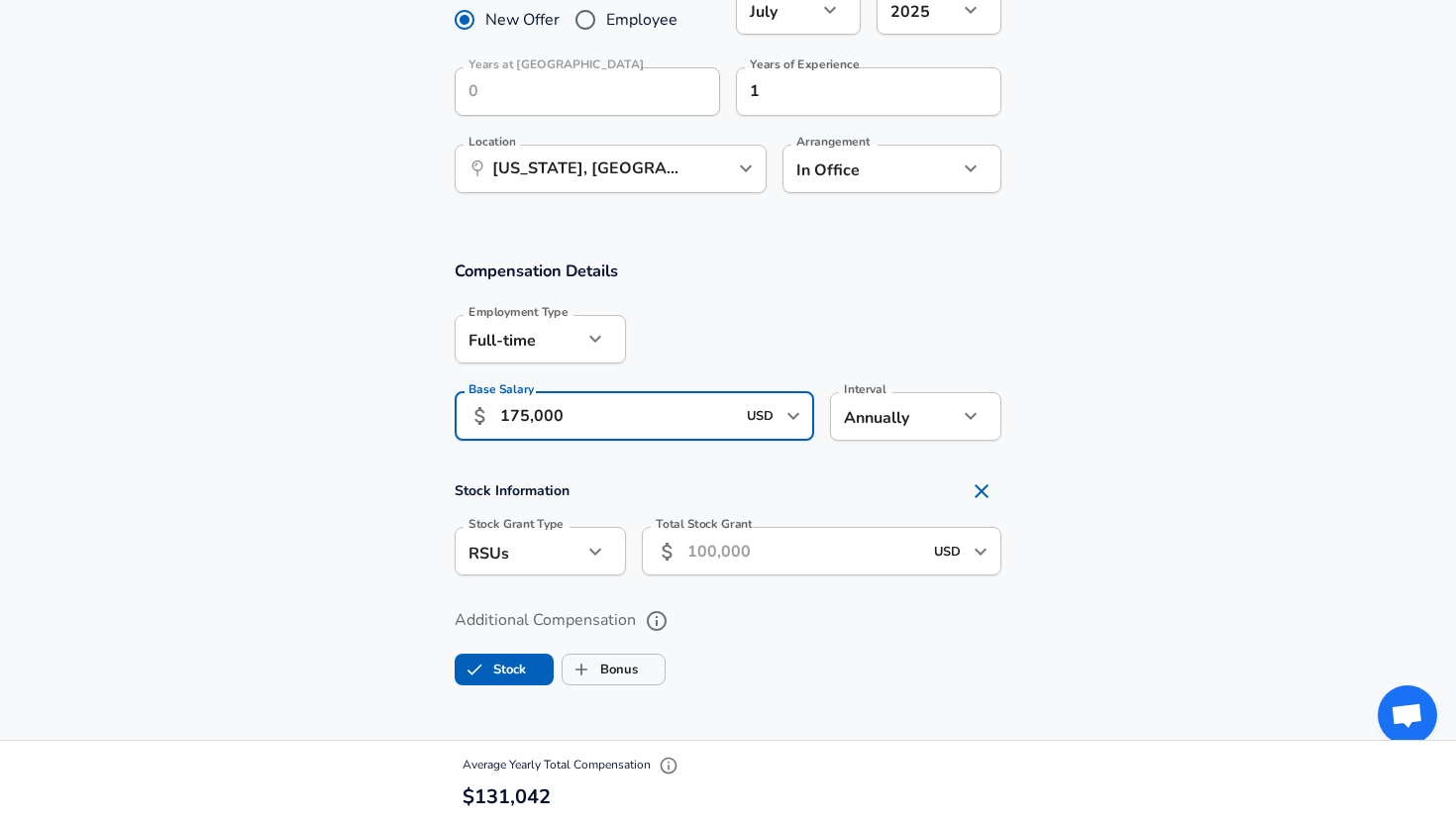 type on "175,000" 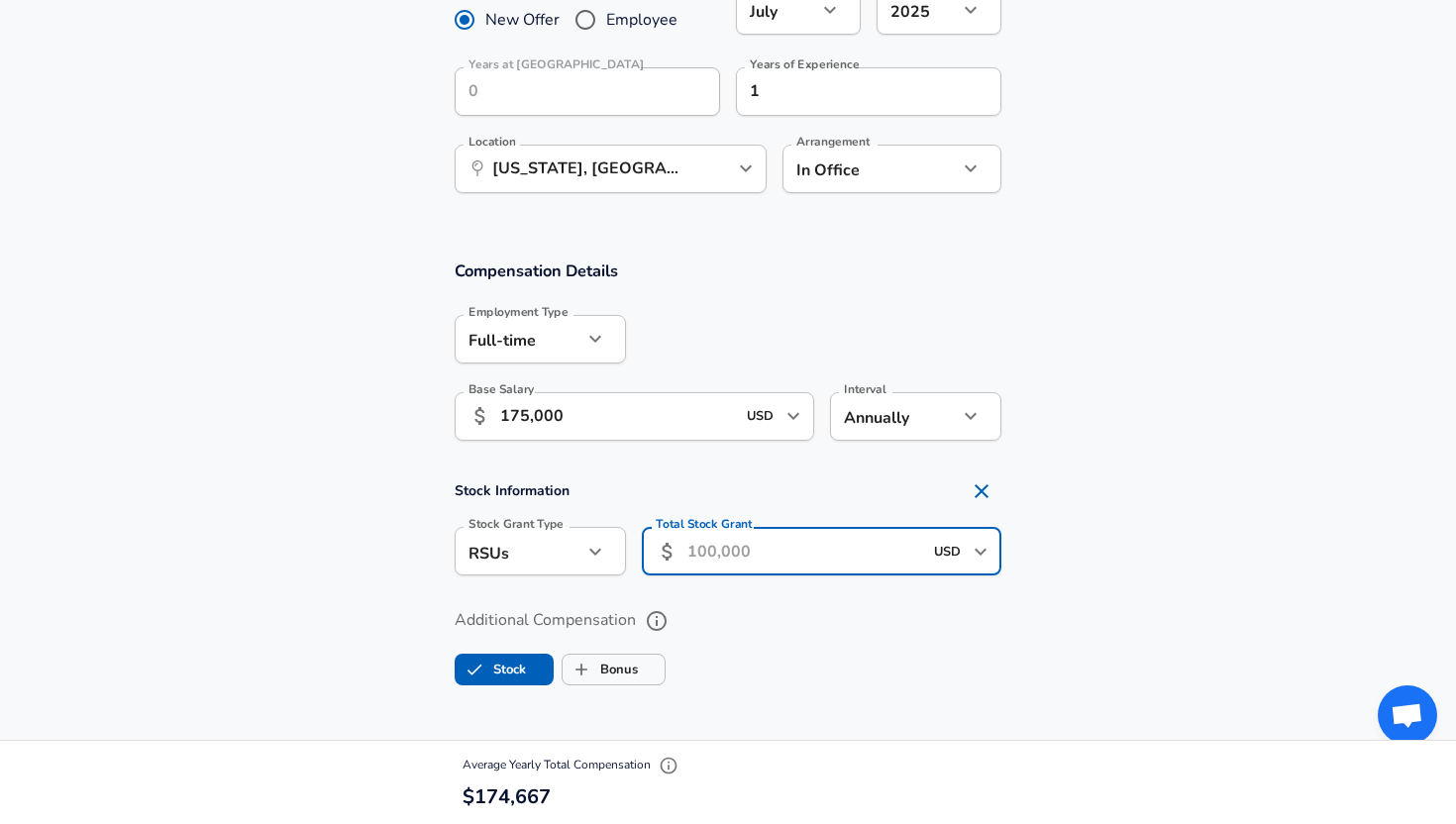click on "Total Stock Grant" at bounding box center (804, 551) 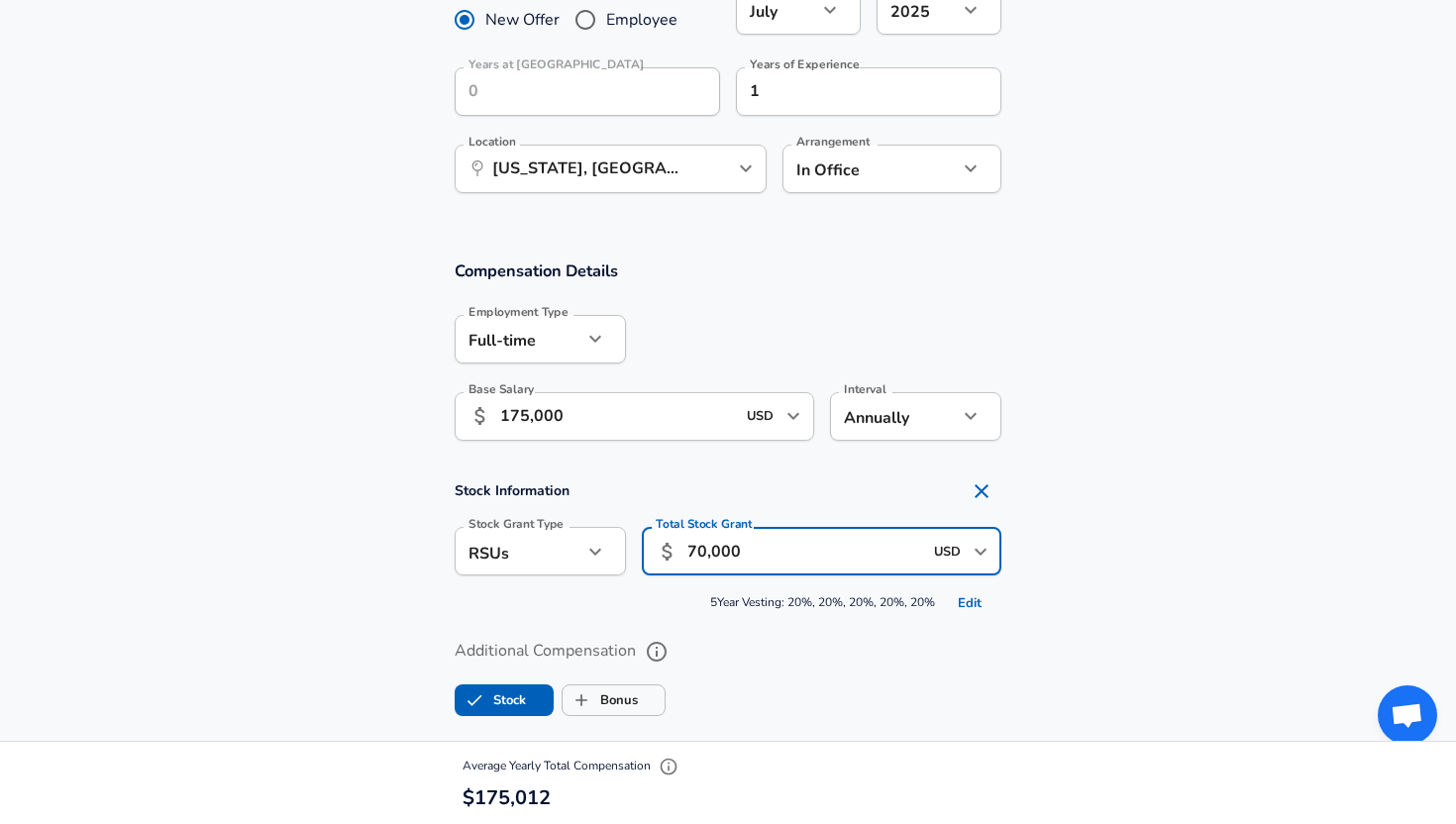 type on "70,000" 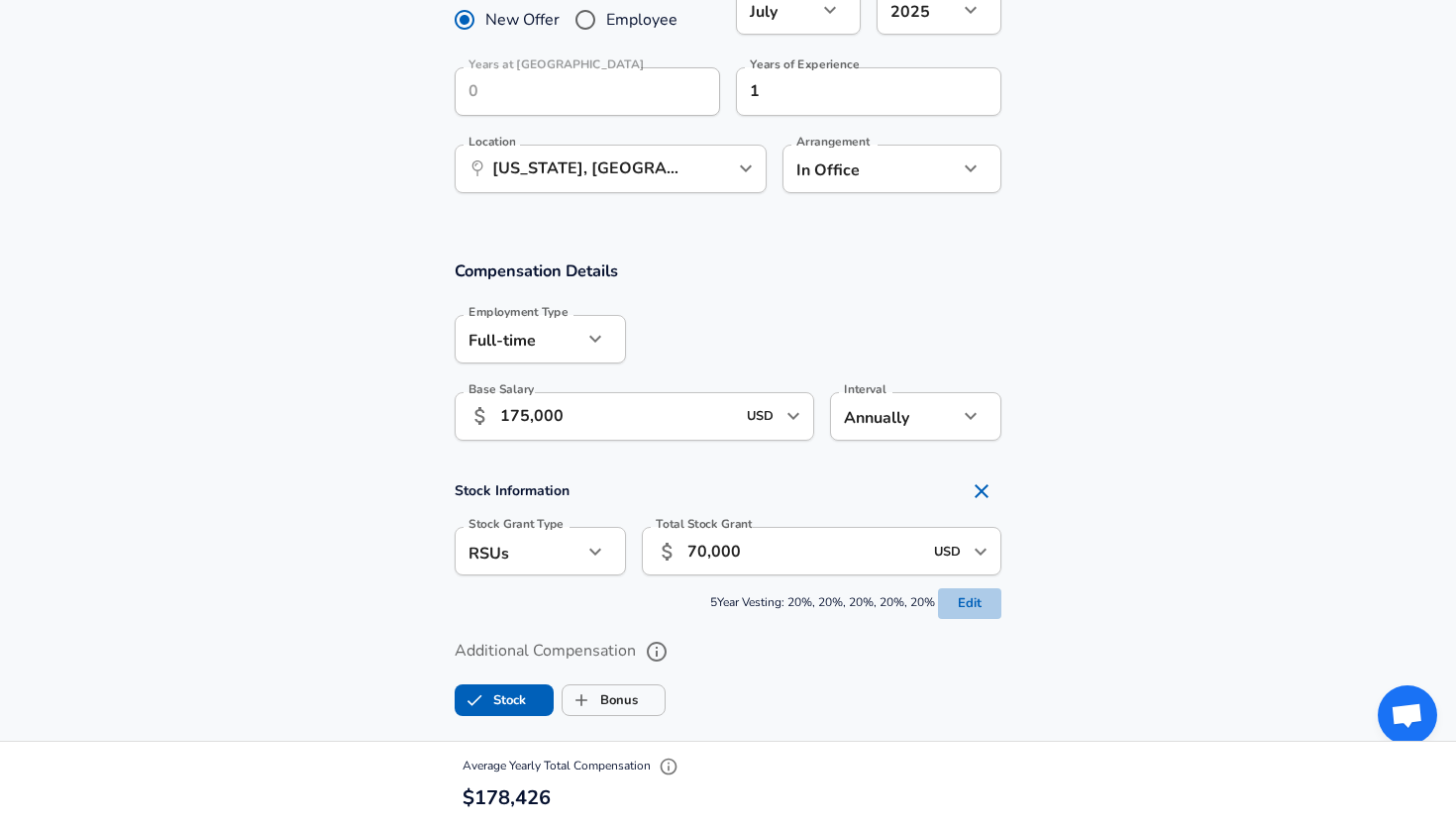 click on "Edit" at bounding box center [970, 603] 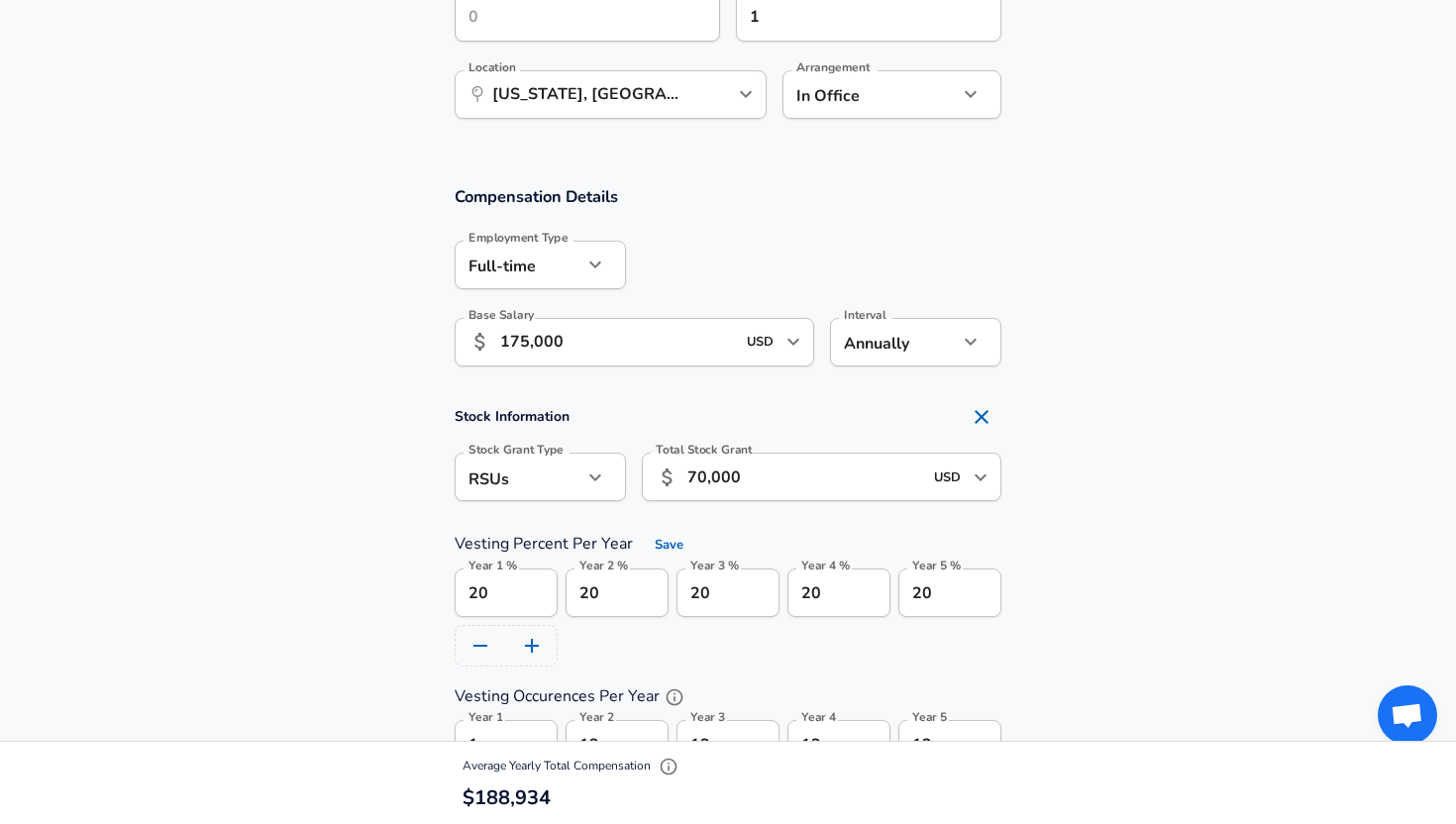 scroll, scrollTop: 1044, scrollLeft: 0, axis: vertical 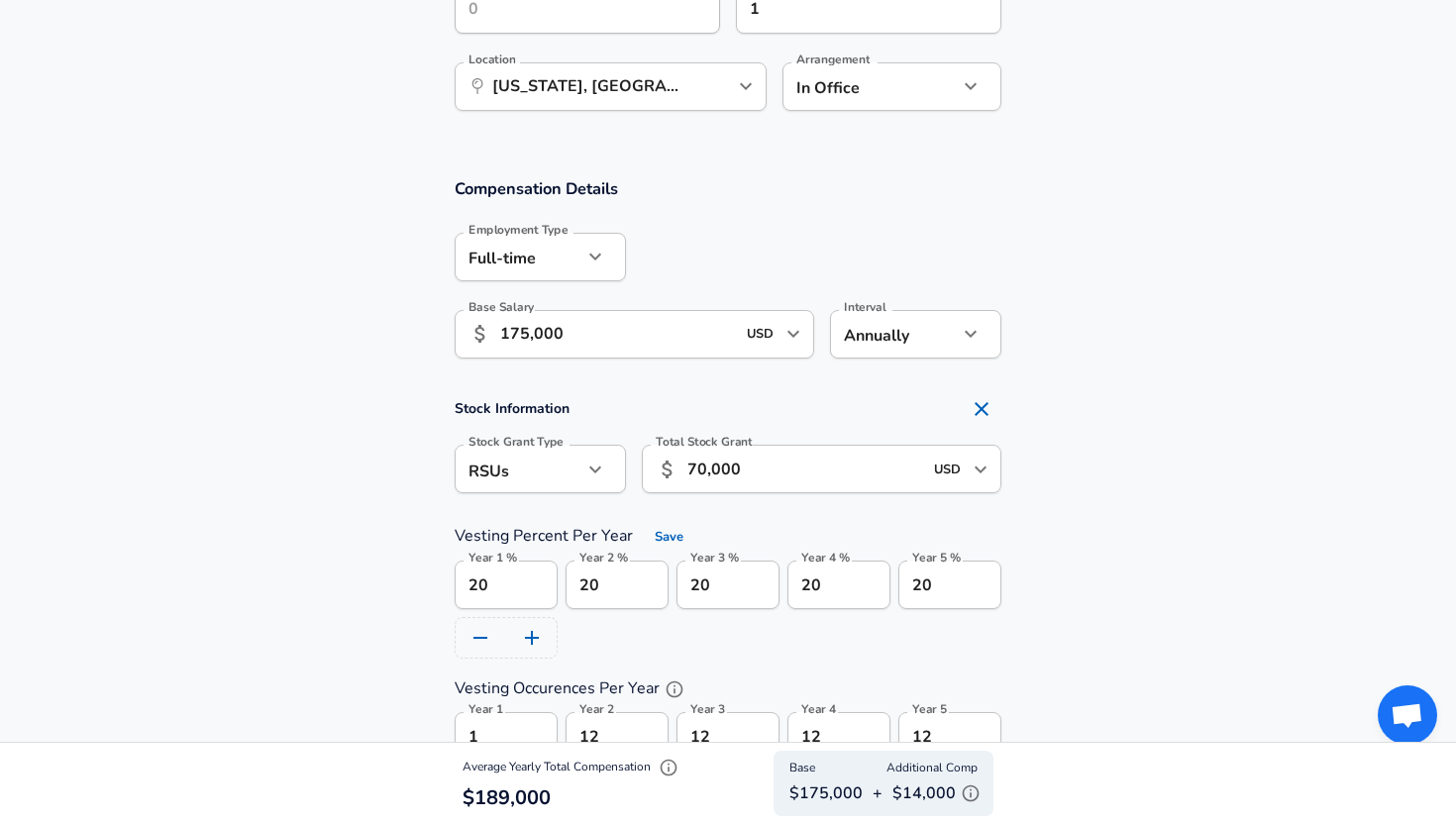 click 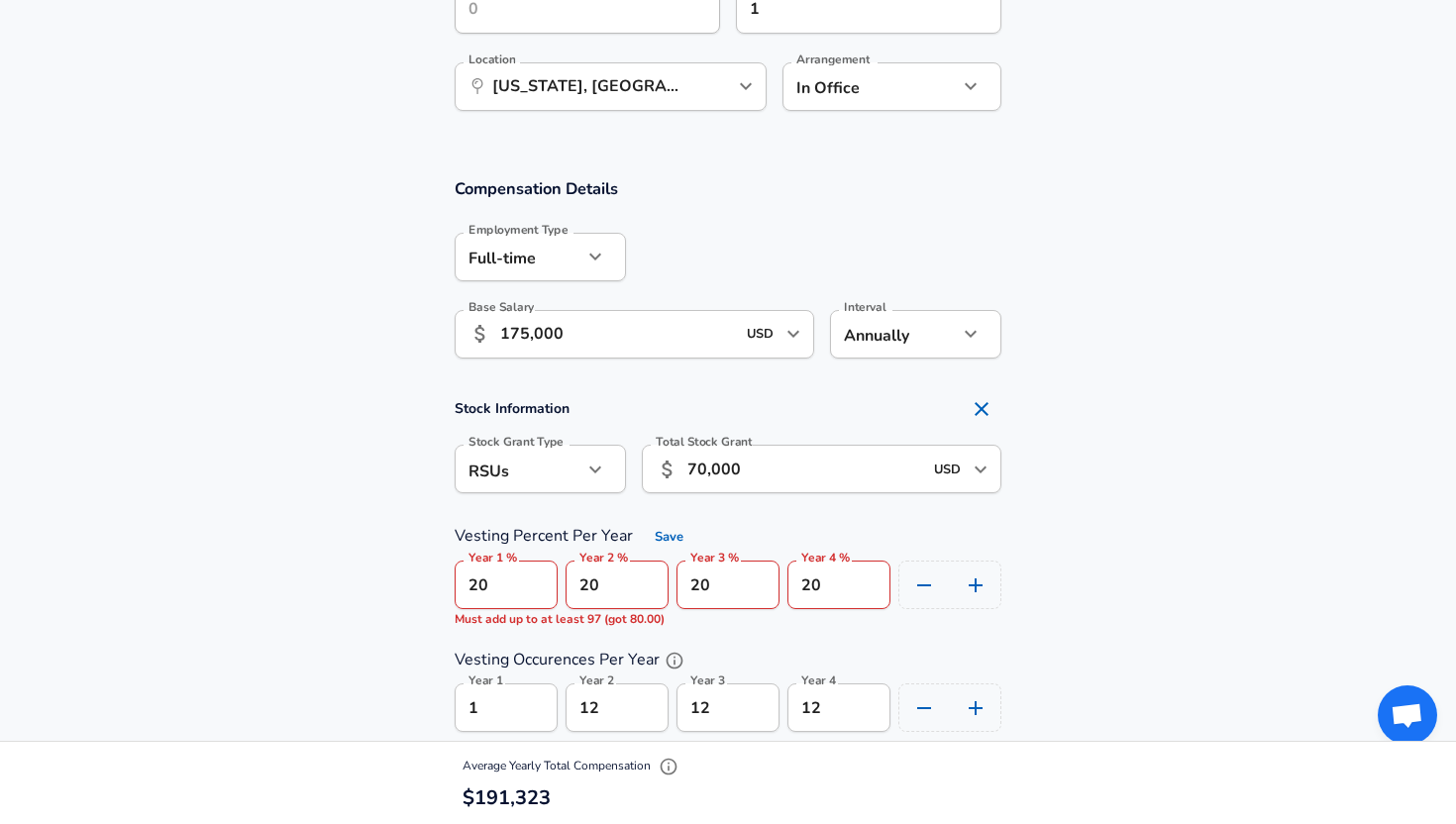 click on "20" at bounding box center [506, 584] 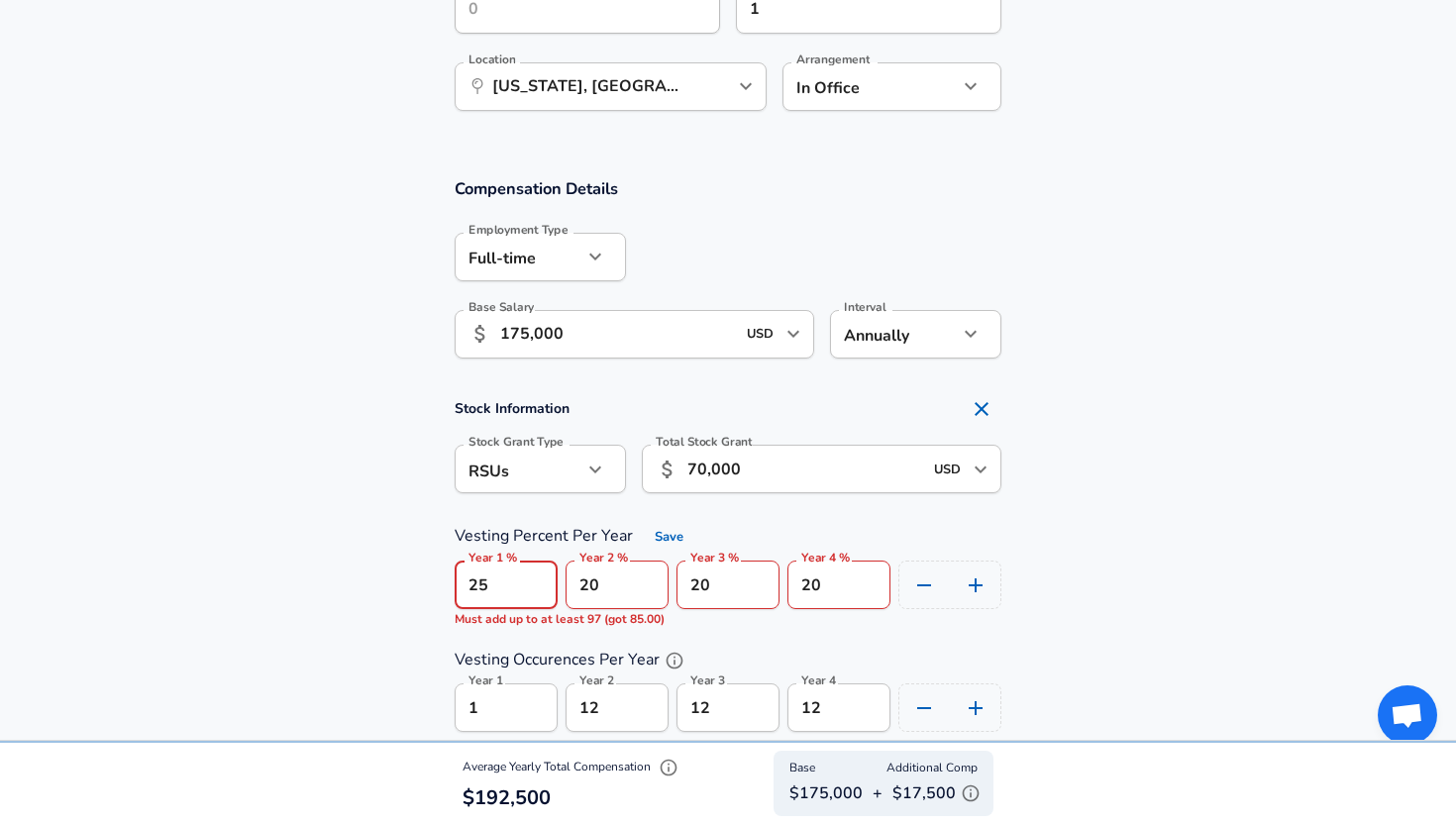 type on "25" 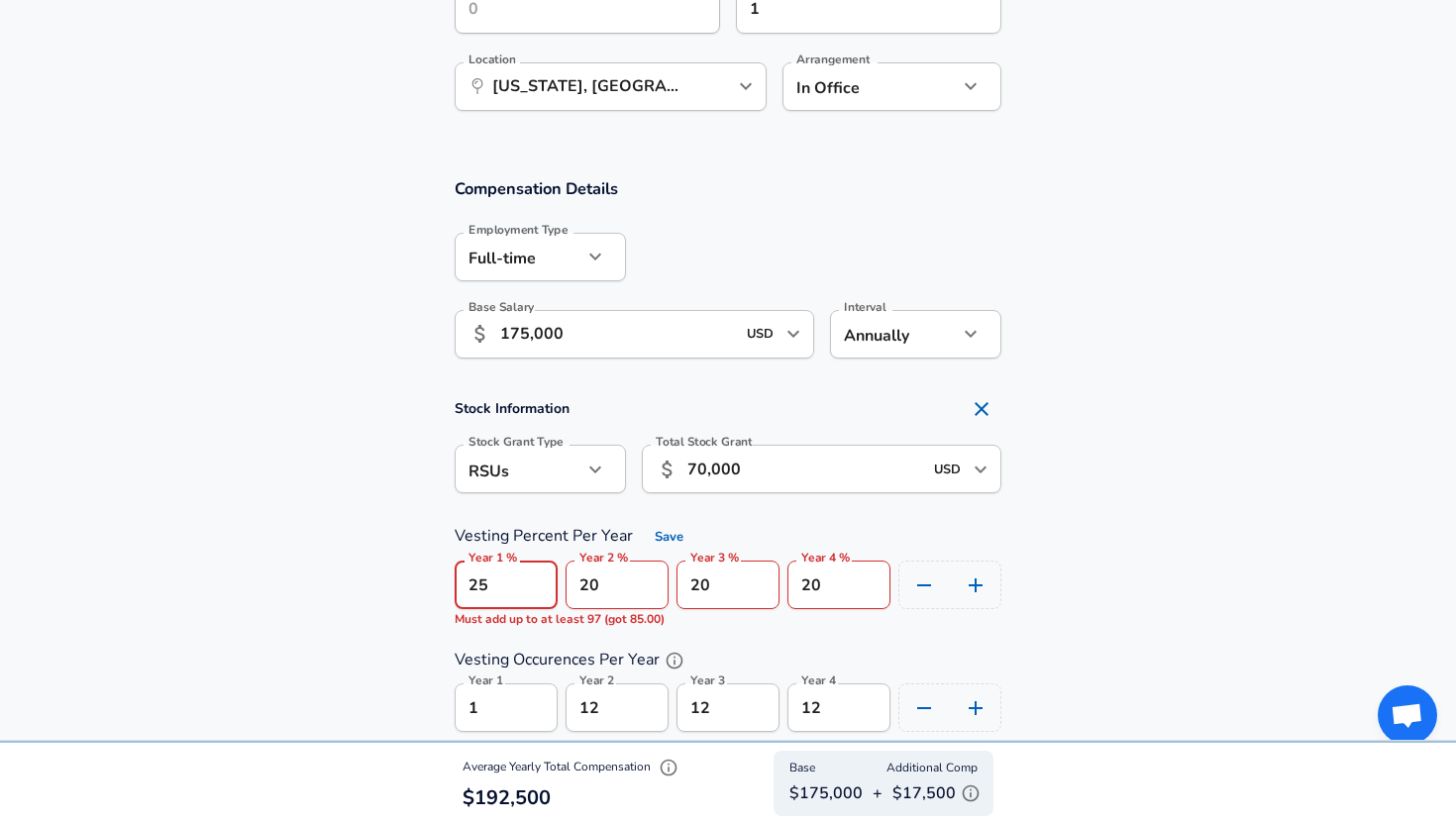 click on "20" at bounding box center (617, 584) 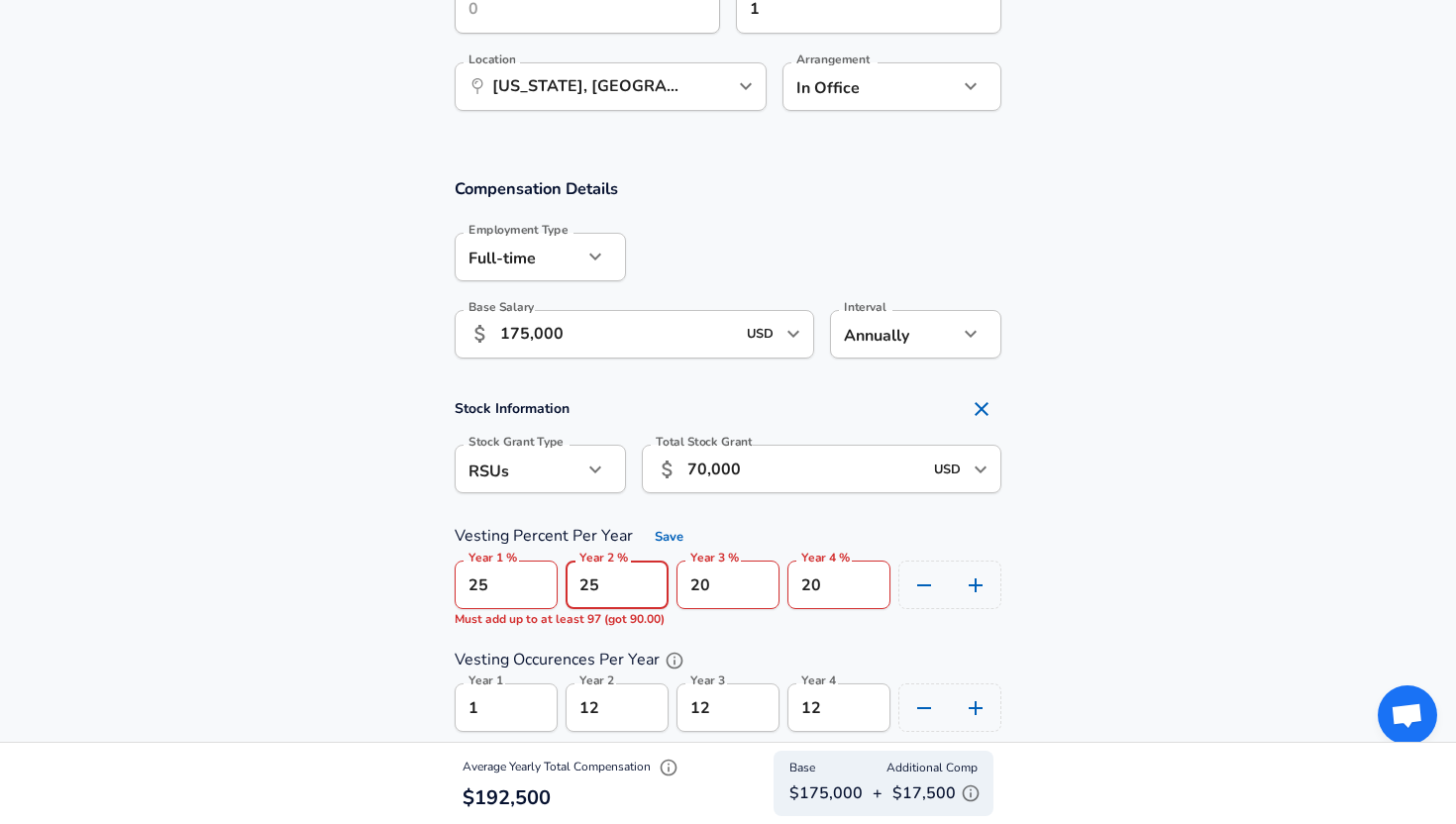 type on "25" 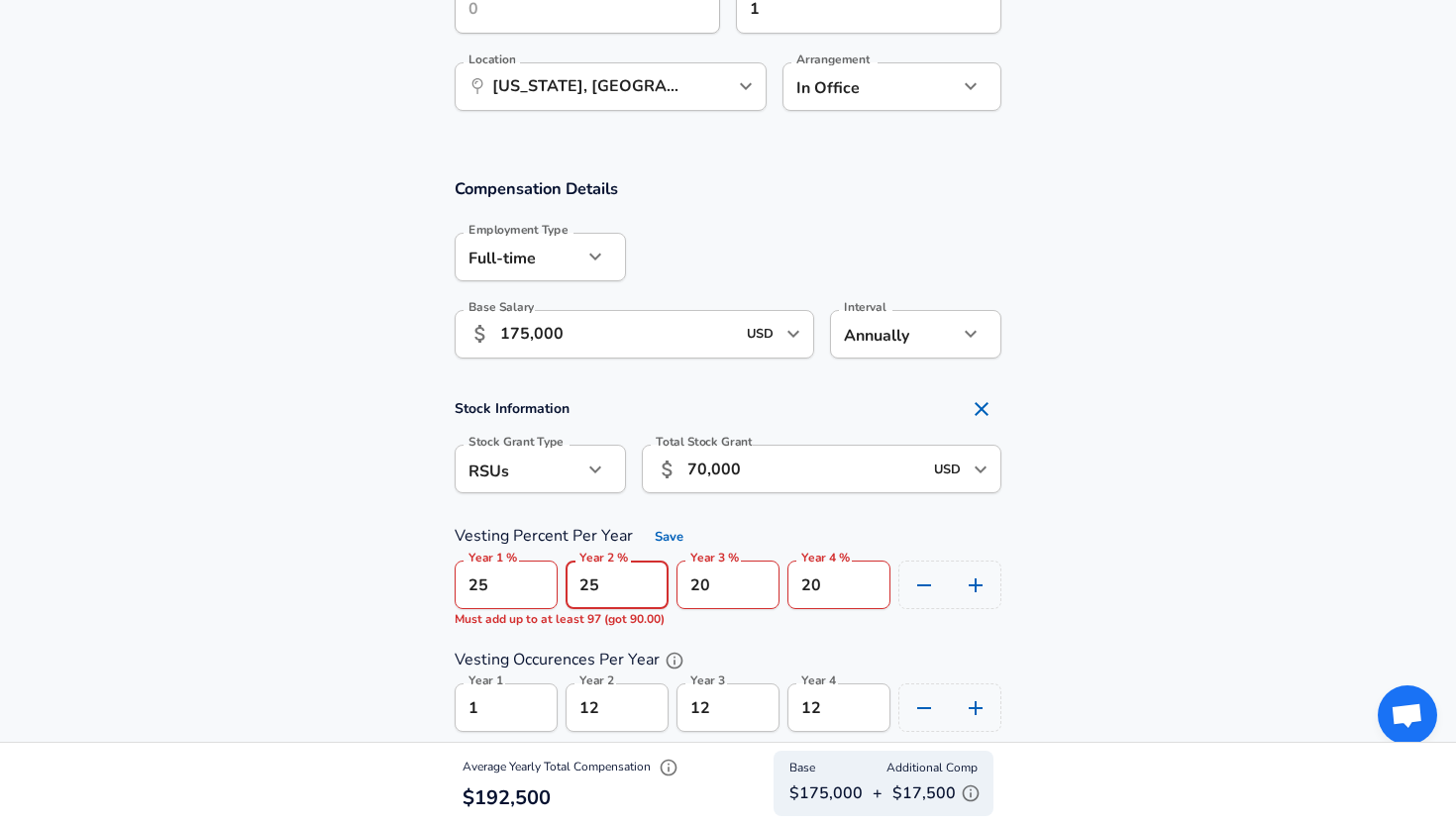 click on "20" at bounding box center (728, 584) 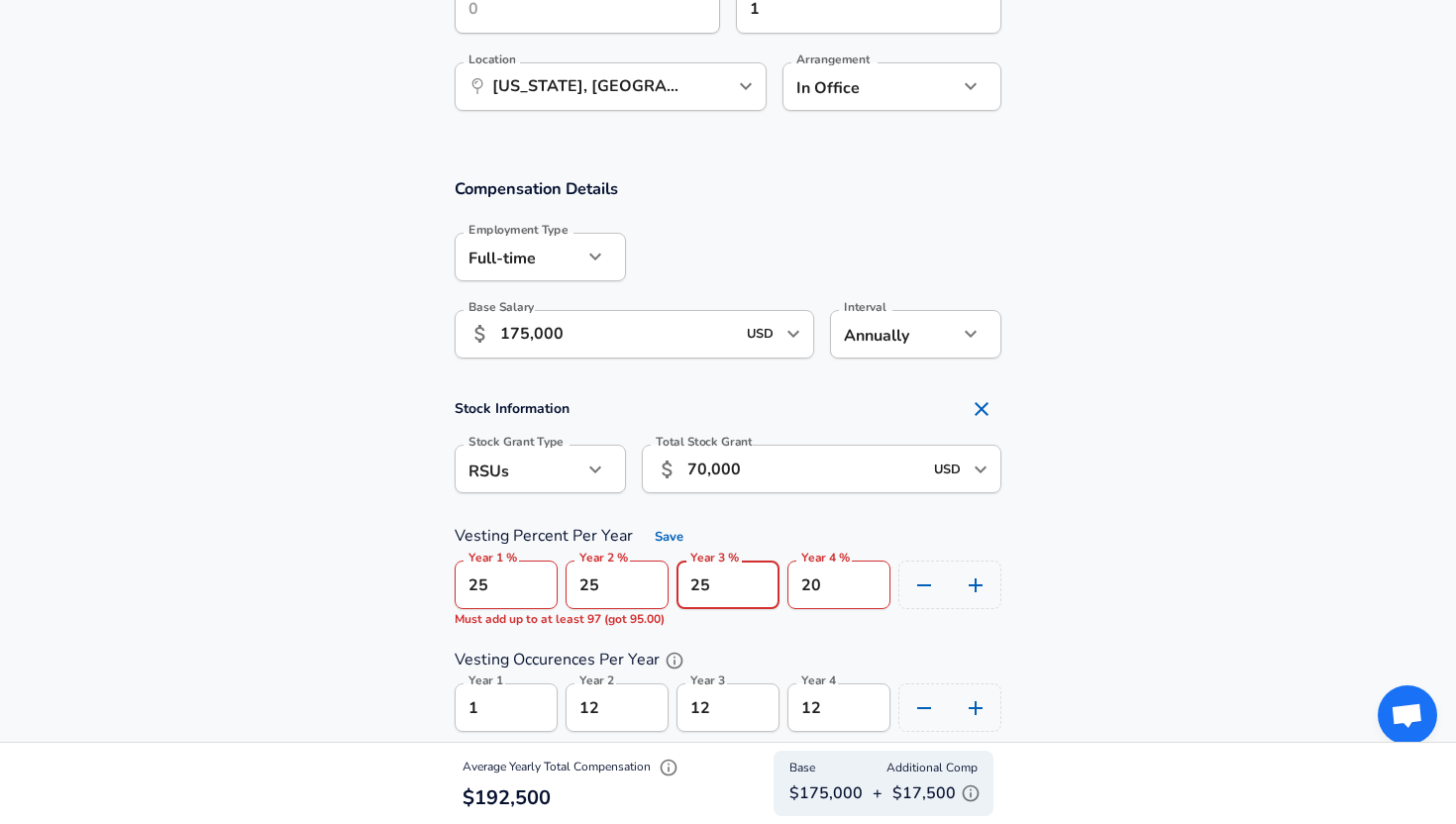 type on "25" 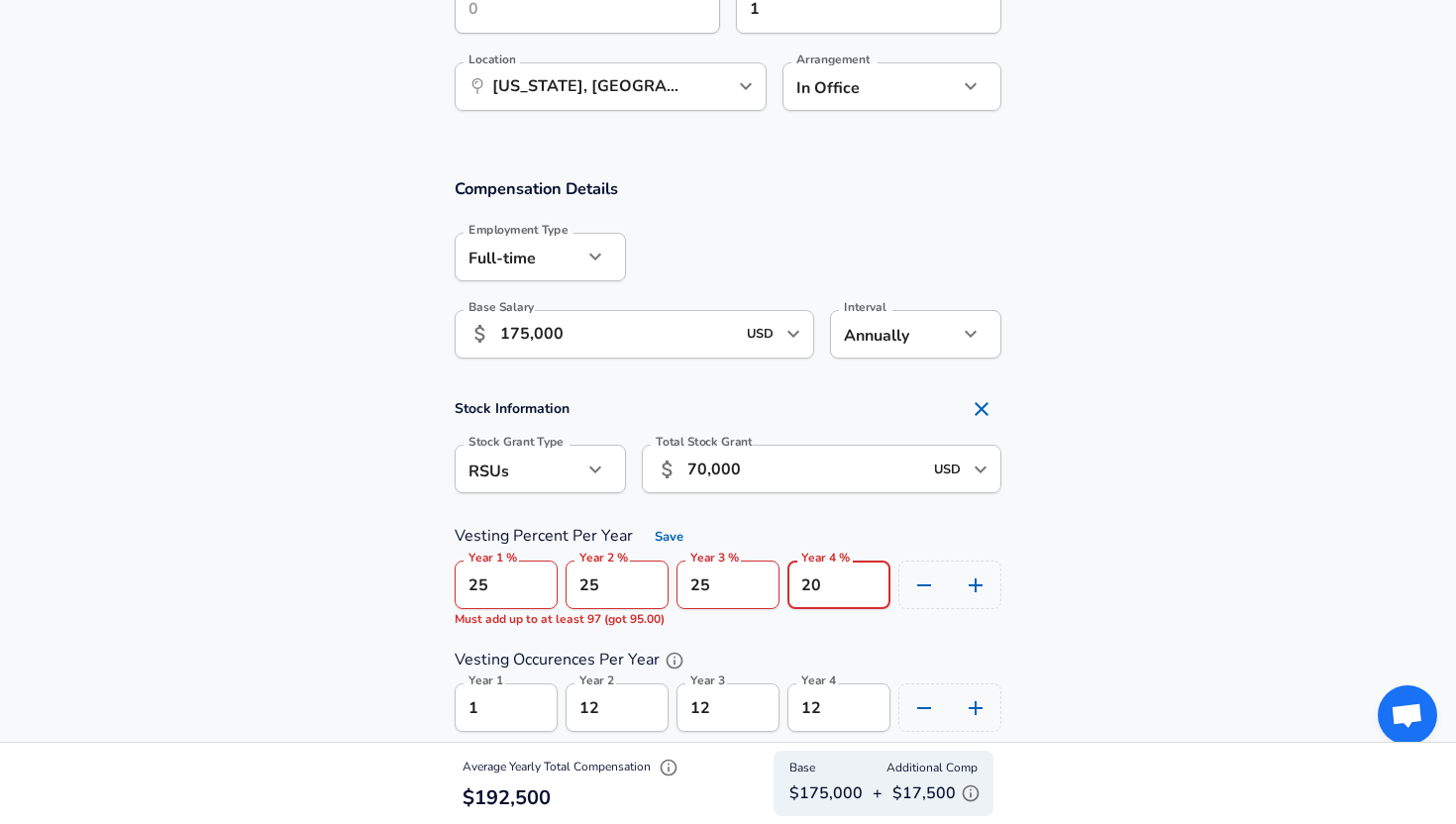 click on "20" at bounding box center [839, 584] 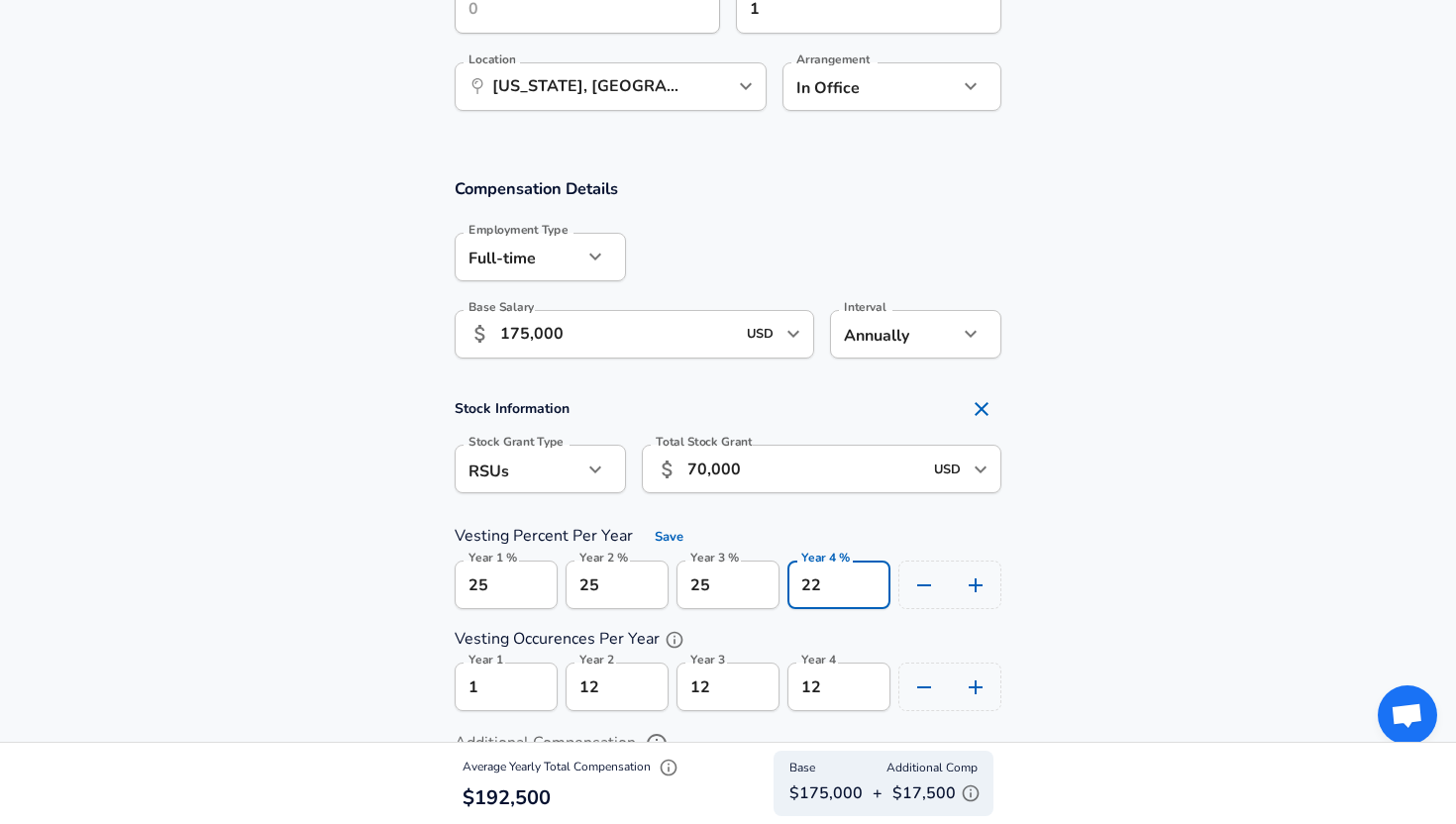scroll, scrollTop: 0, scrollLeft: 0, axis: both 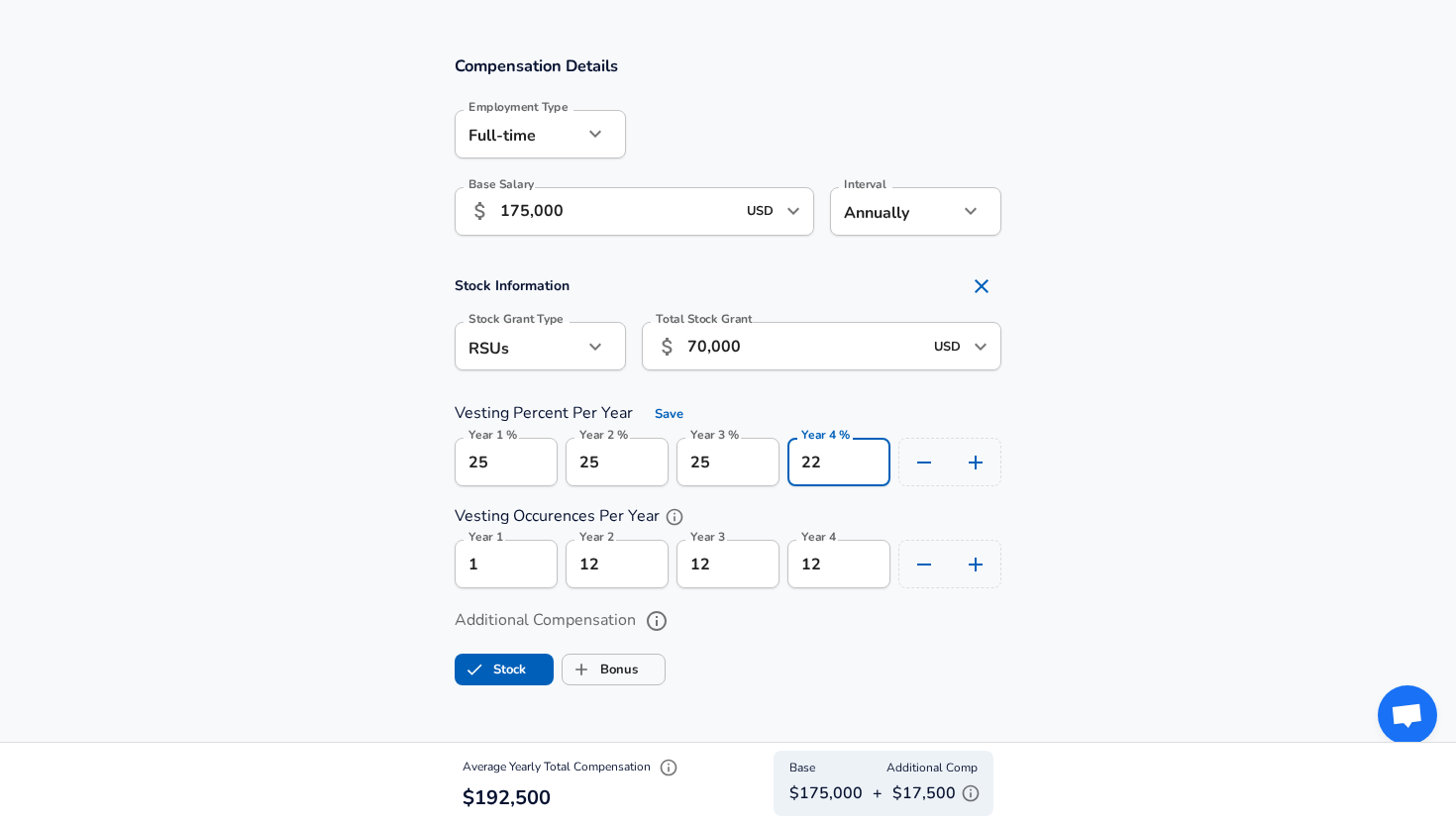 type on "22" 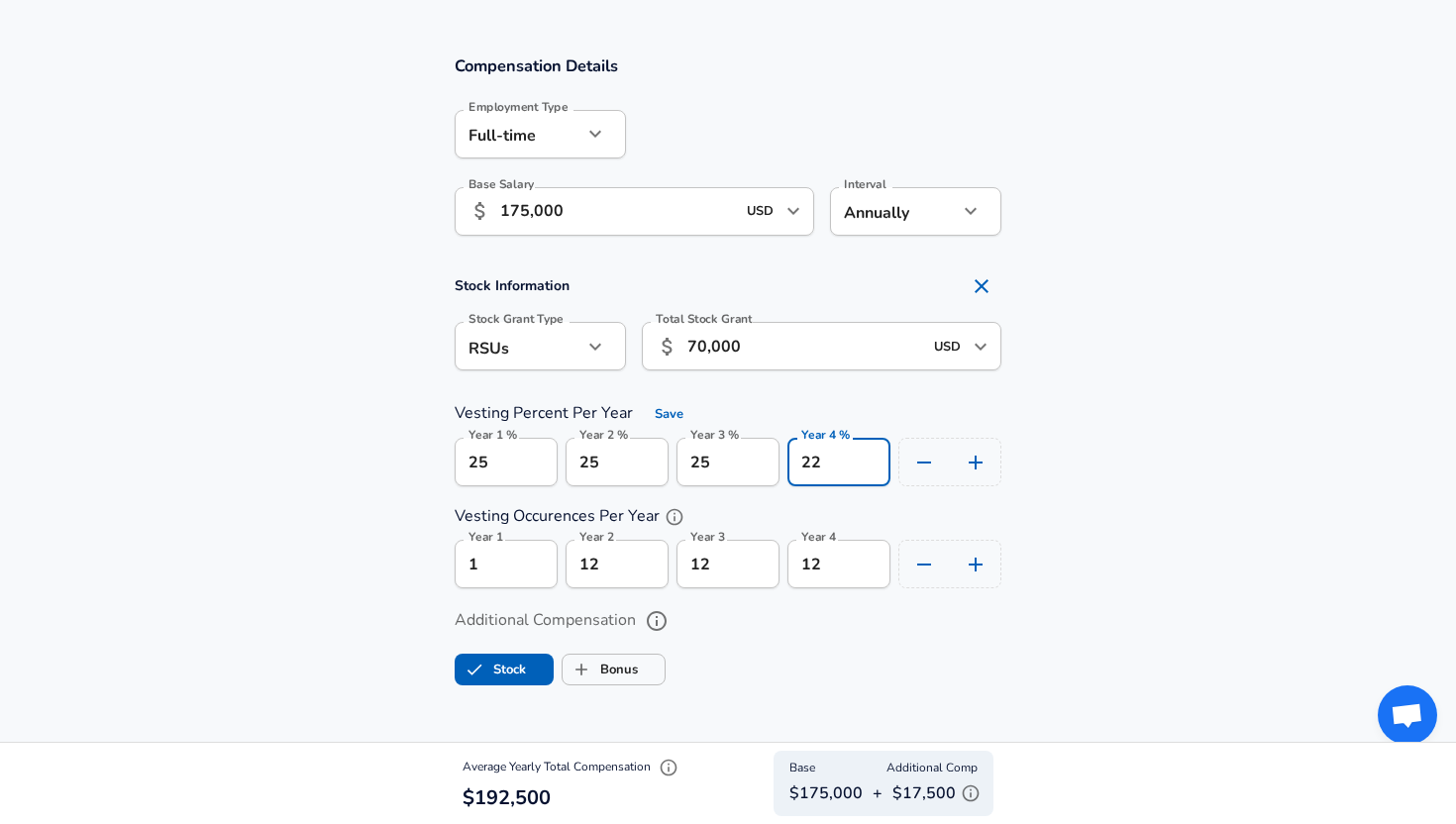 click on "12" at bounding box center (617, 564) 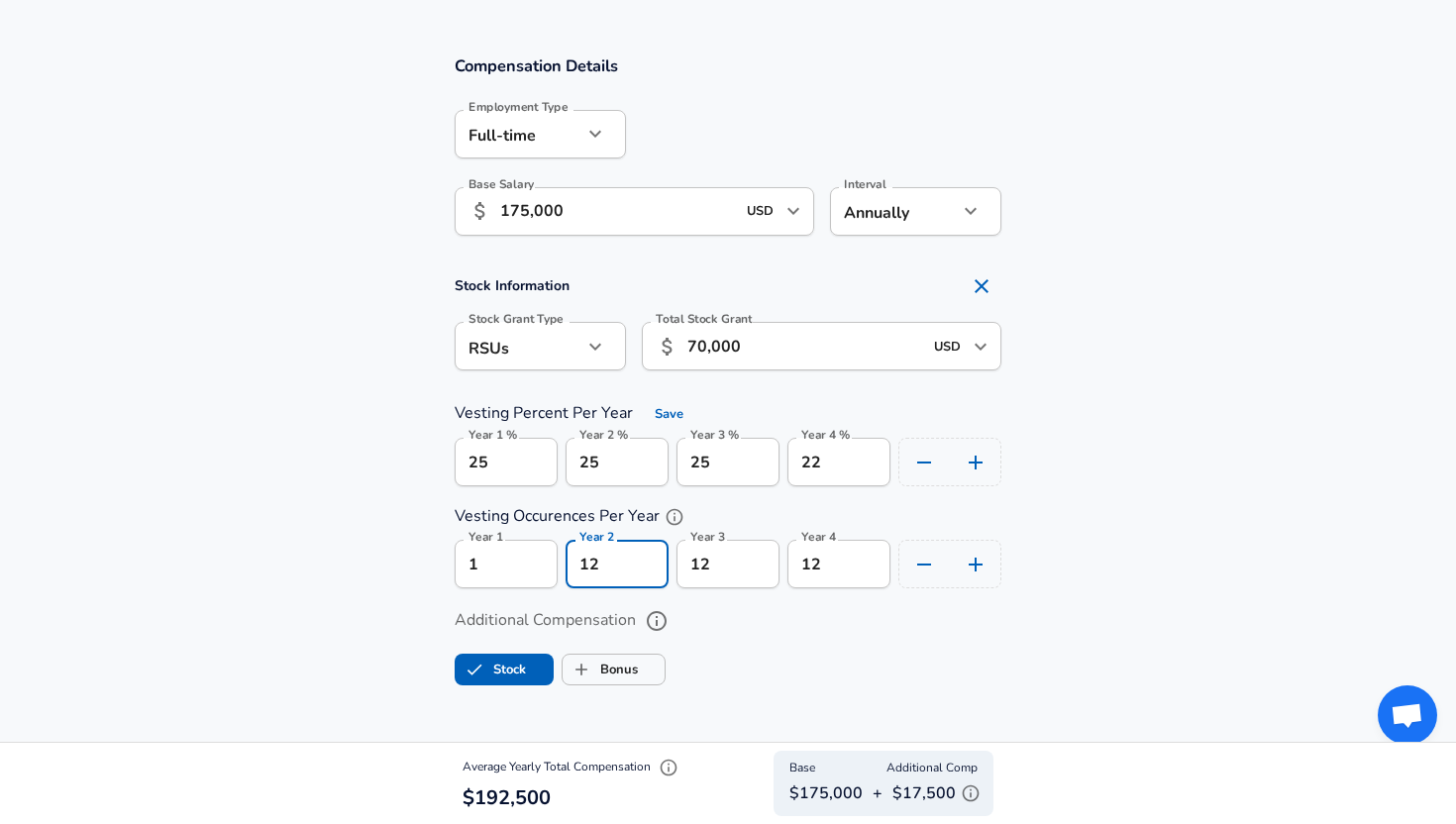 click on "12" at bounding box center (617, 564) 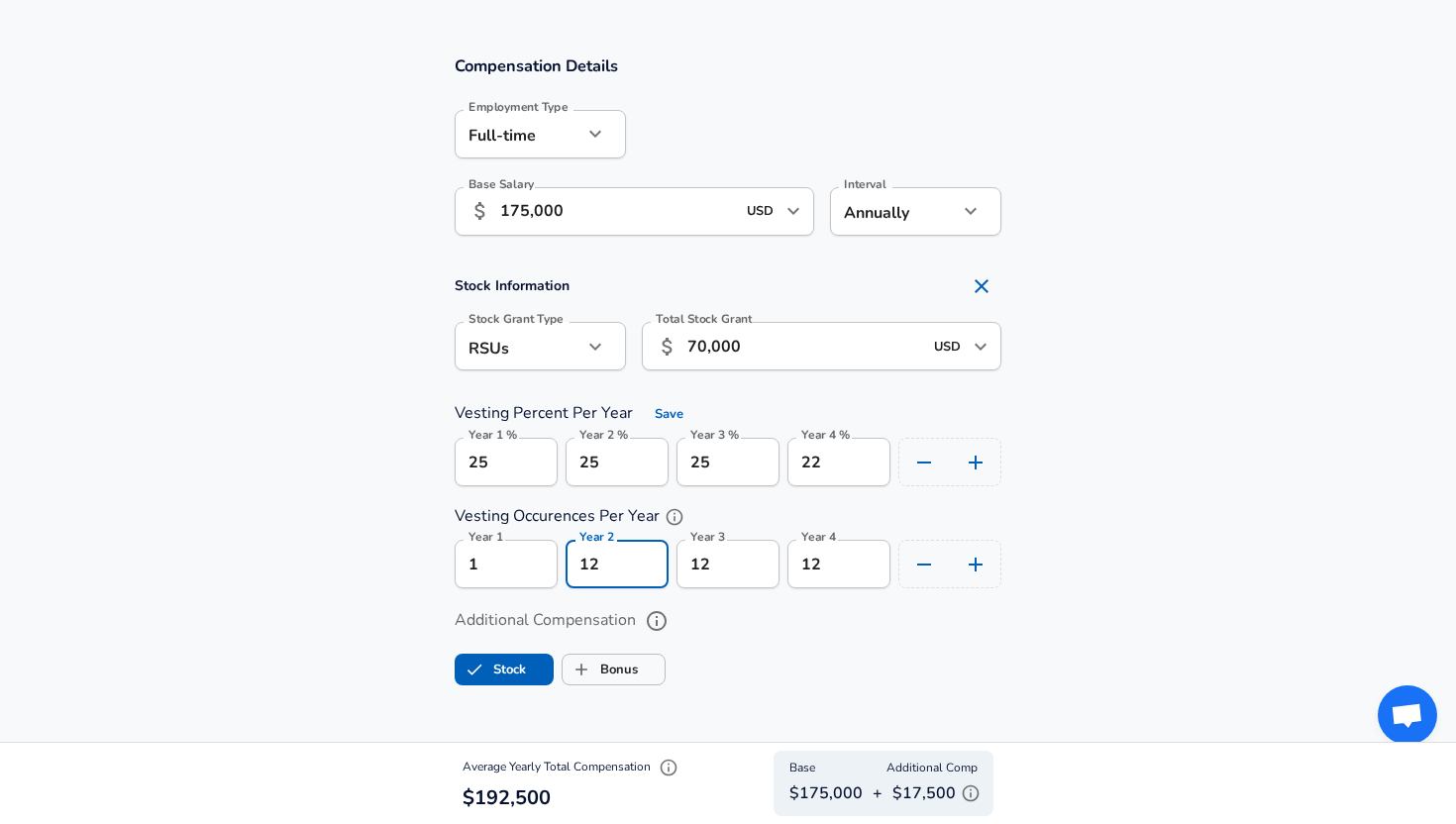 click on "12" at bounding box center [617, 564] 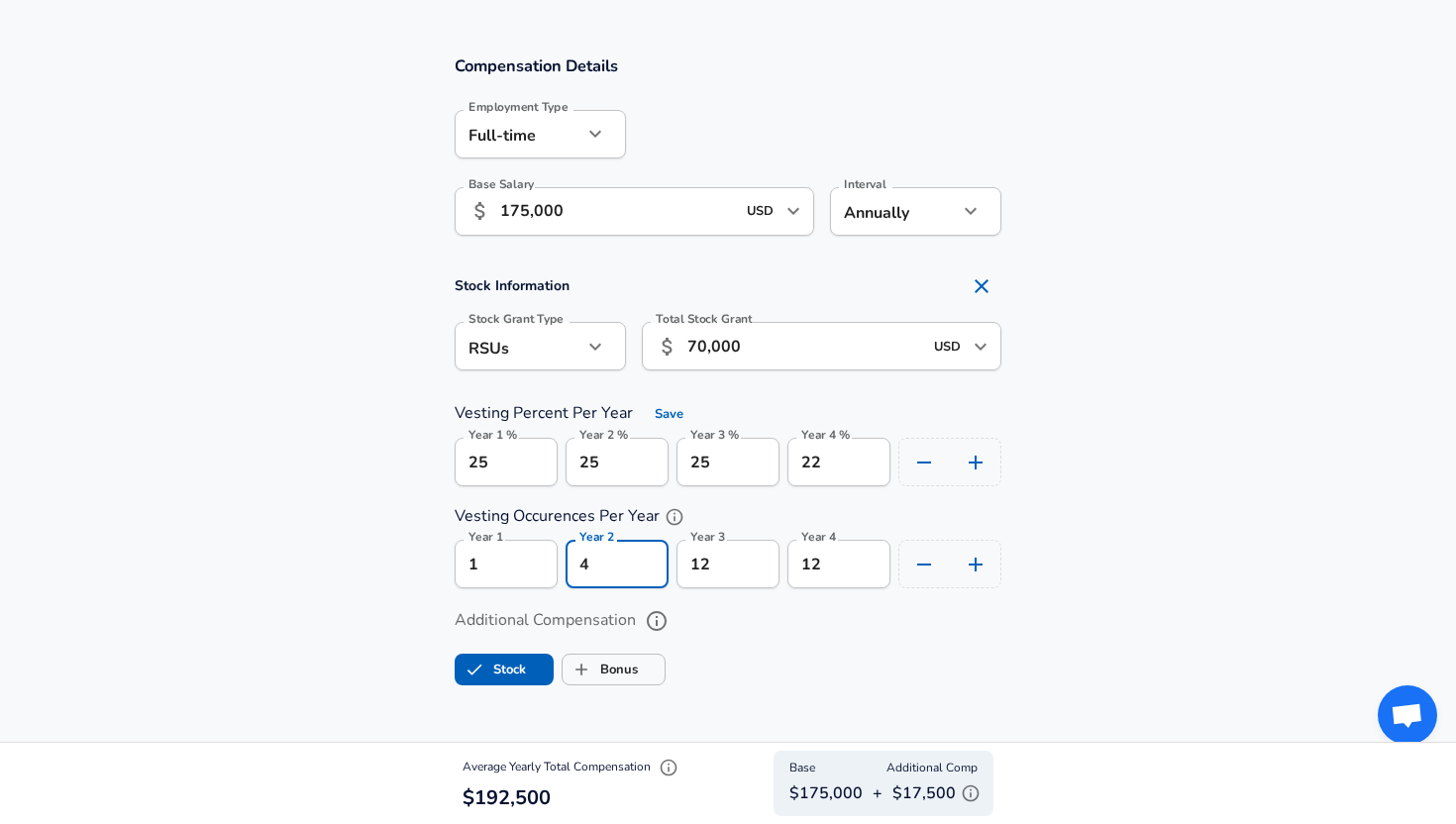 type on "4" 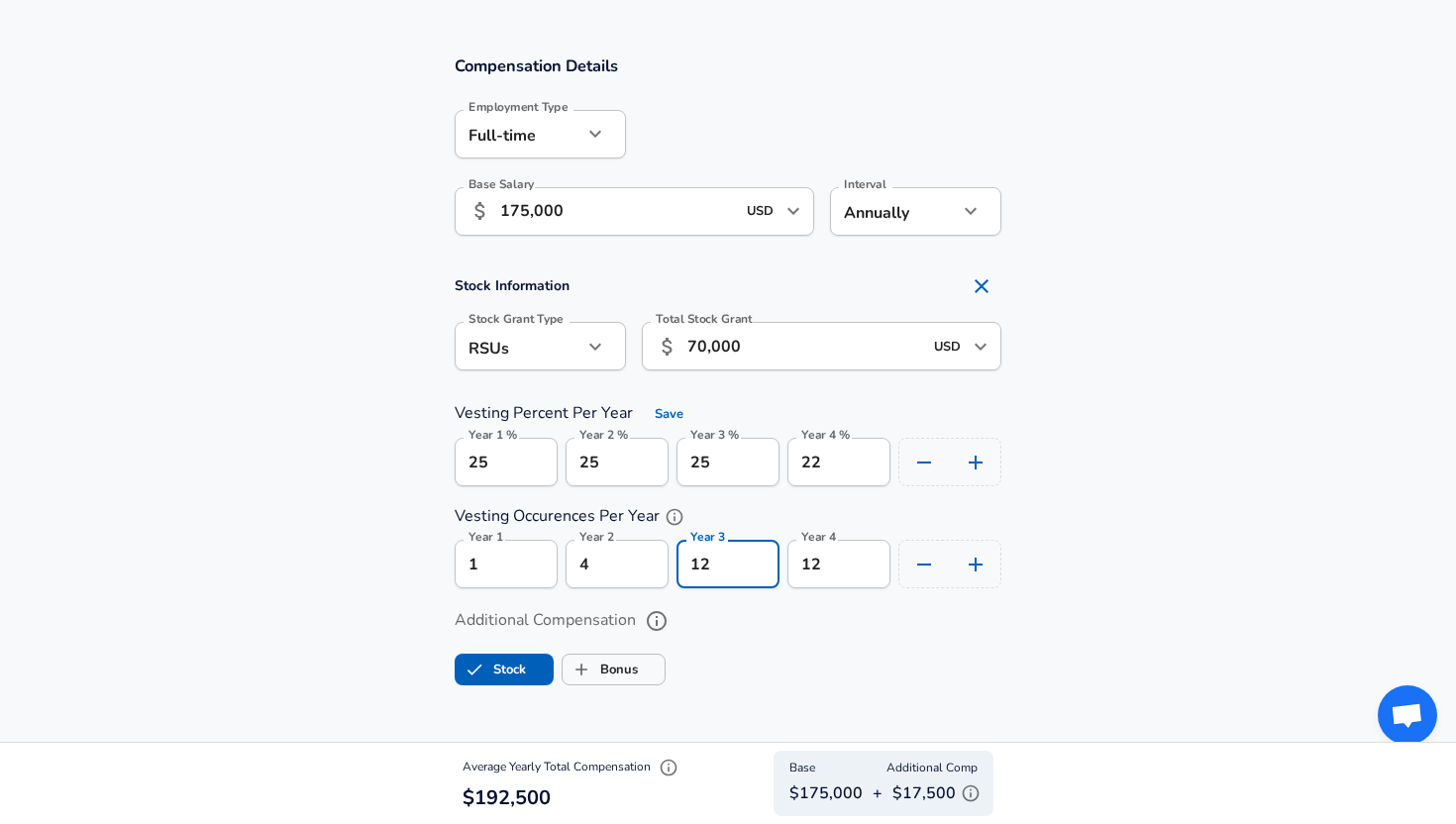 click on "12" at bounding box center (728, 564) 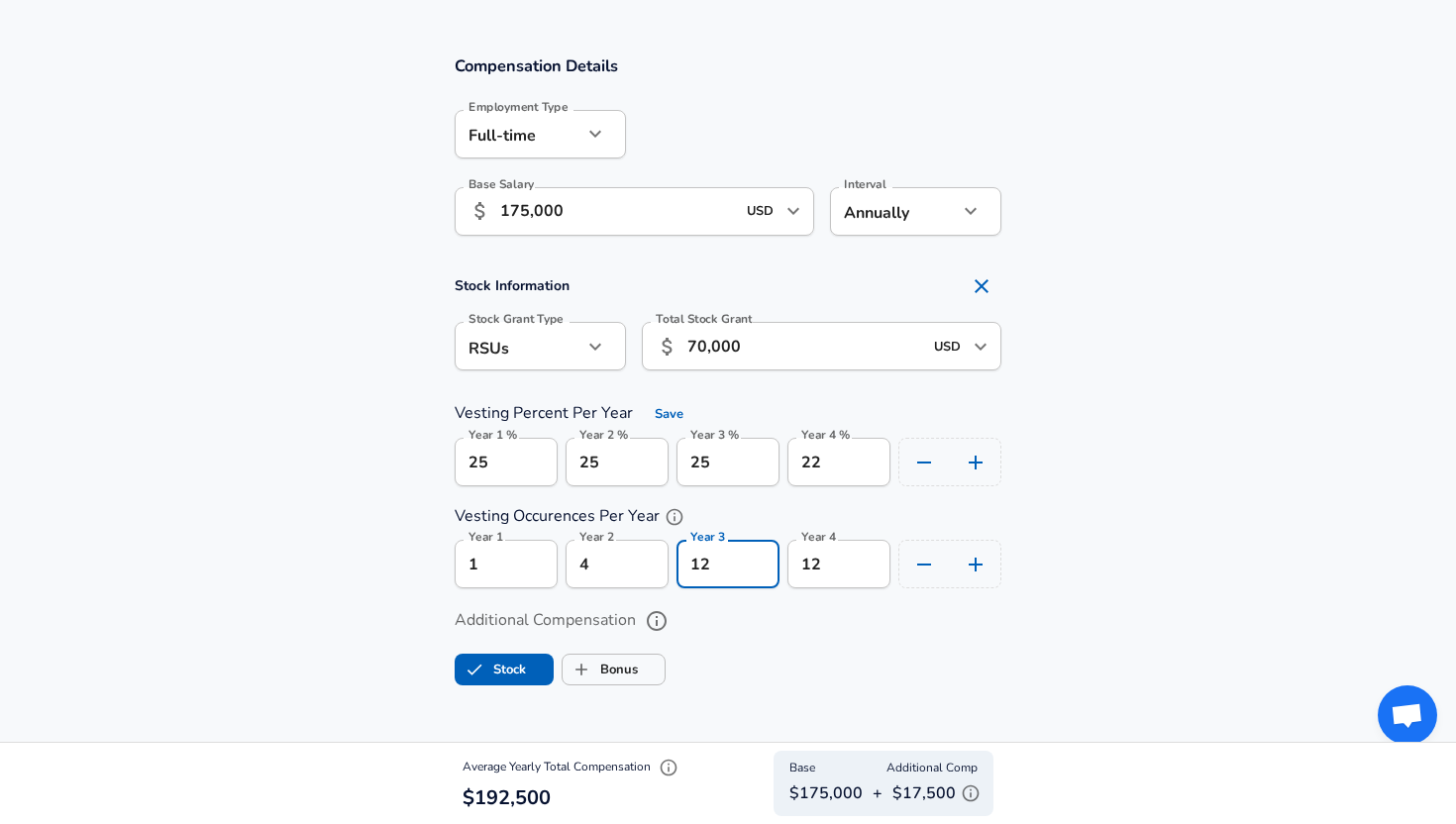click on "12" at bounding box center [728, 564] 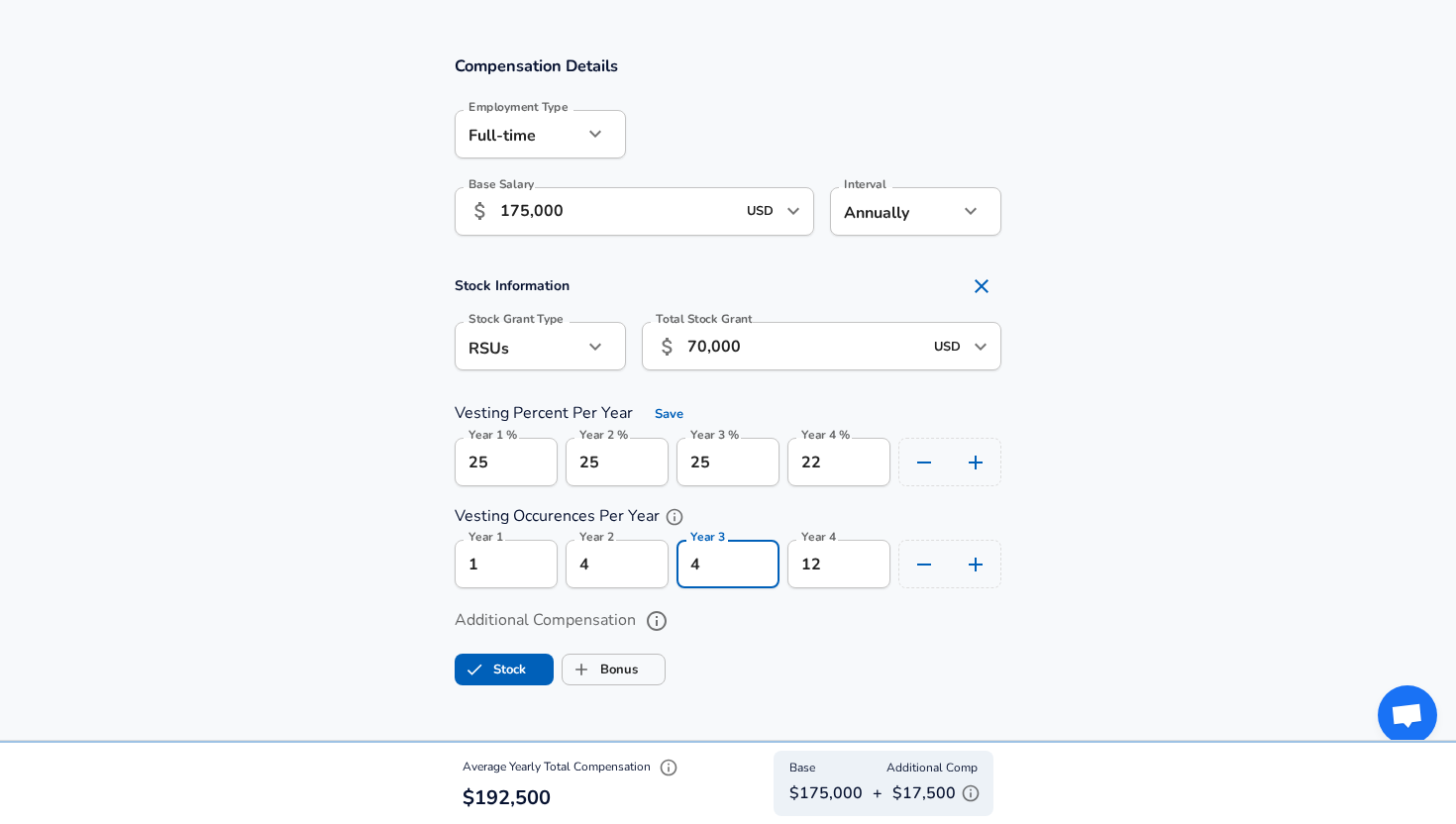 type on "4" 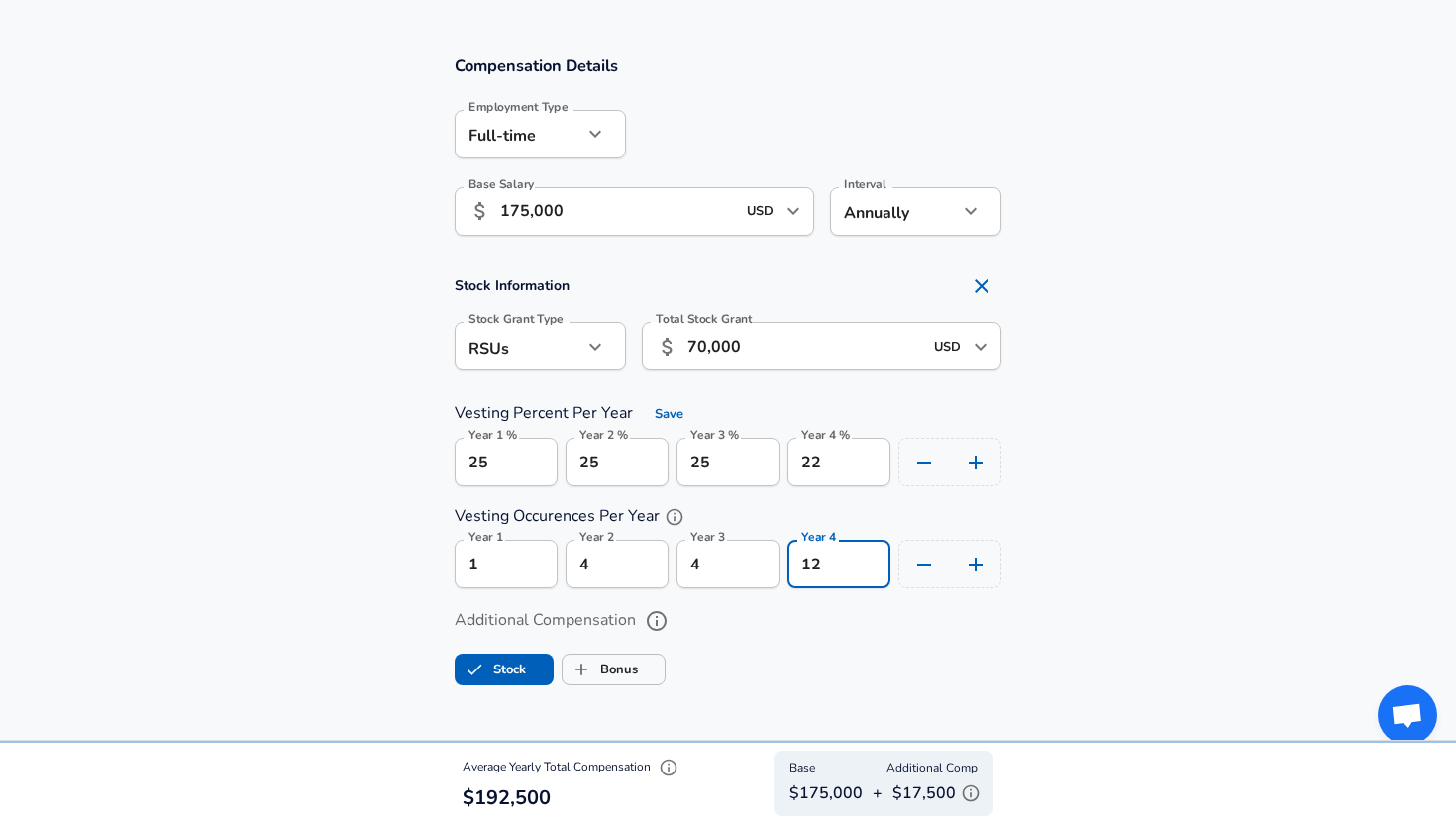 click on "12" at bounding box center [839, 564] 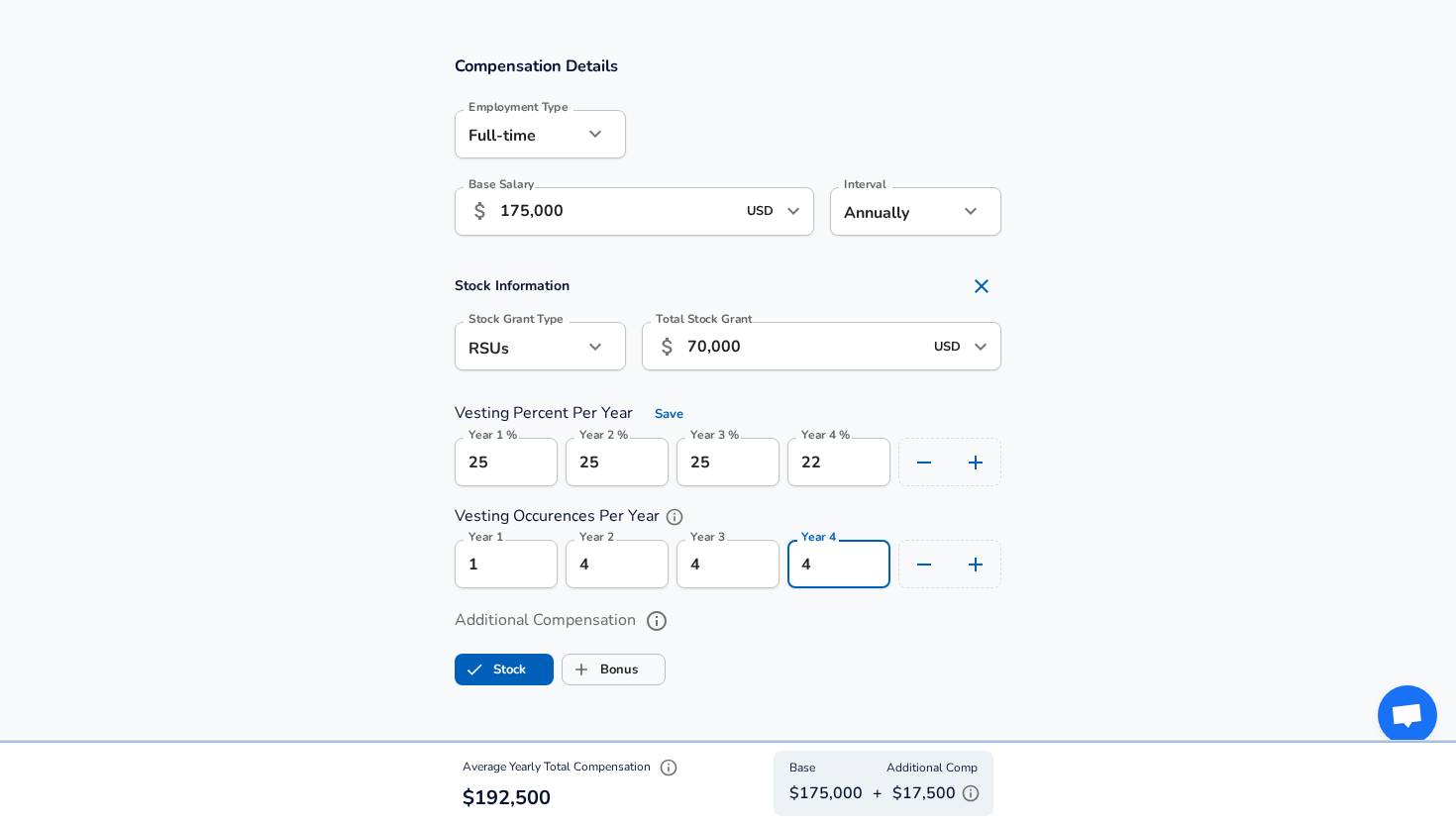 type on "4" 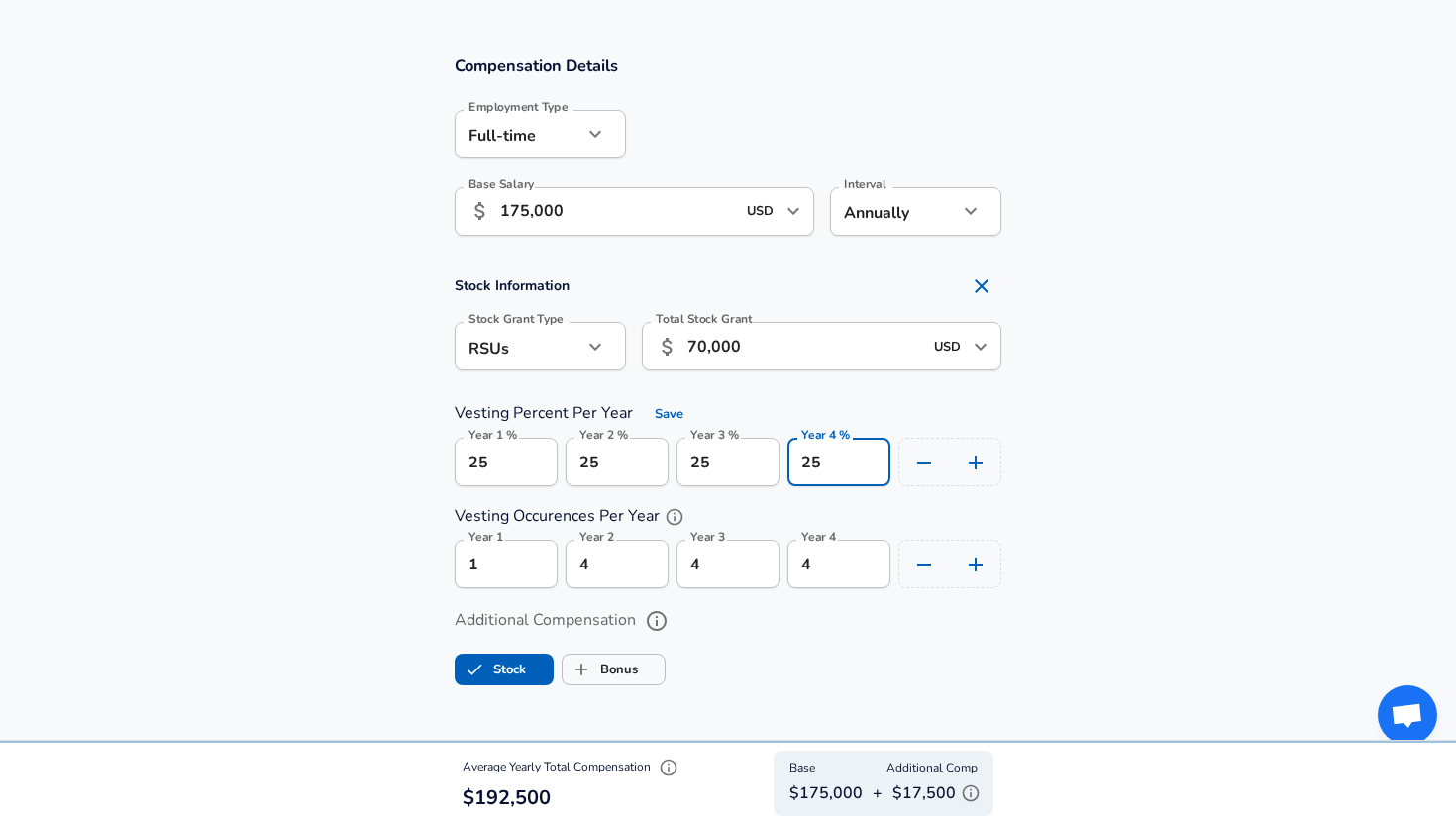 type on "25" 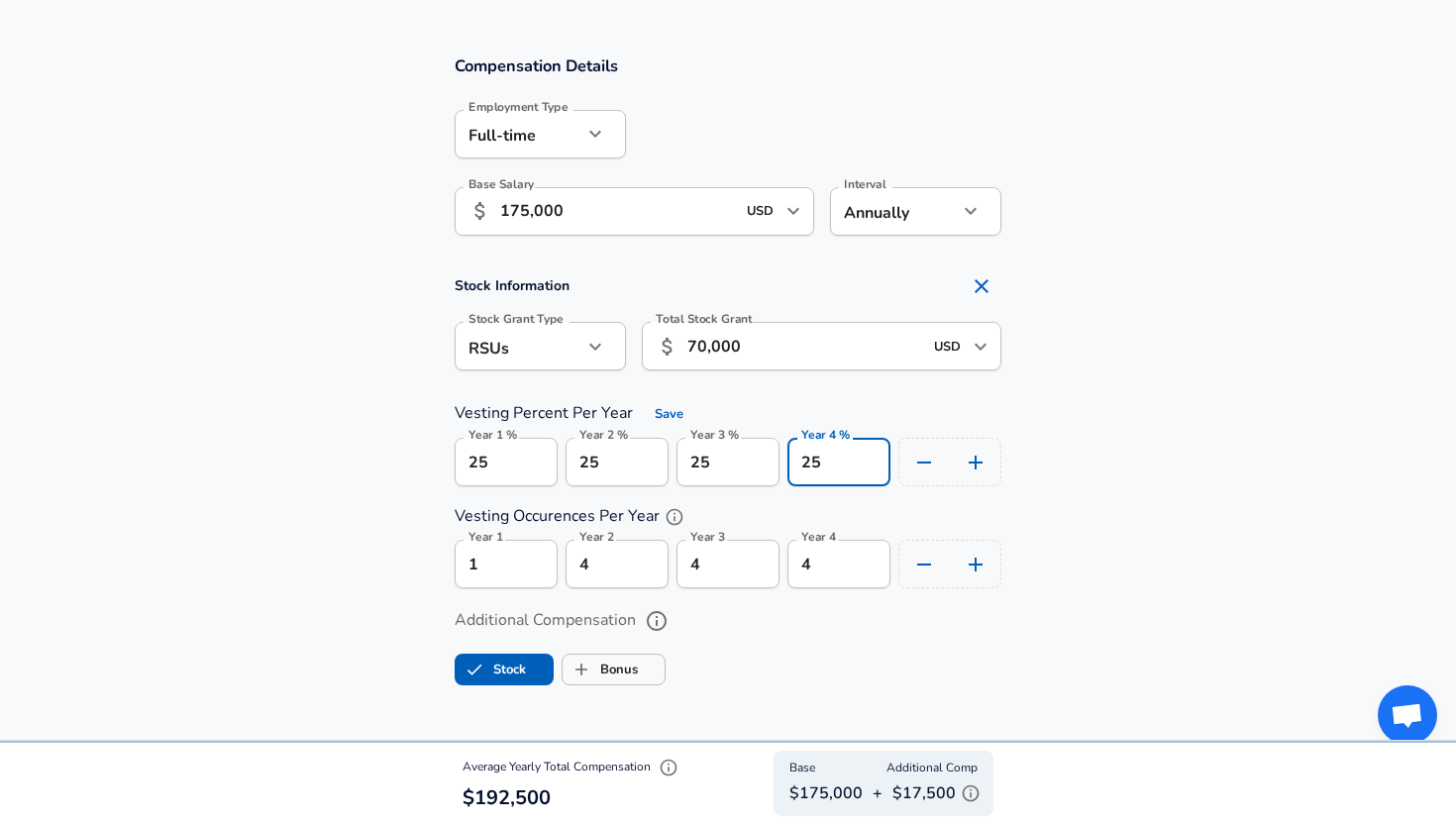 click on "Stock Information  Stock Grant Type RSUs stock Stock Grant Type Total Stock Grant ​ 70,000 USD ​ Total Stock Grant Vesting Percent Per Year   Save Year 1 % 25 Year 1 % Year 2 % 25 Year 2 % Year 3 % 25 Year 3 % Year 4 % 25 Year 4 % Vesting Occurences Per Year Year 1 1 Year 1 Year 2 4 Year 2 Year 3 4 Year 3 Year 4 4 Year 4" at bounding box center [728, 427] 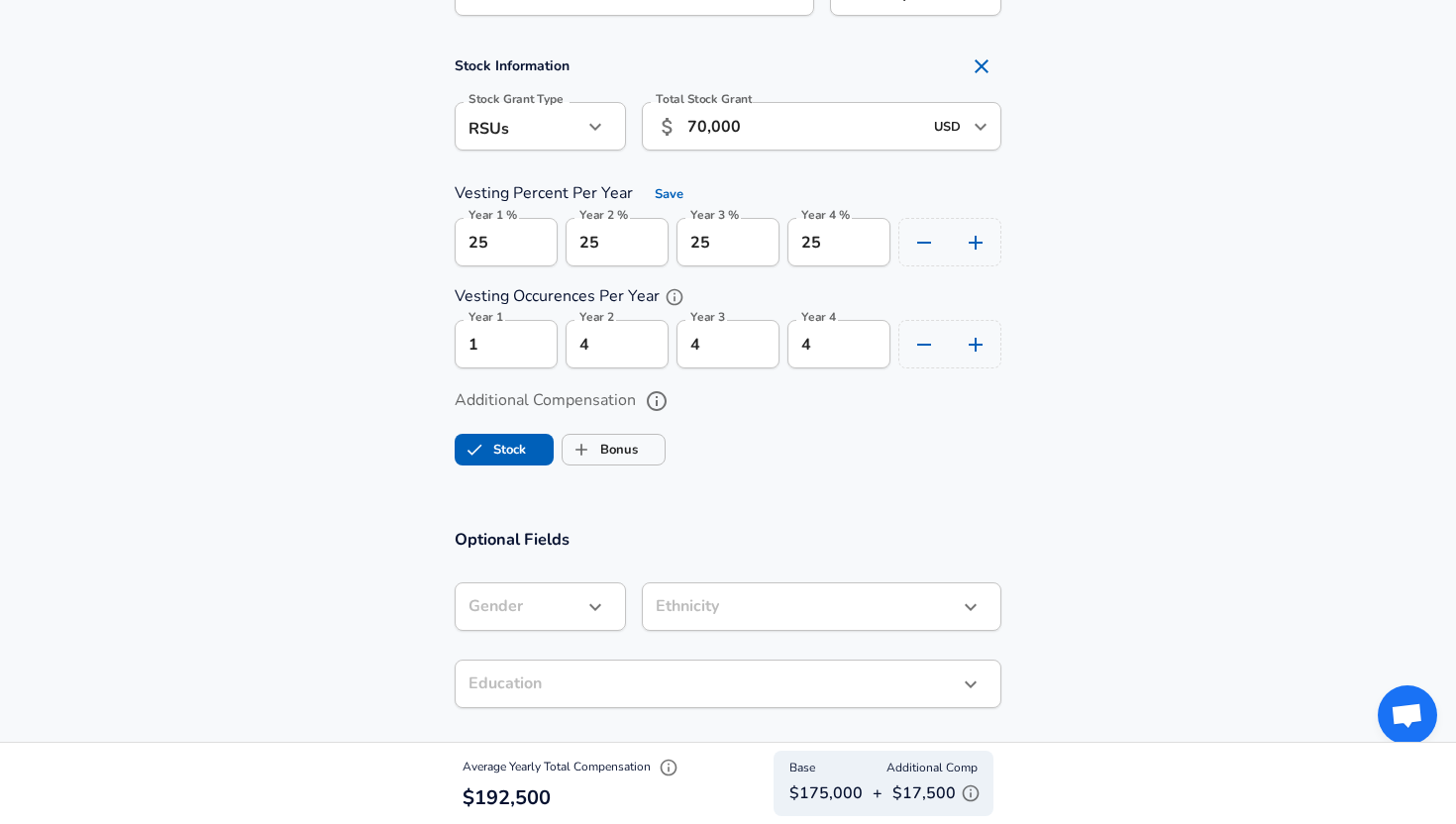 scroll, scrollTop: 1384, scrollLeft: 0, axis: vertical 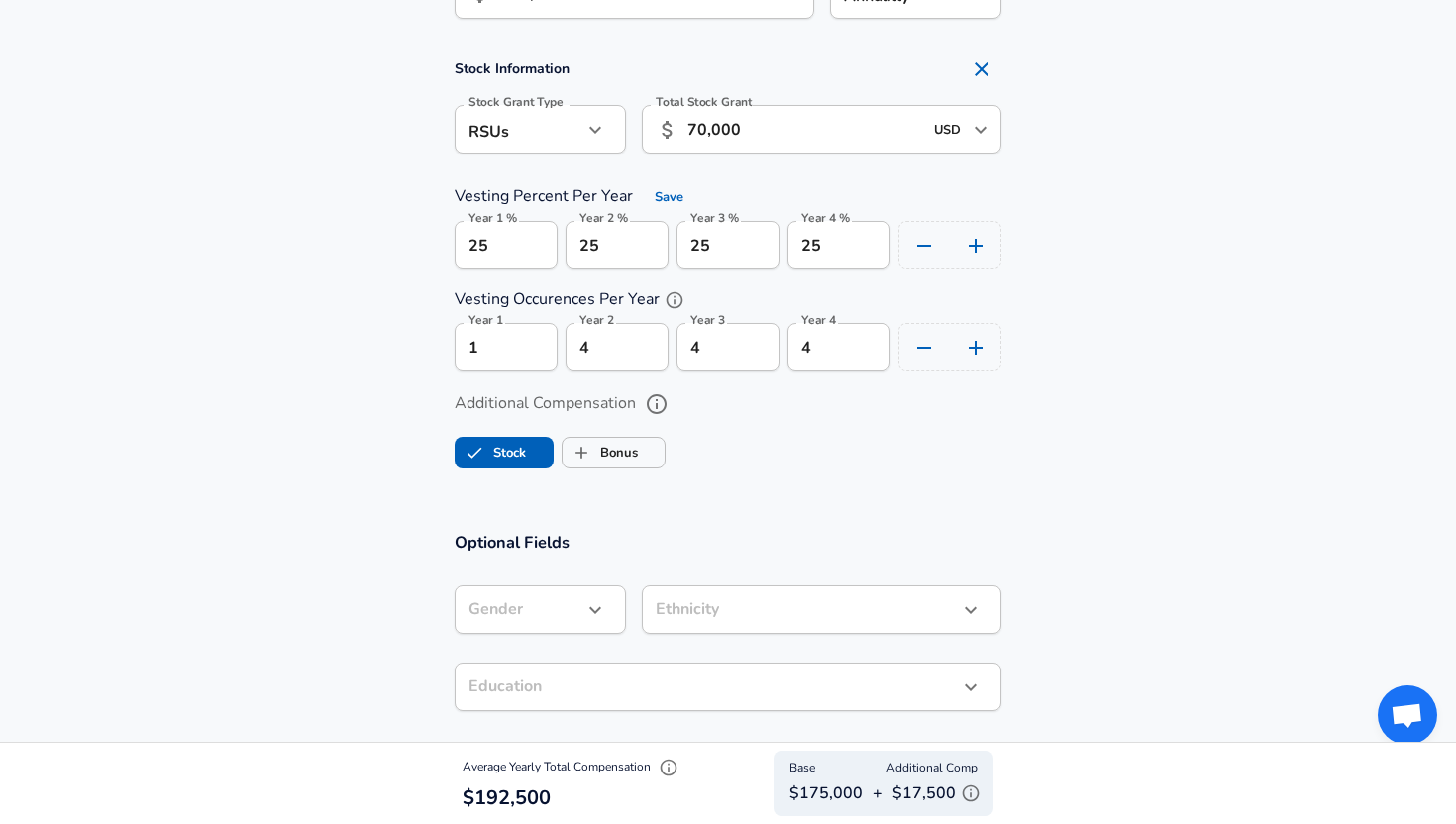 click on "Restart Add Your Salary Upload your offer letter   to verify your submission Enhance Privacy and Anonymity No Automatically hides specific fields until there are enough submissions to safely display the full details.   More Details Based on your submission and the data points that we have already collected, we will automatically hide and anonymize specific fields if there aren't enough data points to remain sufficiently anonymous. Company & Title Information   Enter the company you received your offer from Company Palantir Company   Select the title that closest resembles your official title. This should be similar to the title that was present on your offer letter. Title Software Engineer Title Job Family Software Engineer Job Family   Select a Specialization that best fits your role. If you can't find one, select 'Other' to enter a custom specialization Select Specialization Full Stack Full Stack Select Specialization   Level Software Engineer / Forward Deployed Engineer Level Work Experience and Location 7" at bounding box center (728, -972) 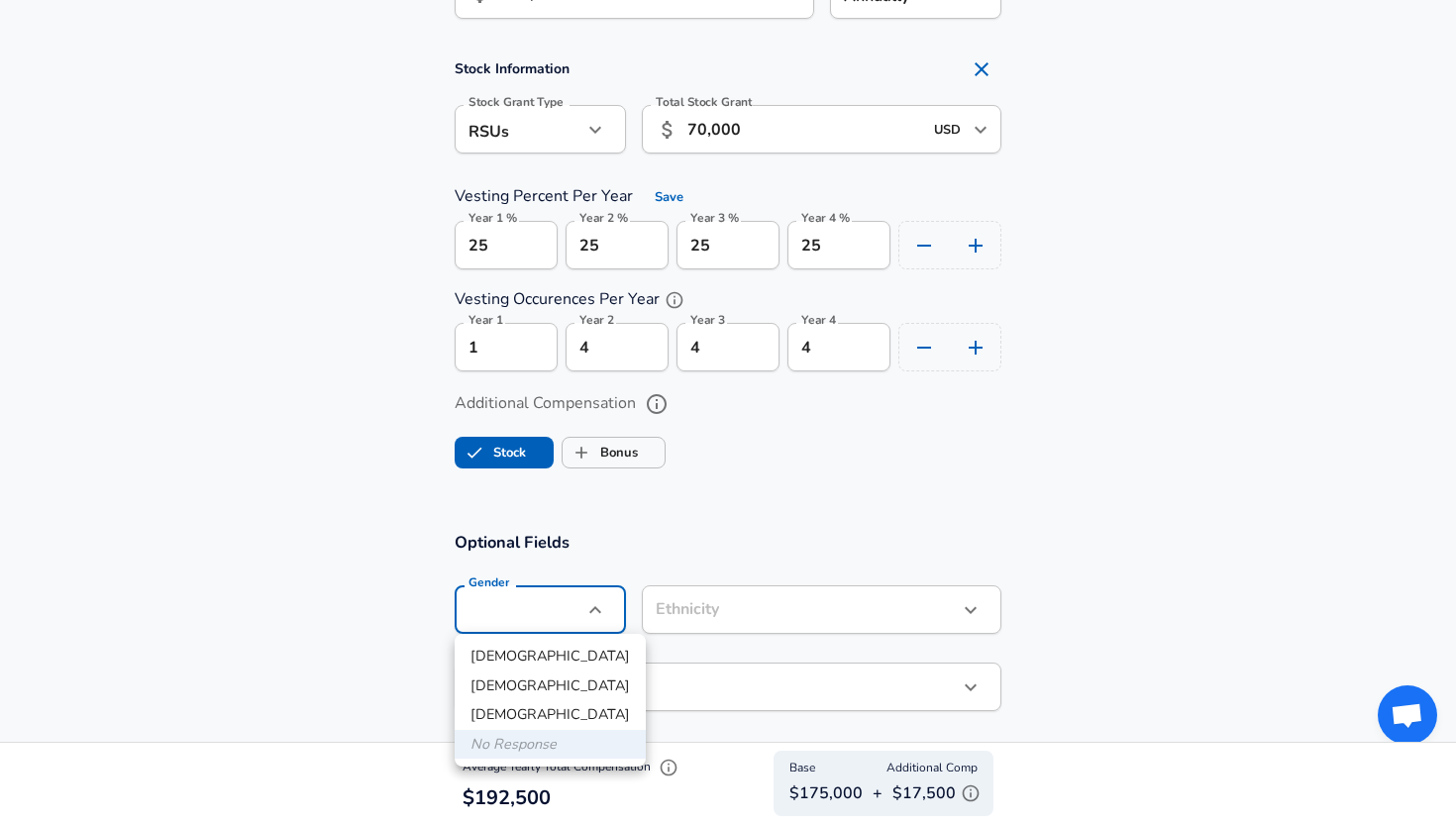 click on "[DEMOGRAPHIC_DATA]" at bounding box center [550, 657] 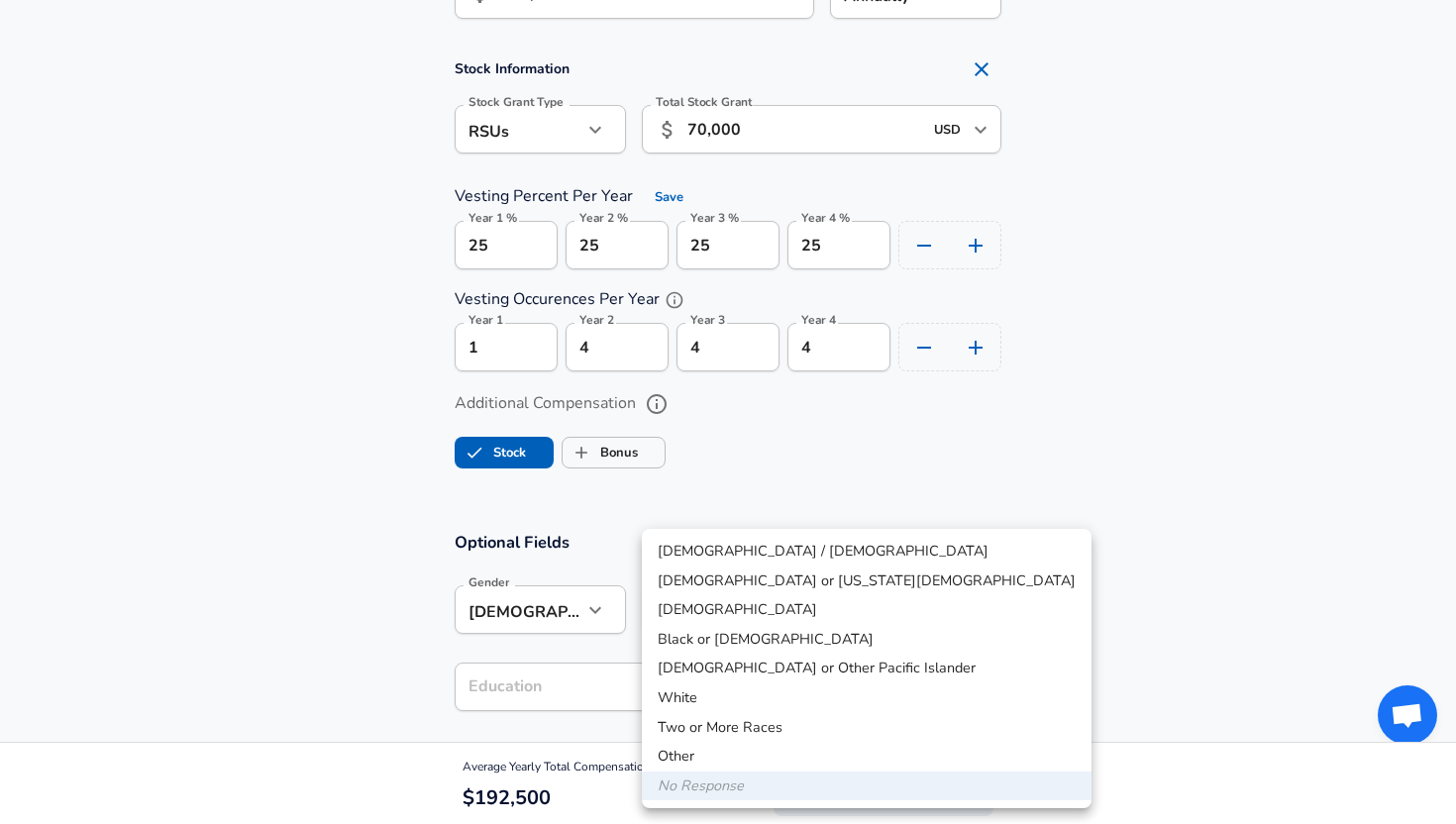 click on "Restart Add Your Salary Upload your offer letter   to verify your submission Enhance Privacy and Anonymity No Automatically hides specific fields until there are enough submissions to safely display the full details.   More Details Based on your submission and the data points that we have already collected, we will automatically hide and anonymize specific fields if there aren't enough data points to remain sufficiently anonymous. Company & Title Information   Enter the company you received your offer from Company Palantir Company   Select the title that closest resembles your official title. This should be similar to the title that was present on your offer letter. Title Software Engineer Title Job Family Software Engineer Job Family   Select a Specialization that best fits your role. If you can't find one, select 'Other' to enter a custom specialization Select Specialization Full Stack Full Stack Select Specialization   Level Software Engineer / Forward Deployed Engineer Level Work Experience and Location 7" at bounding box center (728, -972) 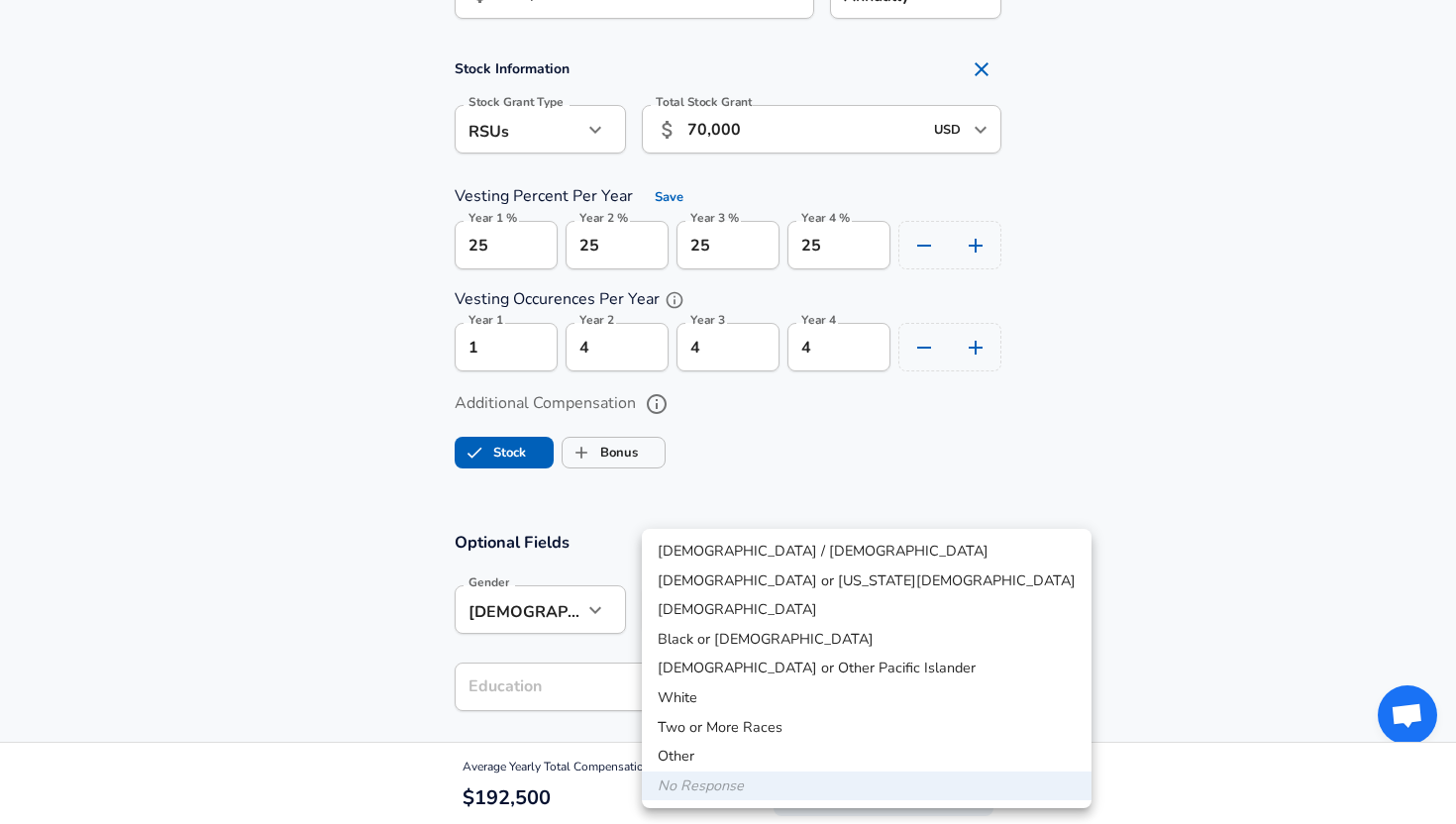 click on "[DEMOGRAPHIC_DATA]" at bounding box center (867, 610) 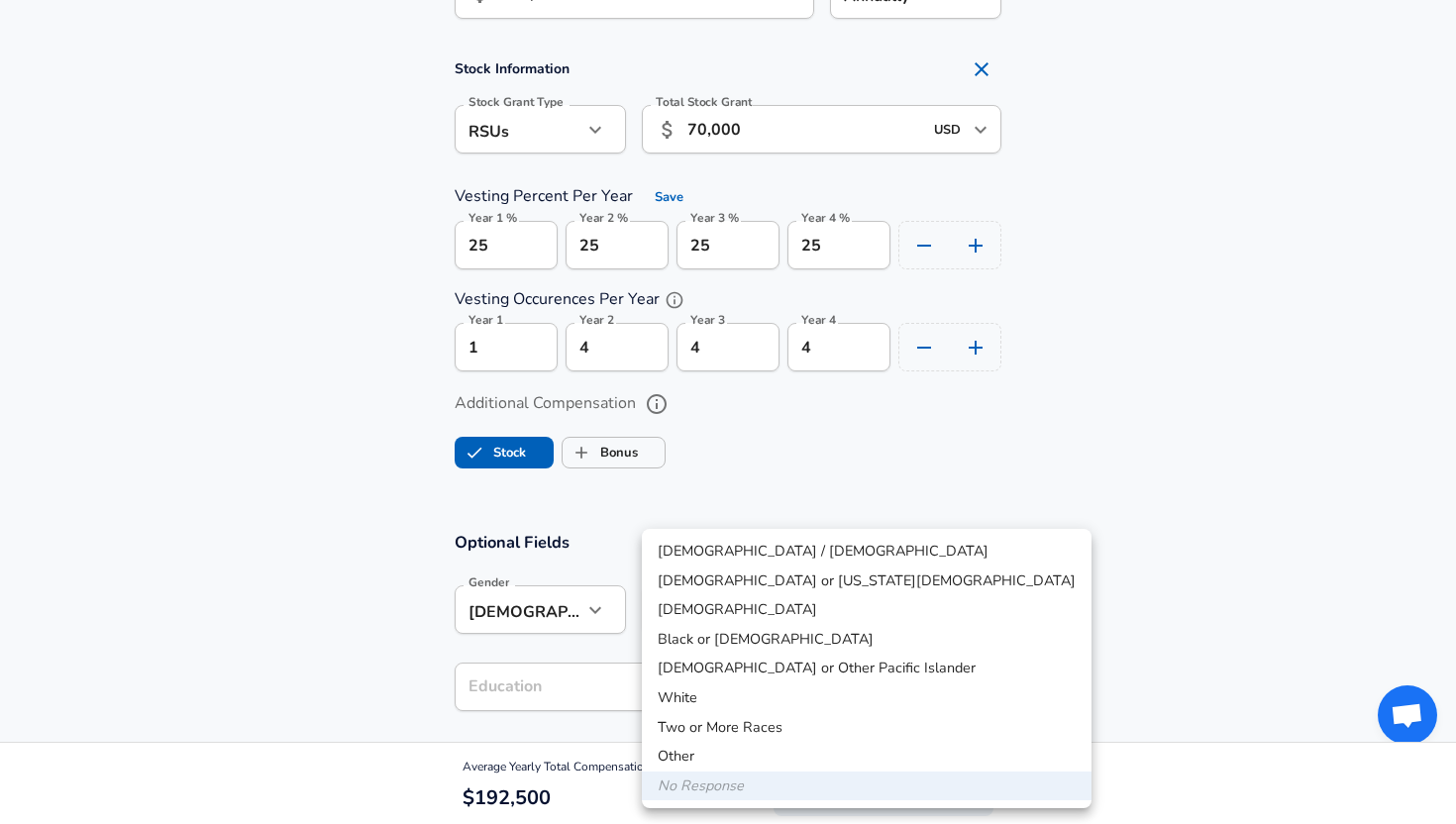 type on "[DEMOGRAPHIC_DATA]" 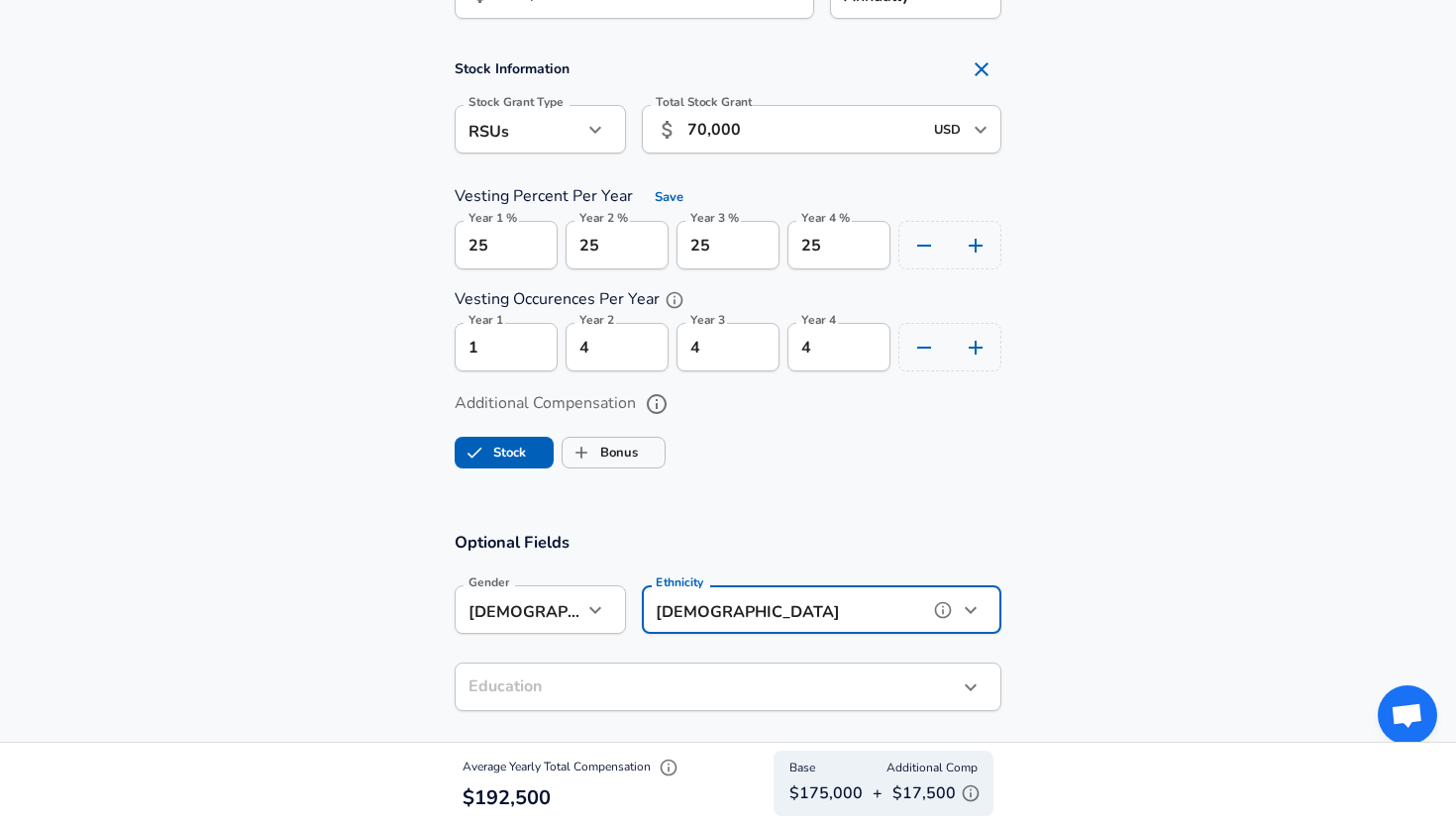 scroll, scrollTop: 1619, scrollLeft: 0, axis: vertical 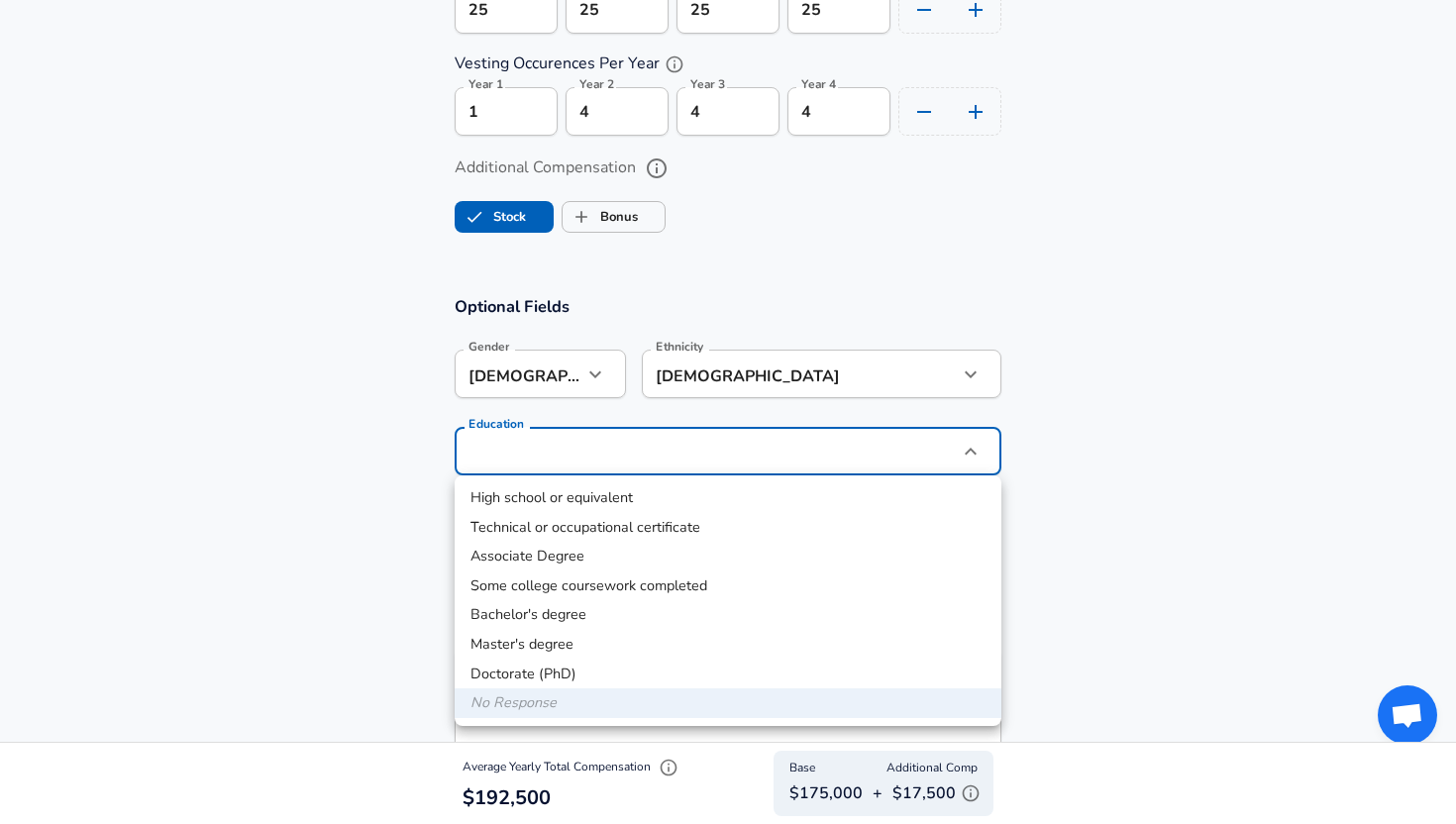 click on "Restart Add Your Salary Upload your offer letter   to verify your submission Enhance Privacy and Anonymity No Automatically hides specific fields until there are enough submissions to safely display the full details.   More Details Based on your submission and the data points that we have already collected, we will automatically hide and anonymize specific fields if there aren't enough data points to remain sufficiently anonymous. Company & Title Information   Enter the company you received your offer from Company Palantir Company   Select the title that closest resembles your official title. This should be similar to the title that was present on your offer letter. Title Software Engineer Title Job Family Software Engineer Job Family   Select a Specialization that best fits your role. If you can't find one, select 'Other' to enter a custom specialization Select Specialization Full Stack Full Stack Select Specialization   Level Software Engineer / Forward Deployed Engineer Level Work Experience and Location 7" at bounding box center (728, -1207) 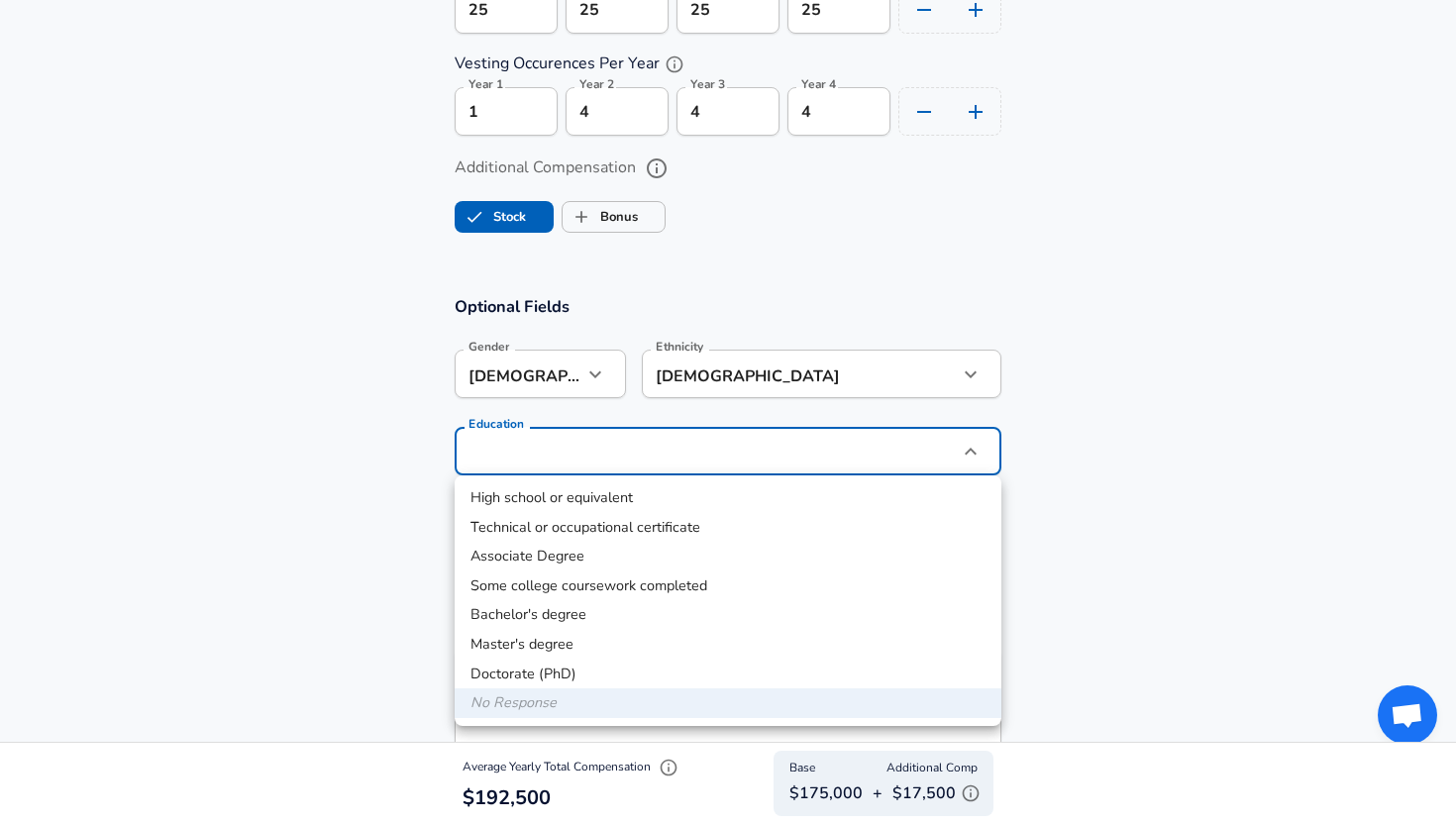 drag, startPoint x: 606, startPoint y: 488, endPoint x: 591, endPoint y: 553, distance: 66.70832 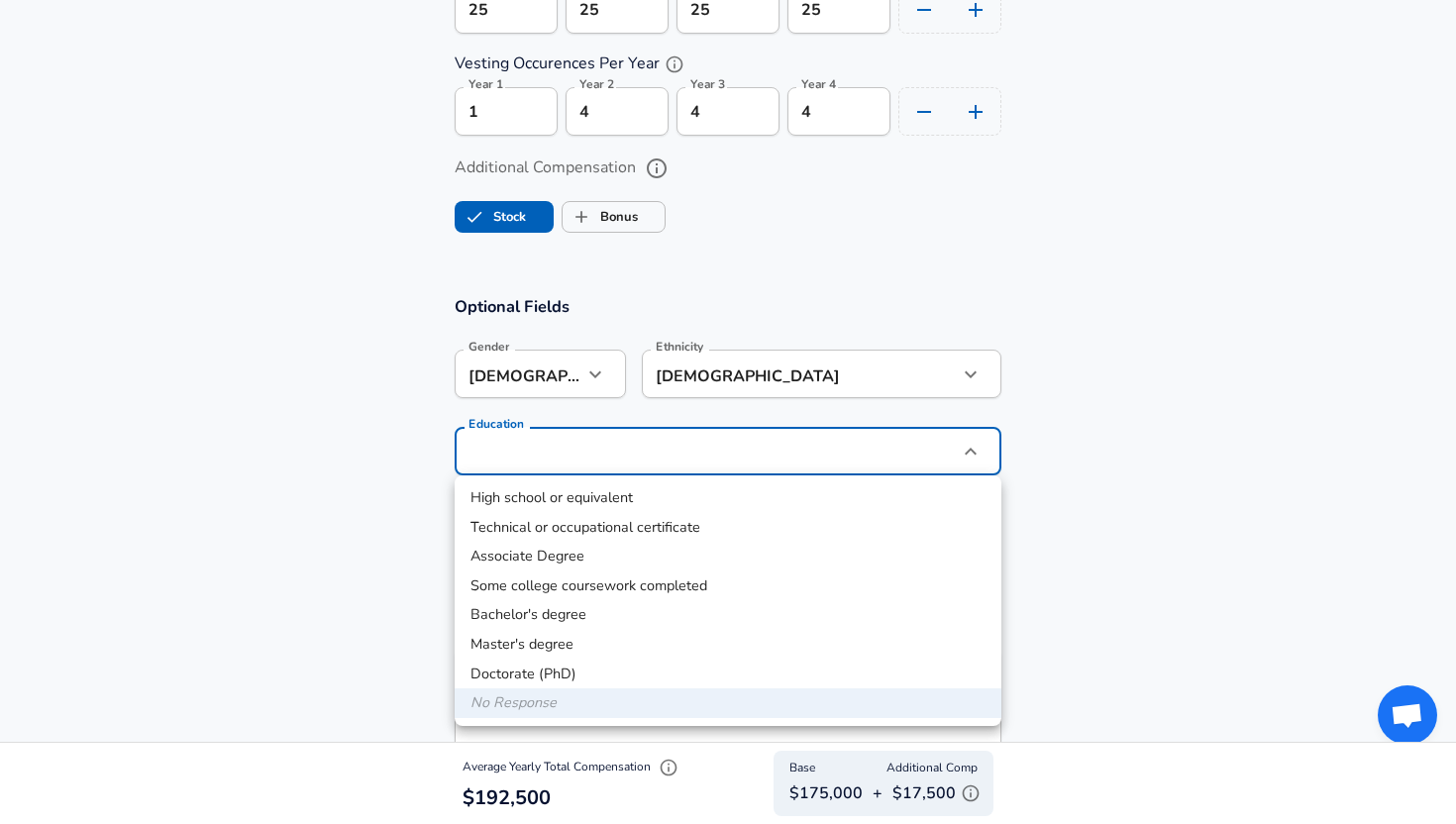 click on "High school or equivalent Technical or occupational certificate Associate Degree Some college coursework completed Bachelor's degree Master's degree Doctorate (PhD) No Response" at bounding box center (728, 600) 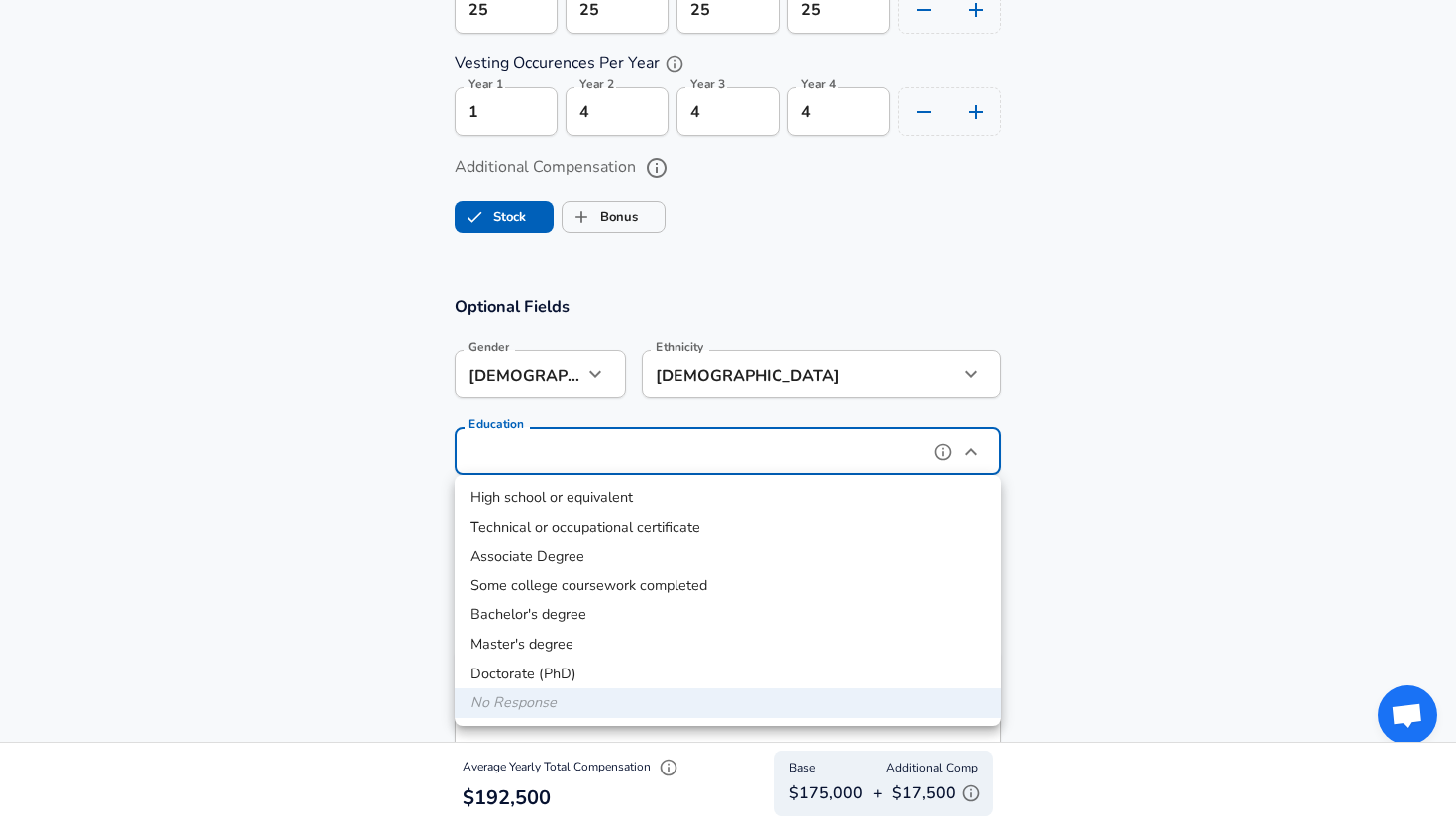 type on "Bachelors degree" 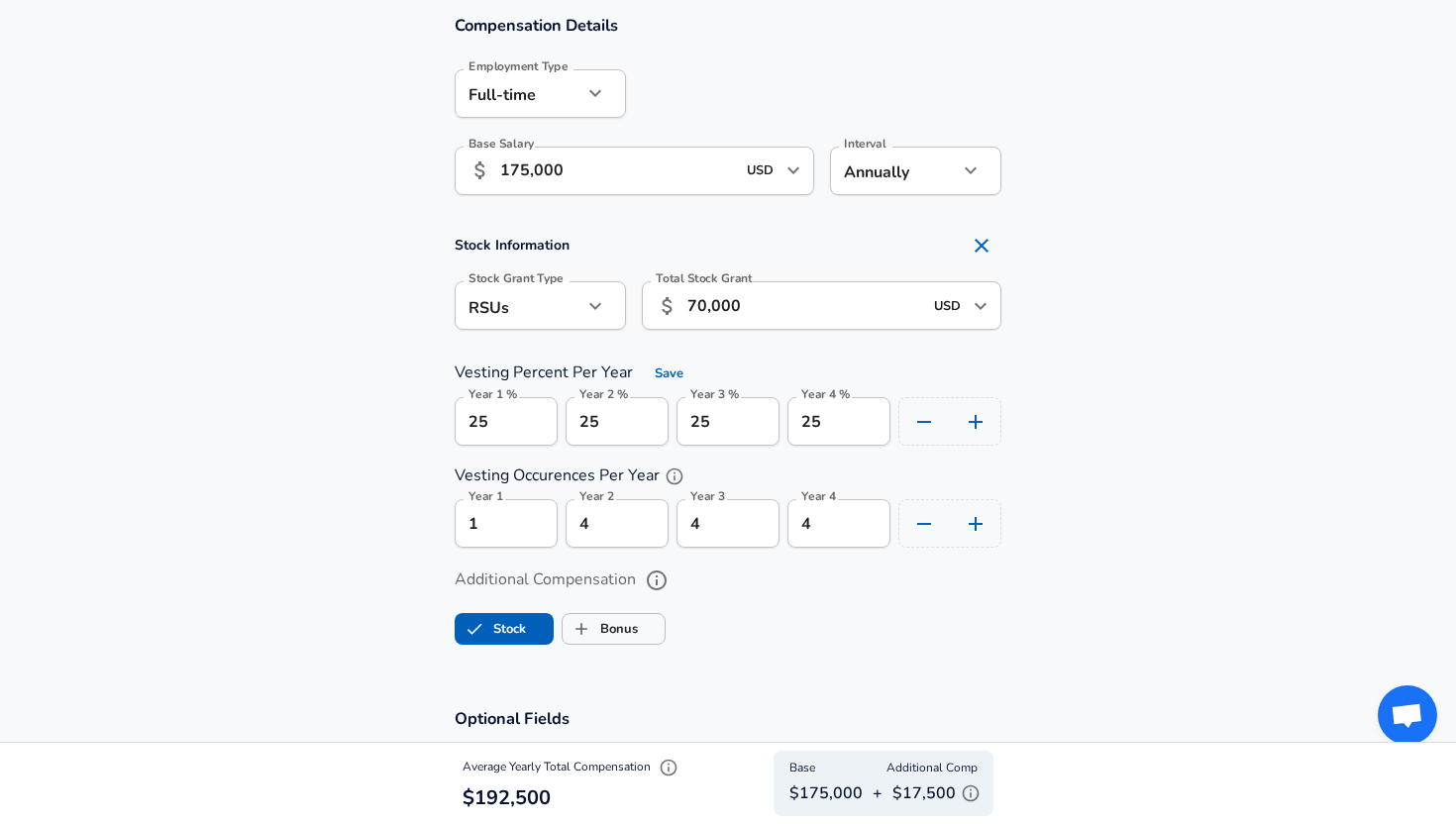 scroll, scrollTop: 1191, scrollLeft: 0, axis: vertical 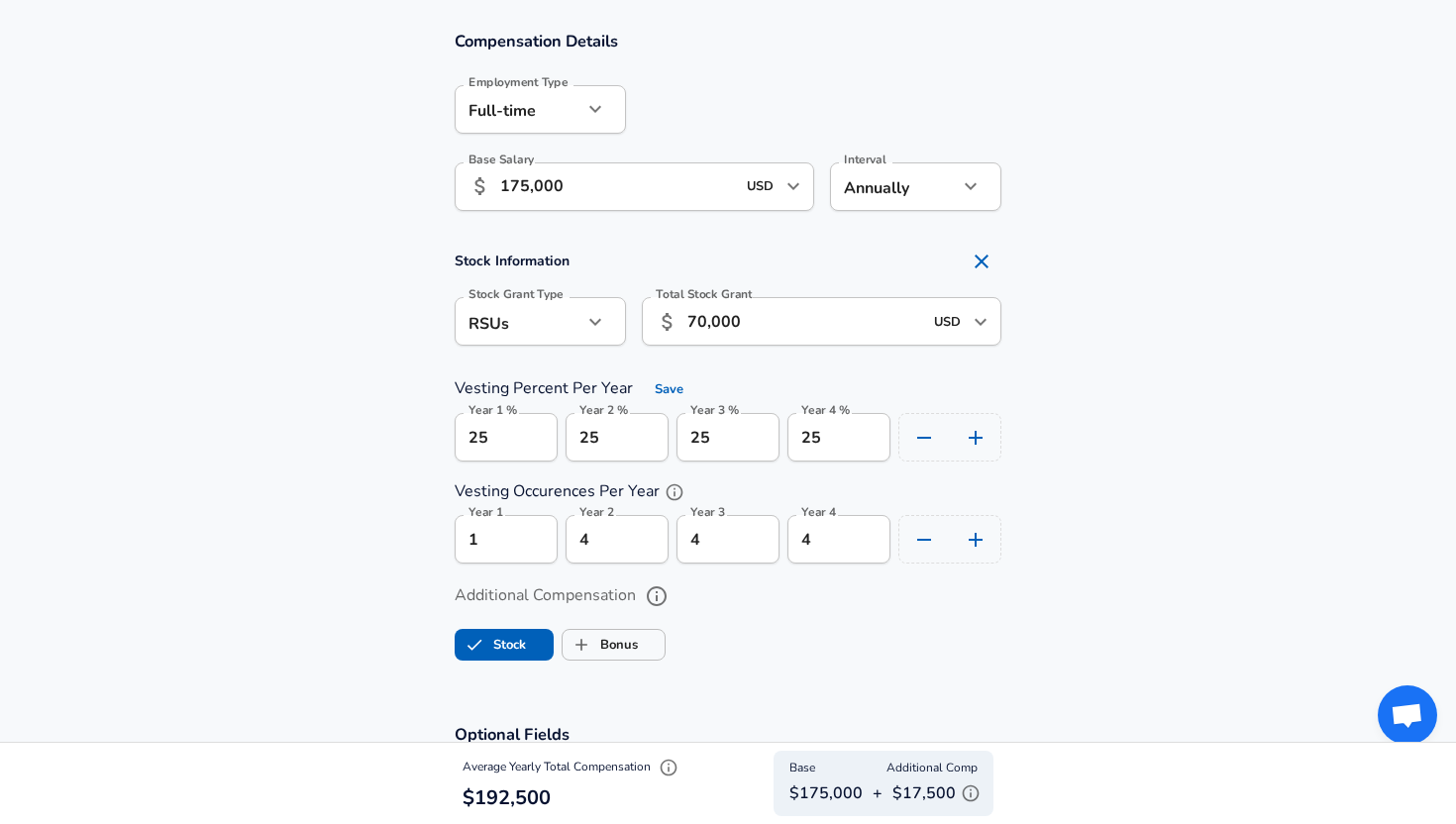 click on "70,000" at bounding box center (804, 321) 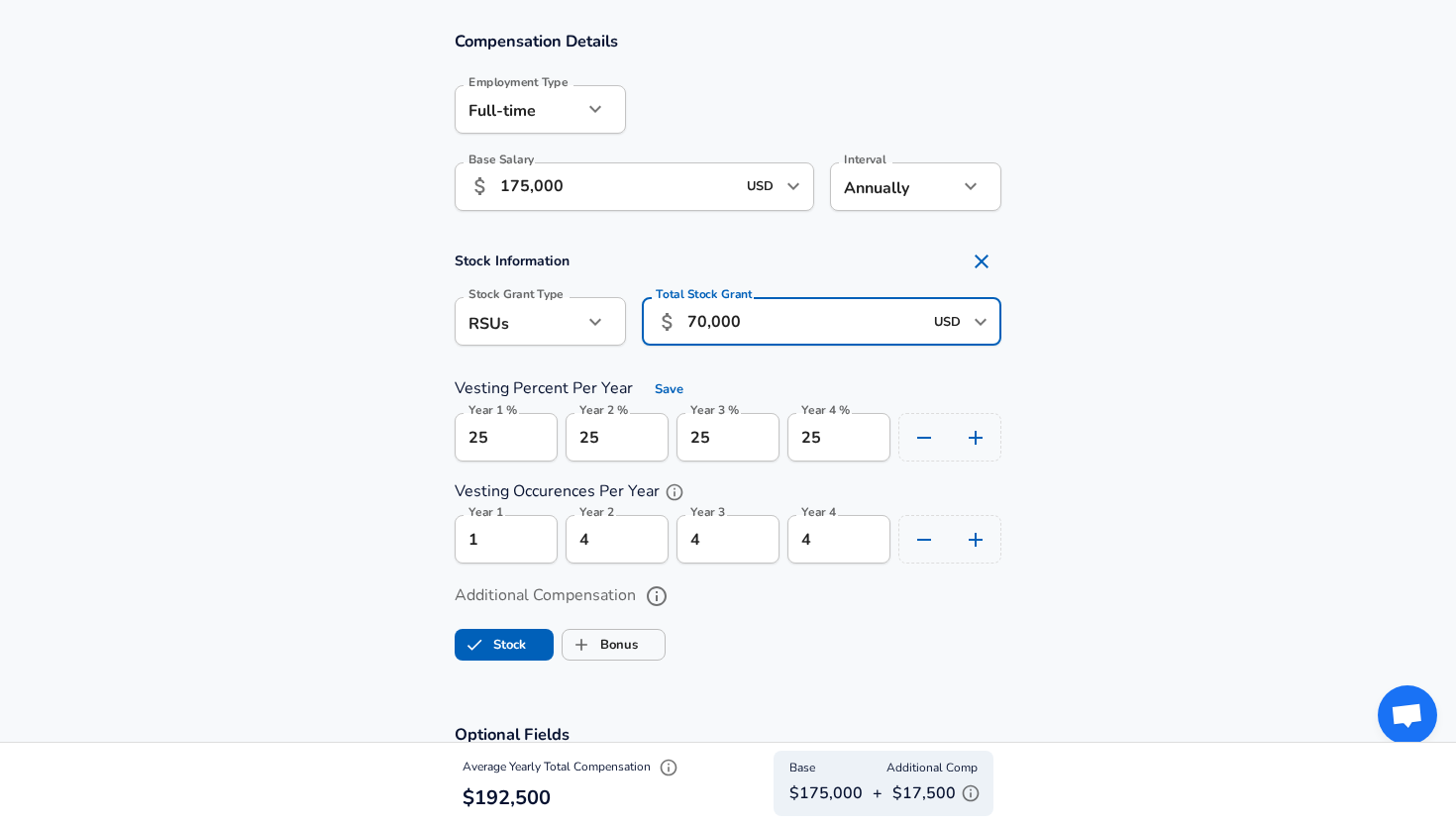 click on "70,000" at bounding box center [804, 321] 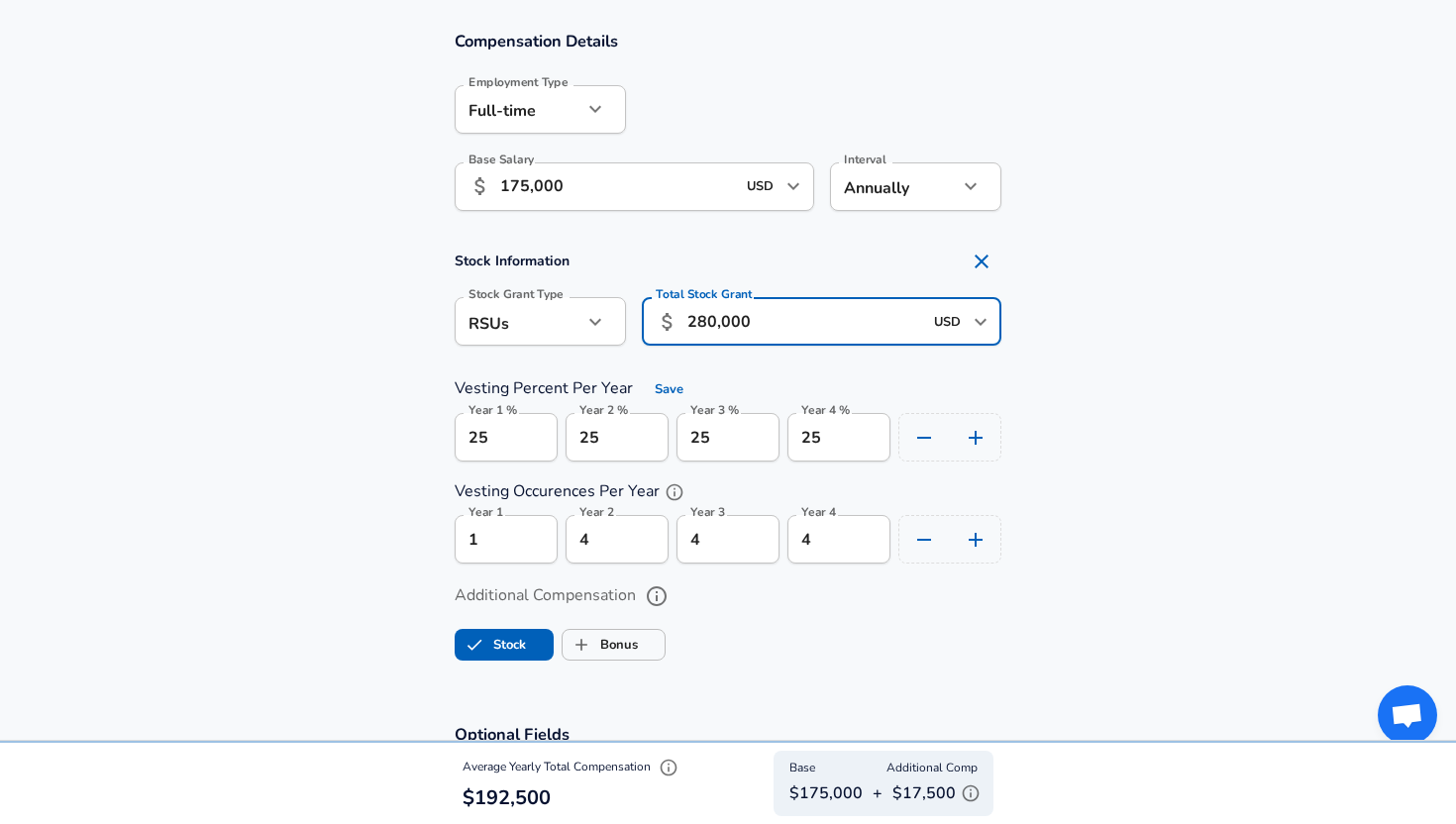 type on "280,000" 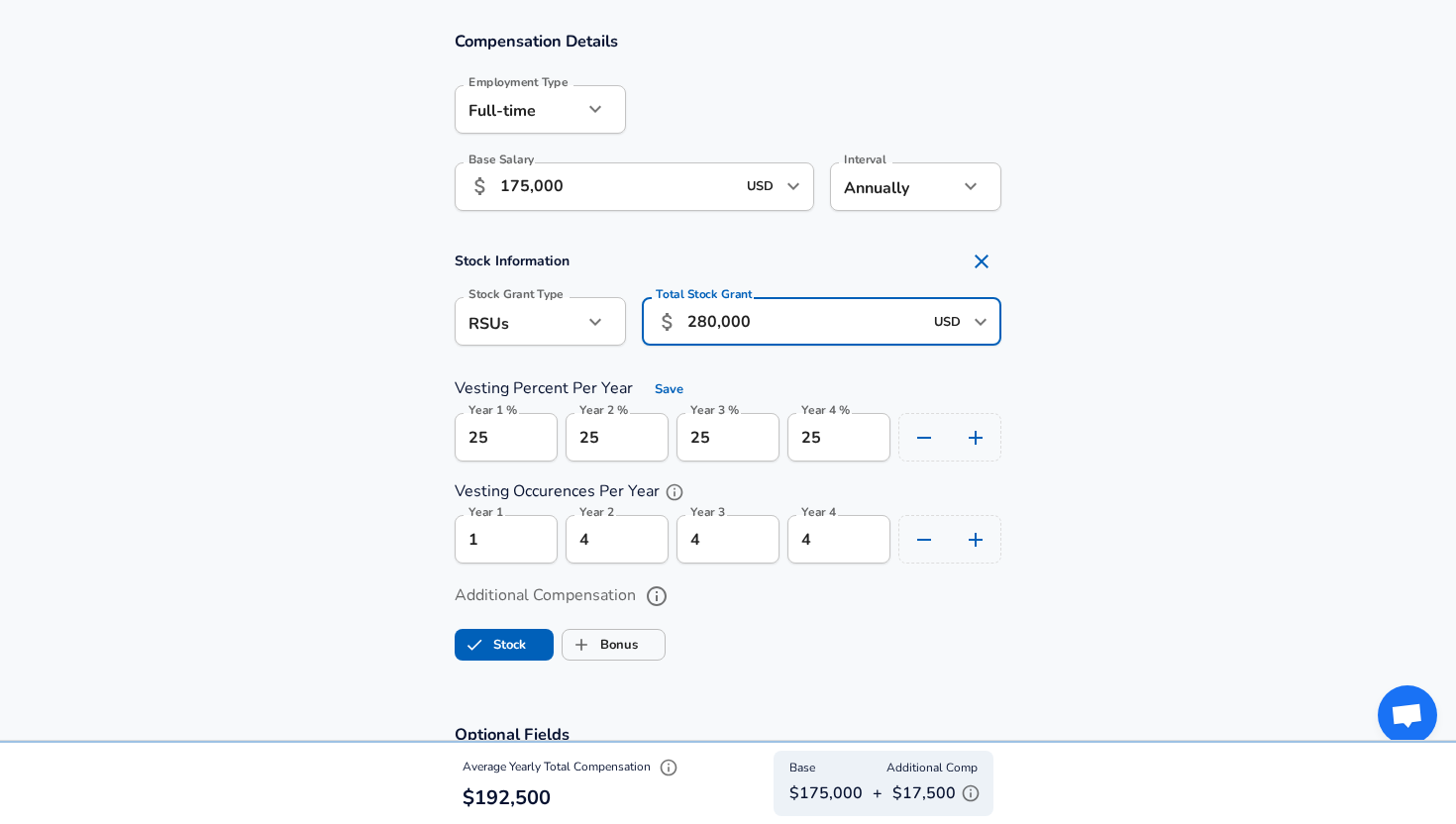 click on "Stock Information  Stock Grant Type RSUs stock Stock Grant Type Total Stock Grant ​ 280,000 USD ​ Total Stock Grant Vesting Percent Per Year   Save Year 1 % 25 Year 1 % Year 2 % 25 Year 2 % Year 3 % 25 Year 3 % Year 4 % 25 Year 4 % Vesting Occurences Per Year Year 1 1 Year 1 Year 2 4 Year 2 Year 3 4 Year 3 Year 4 4 Year 4" at bounding box center (728, 402) 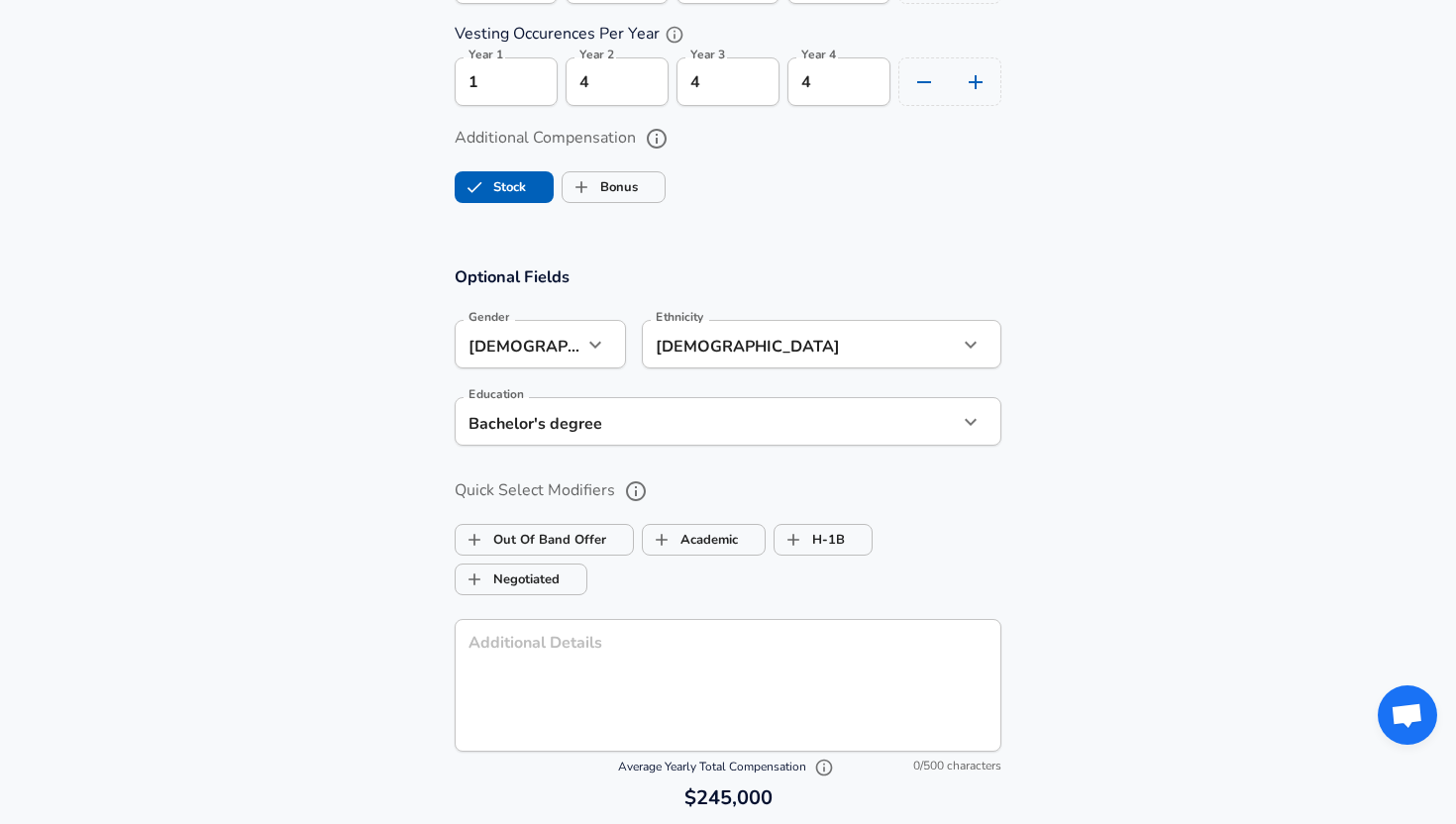 scroll, scrollTop: 1841, scrollLeft: 0, axis: vertical 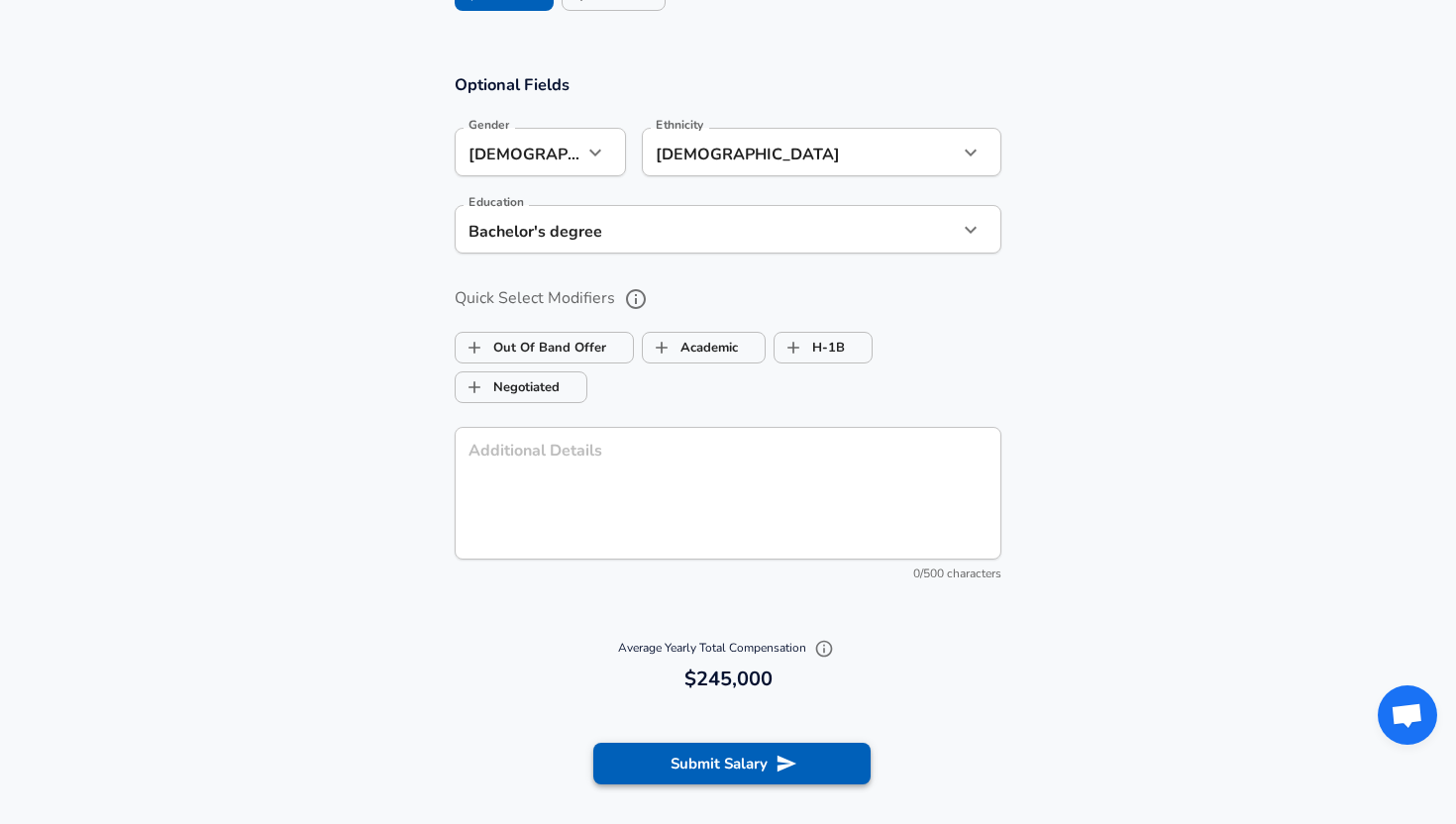 click on "Submit Salary" at bounding box center (732, 764) 